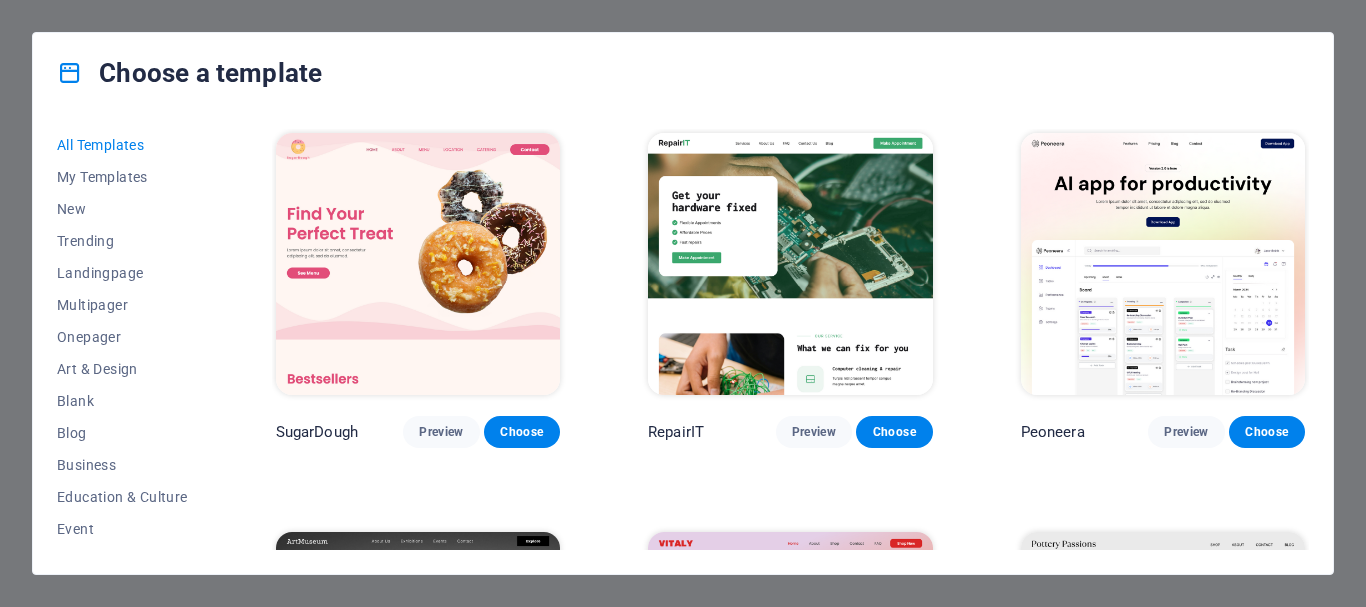 scroll, scrollTop: 0, scrollLeft: 0, axis: both 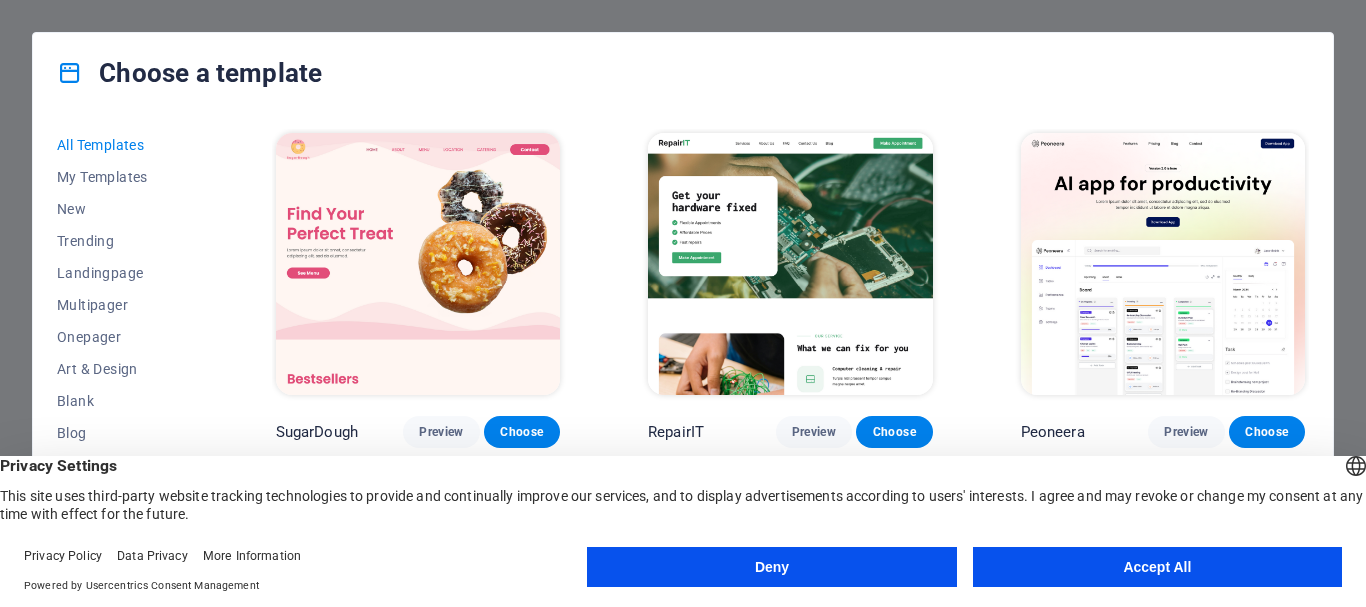 click on "Accept All" at bounding box center (1157, 567) 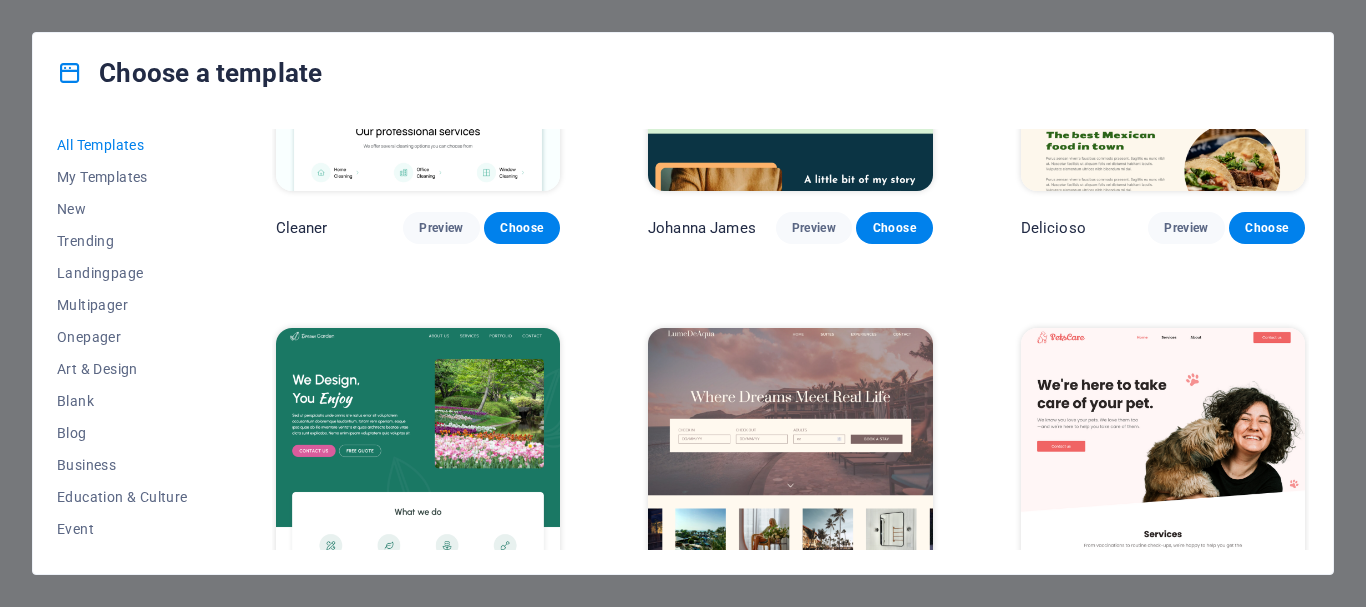scroll, scrollTop: 3500, scrollLeft: 0, axis: vertical 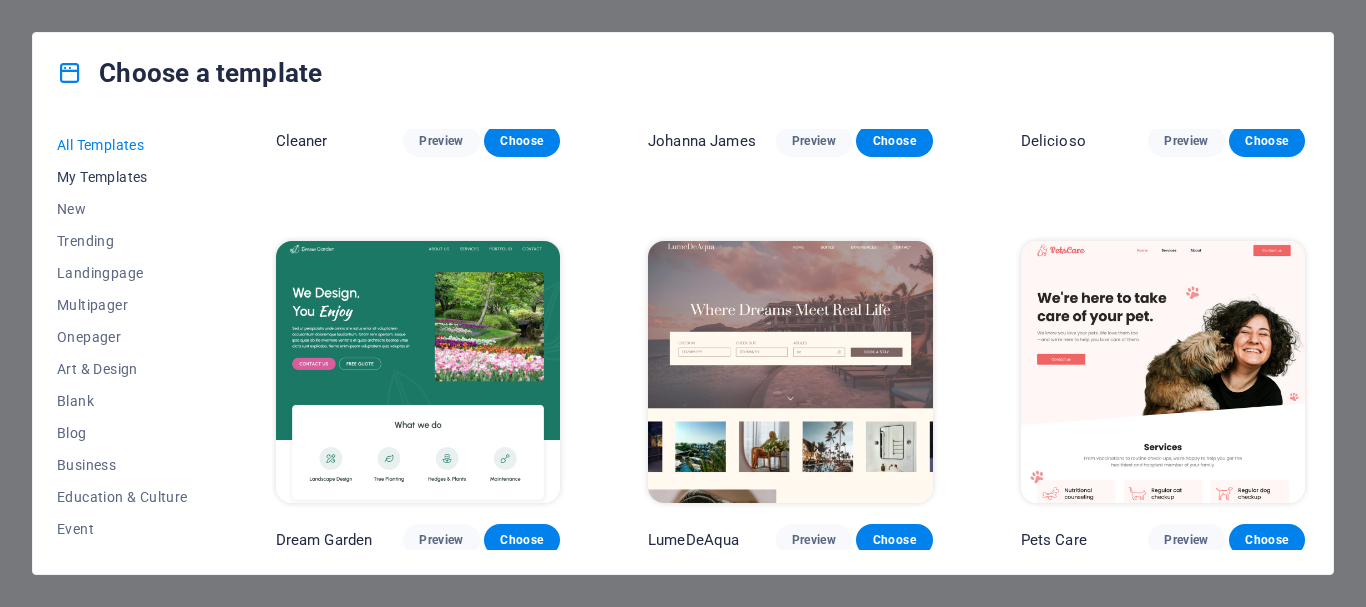 click on "My Templates" at bounding box center [122, 177] 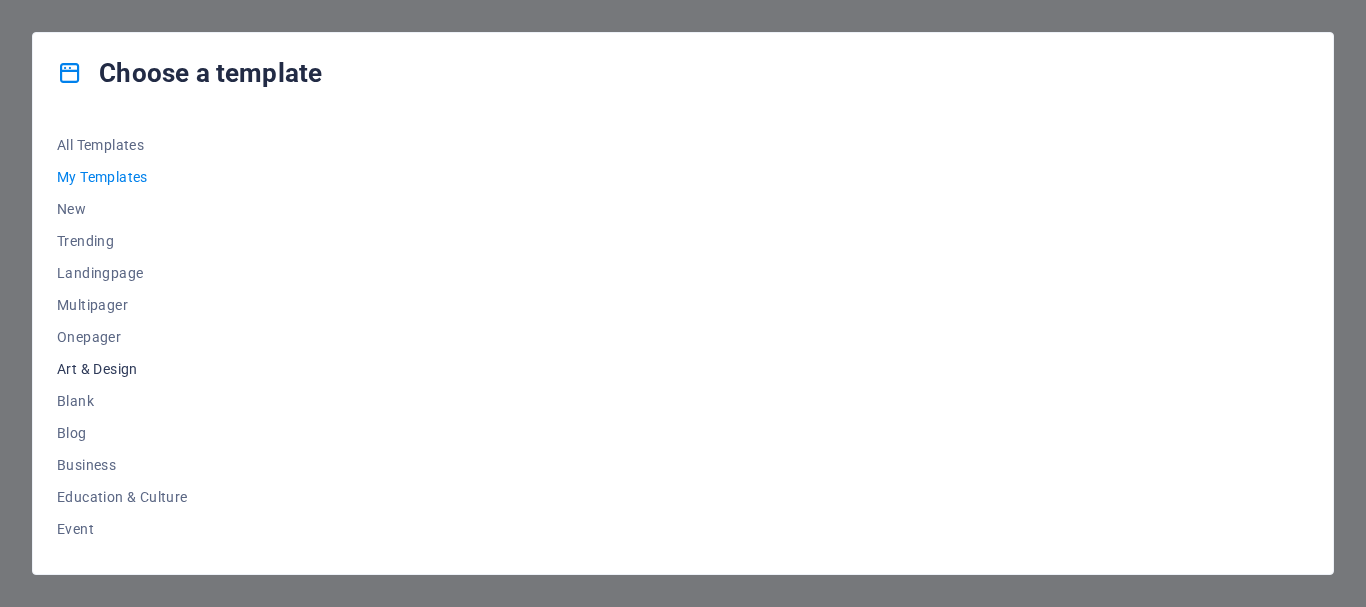 click on "Art & Design" at bounding box center [122, 369] 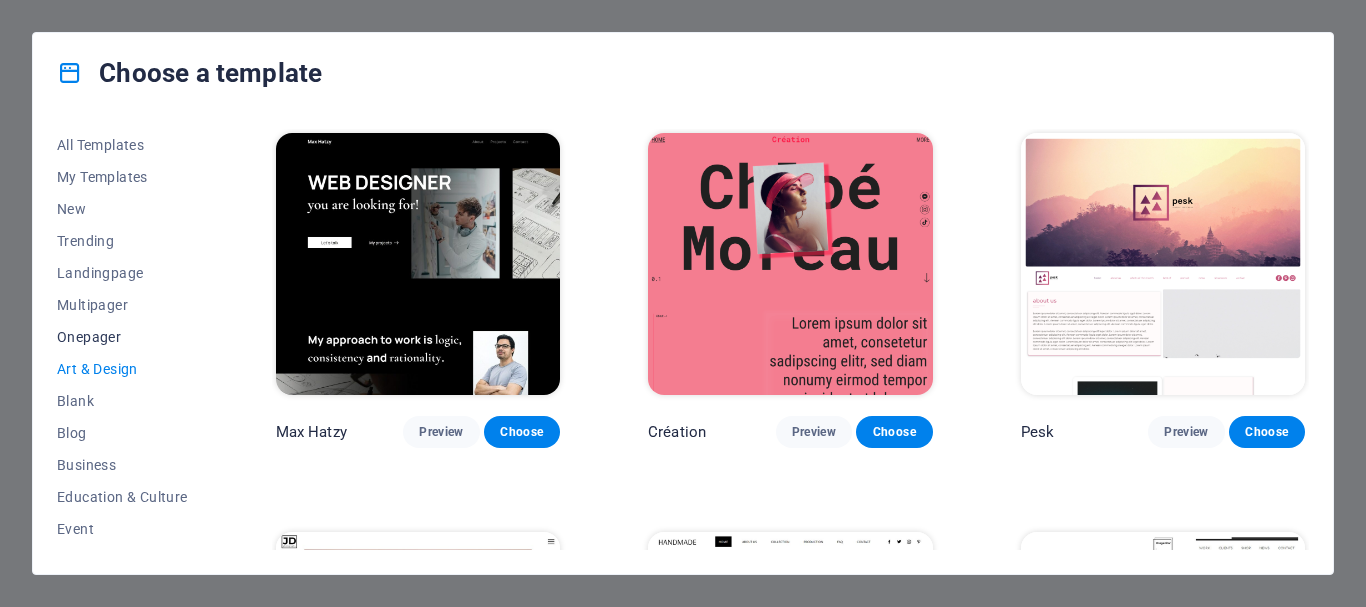 click on "Onepager" at bounding box center [122, 337] 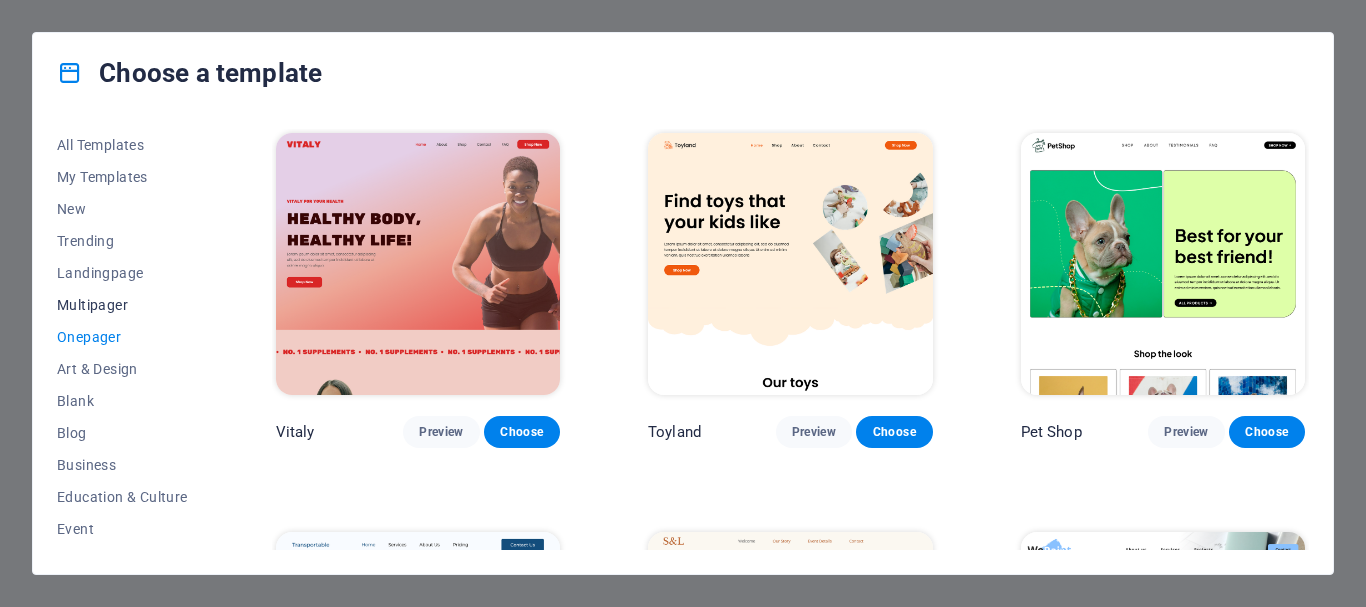click on "Multipager" at bounding box center [122, 305] 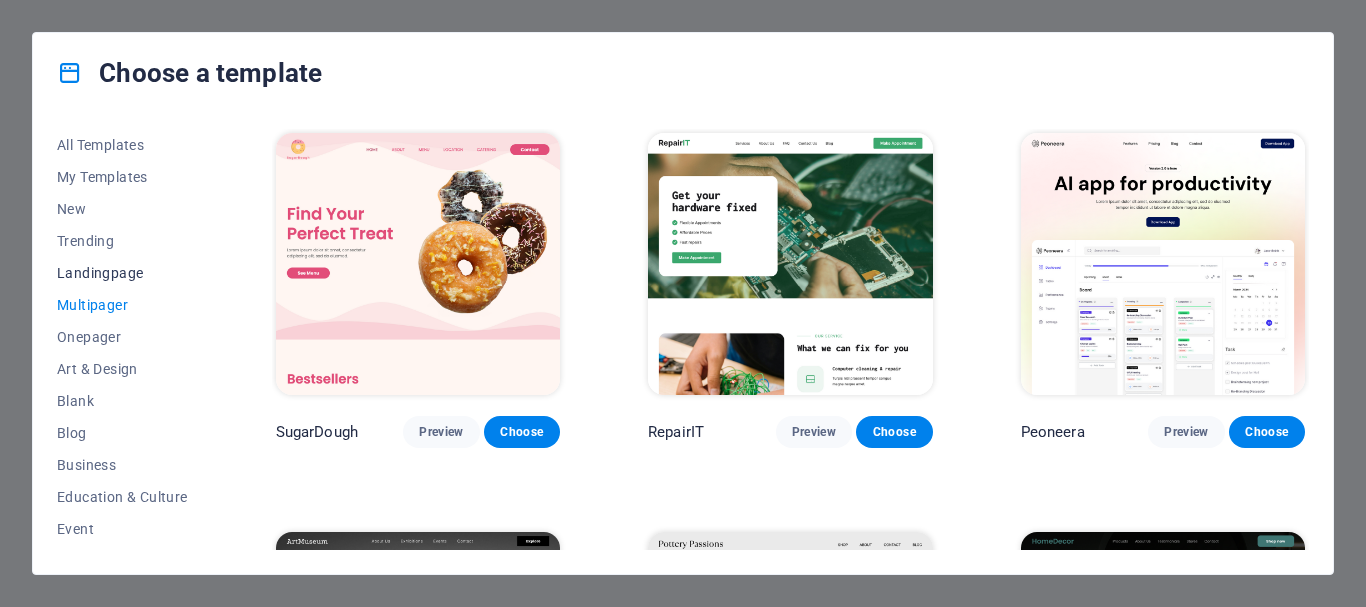 click on "Landingpage" at bounding box center [122, 273] 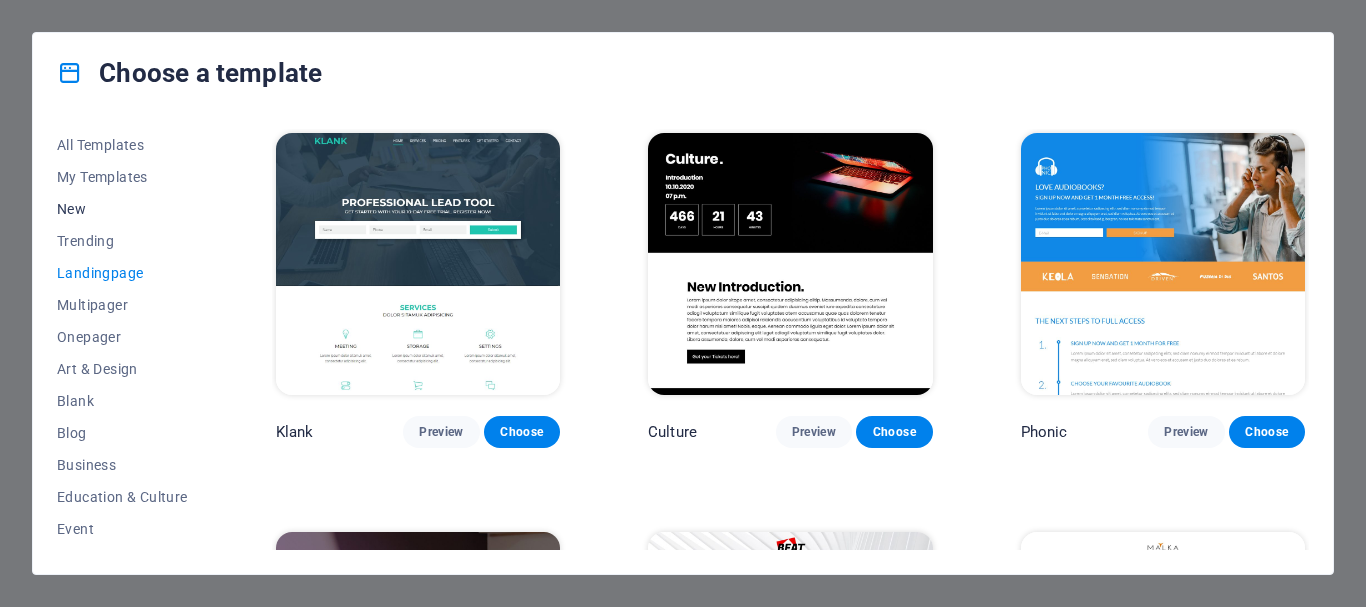 click on "New" at bounding box center (122, 209) 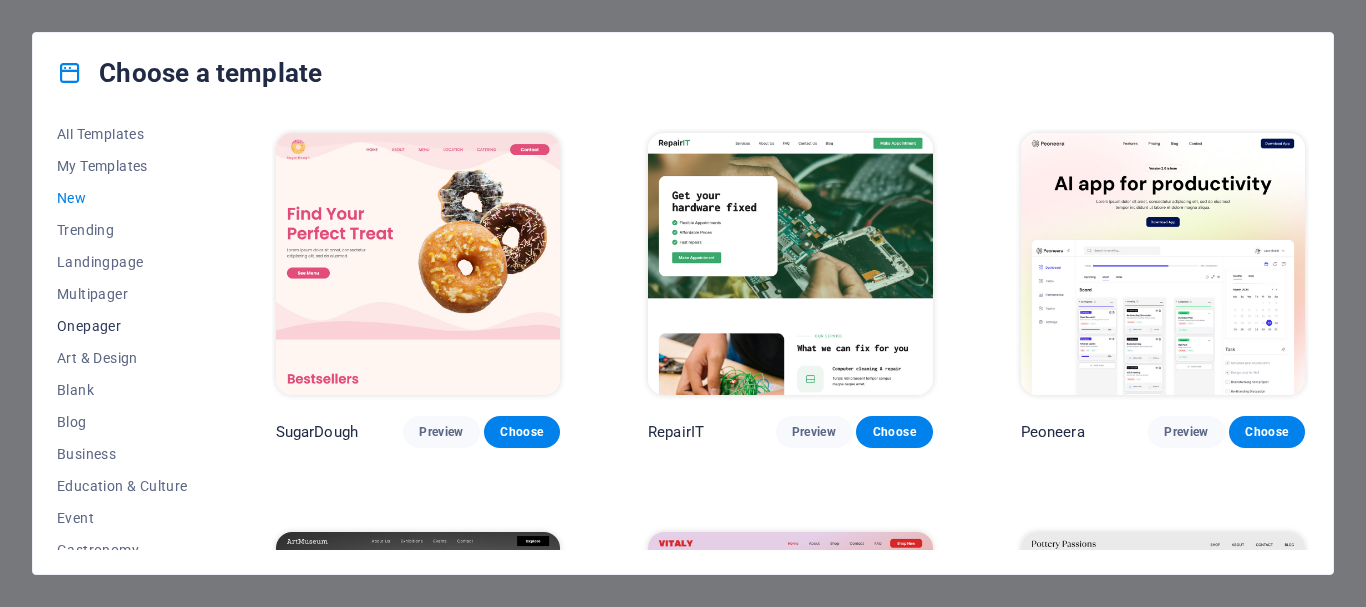 scroll, scrollTop: 0, scrollLeft: 0, axis: both 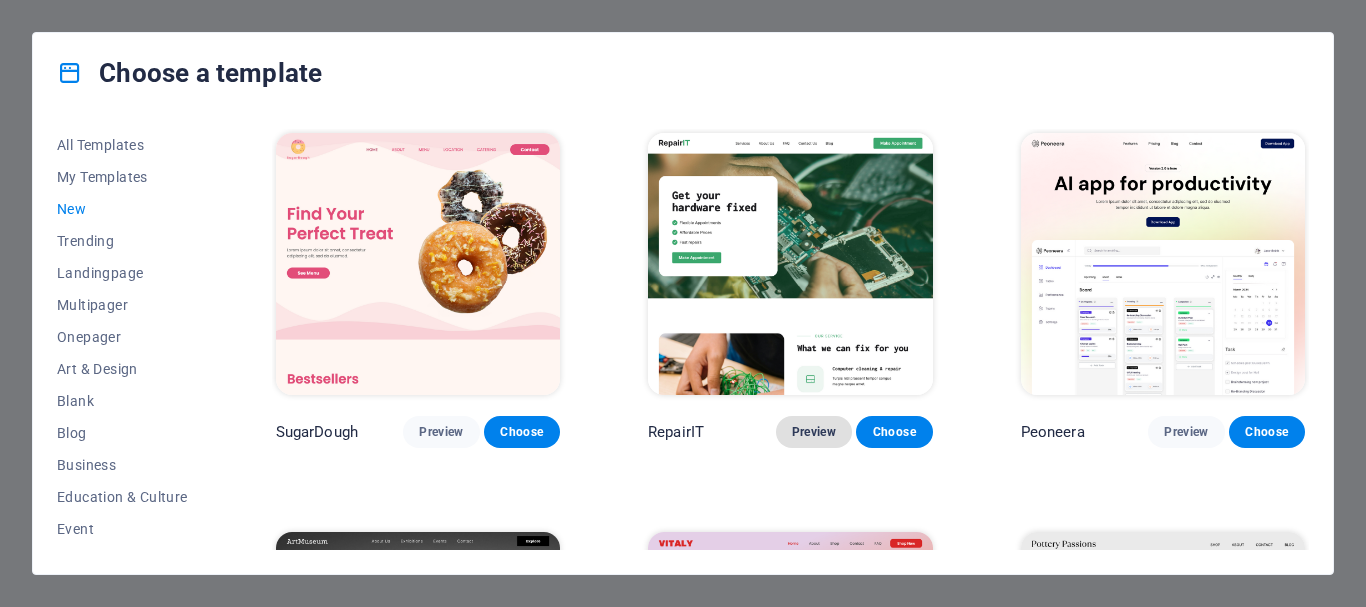 click on "Preview" at bounding box center [814, 432] 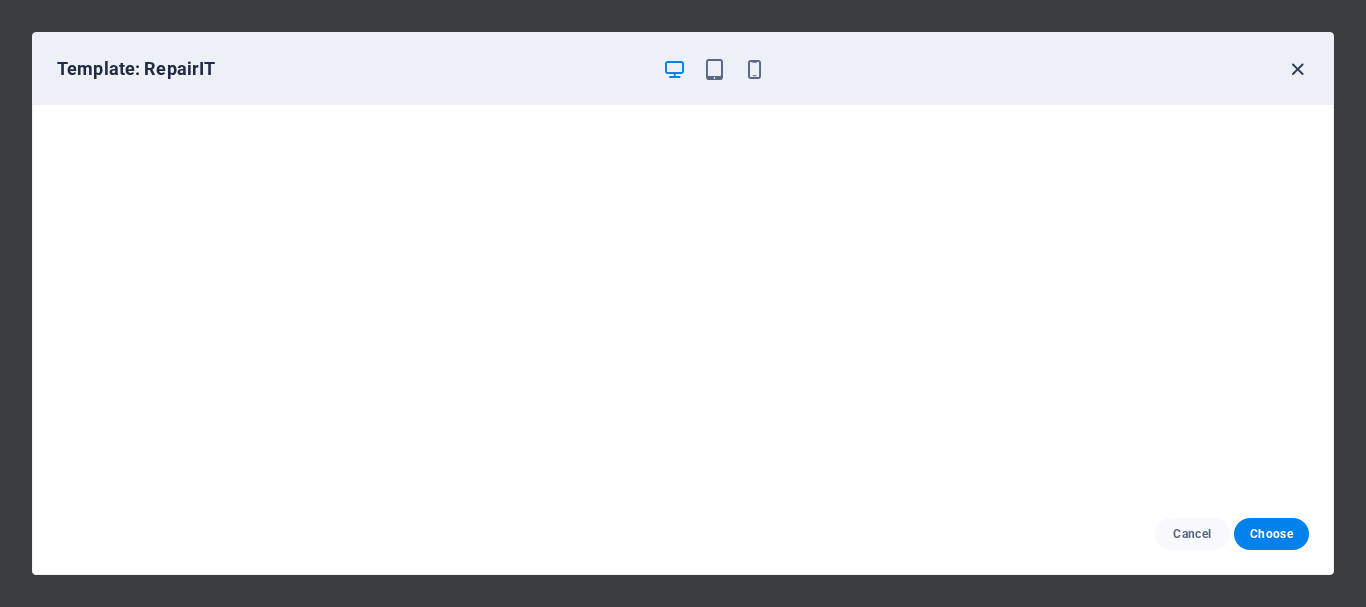 click at bounding box center [1297, 69] 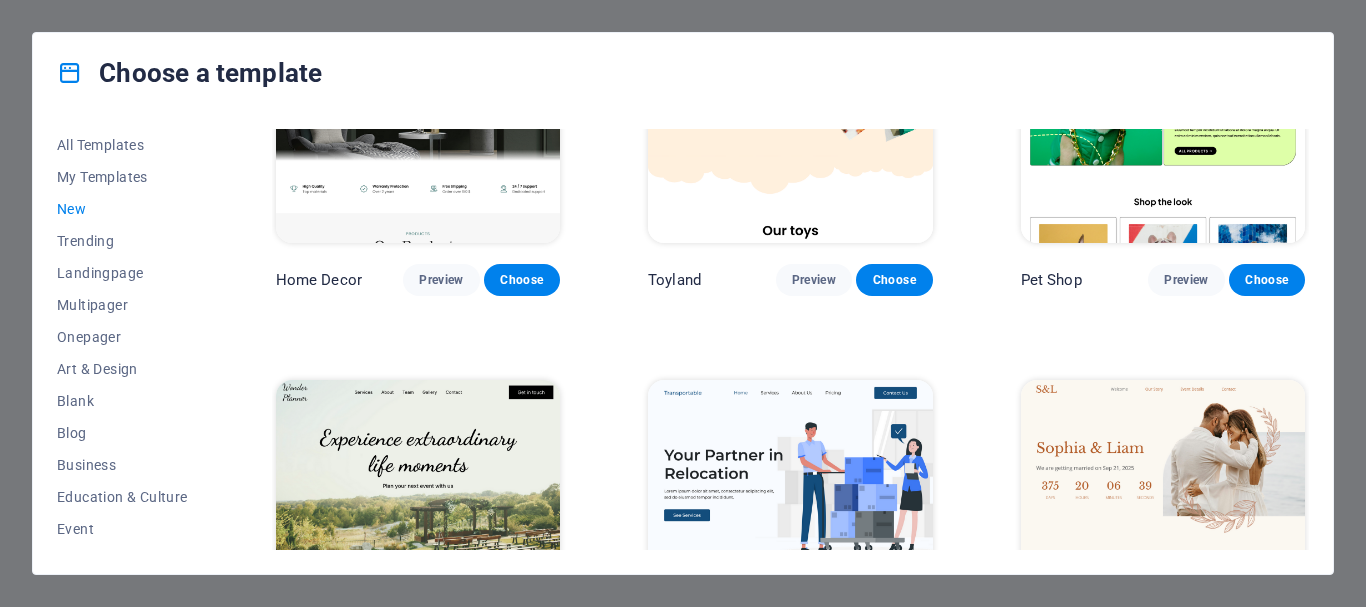 scroll, scrollTop: 1300, scrollLeft: 0, axis: vertical 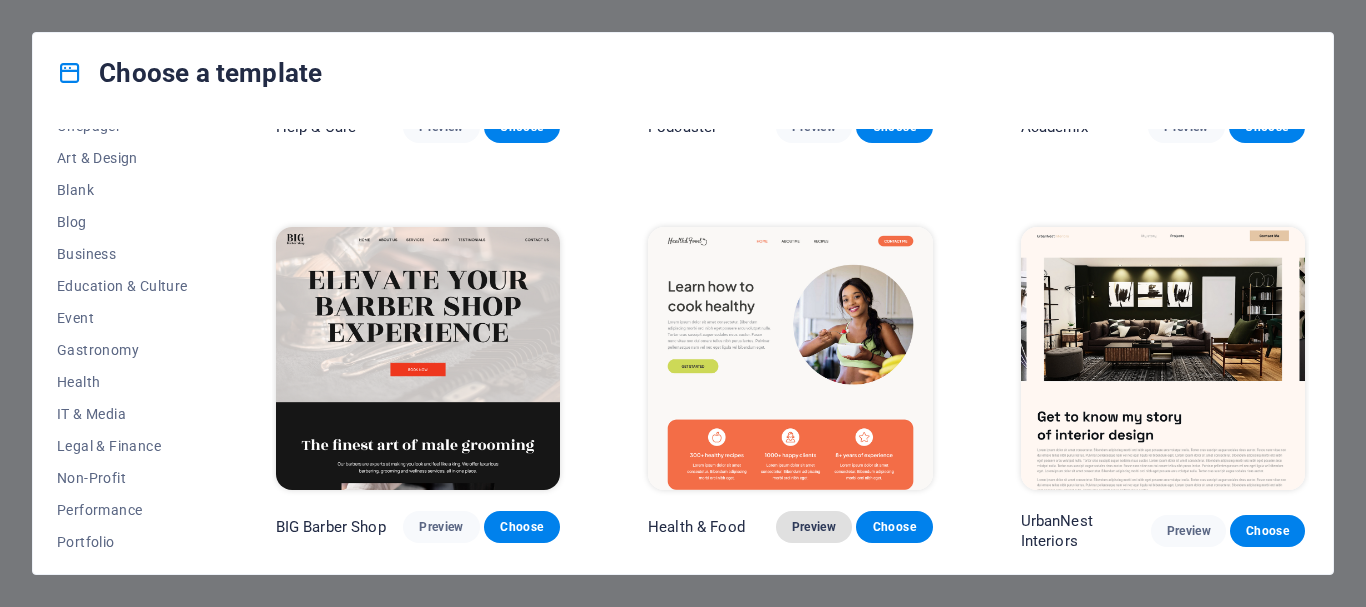 click on "Preview" at bounding box center [814, 527] 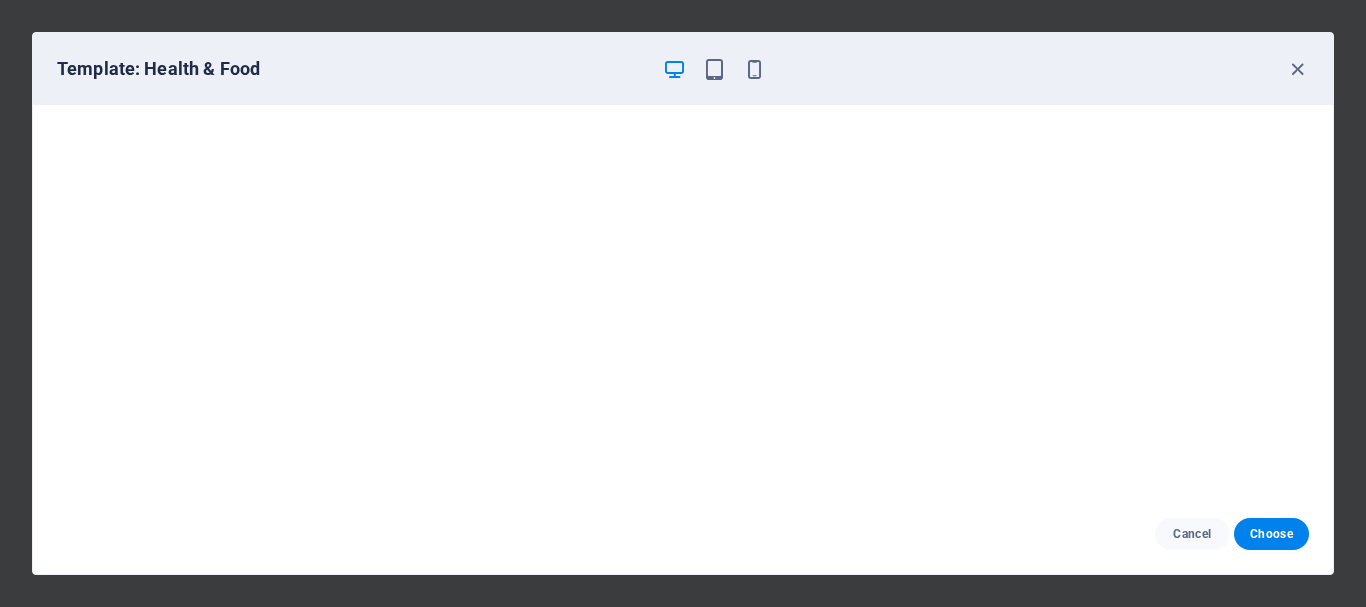 click at bounding box center (674, 69) 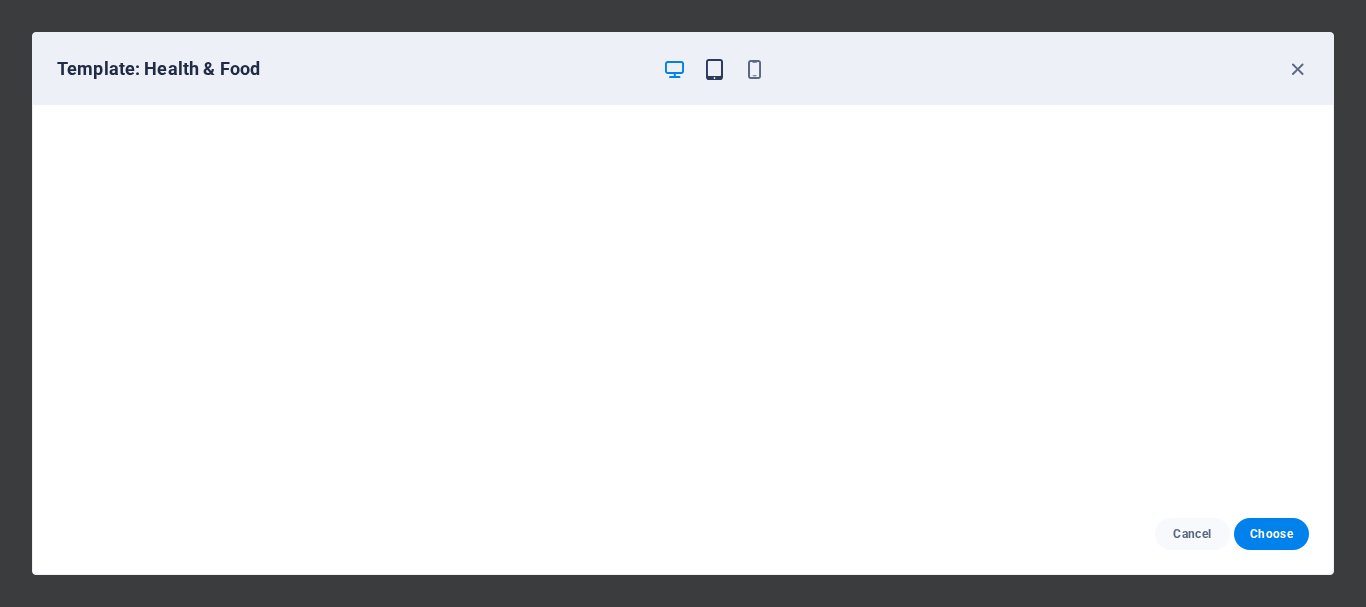 click at bounding box center [714, 69] 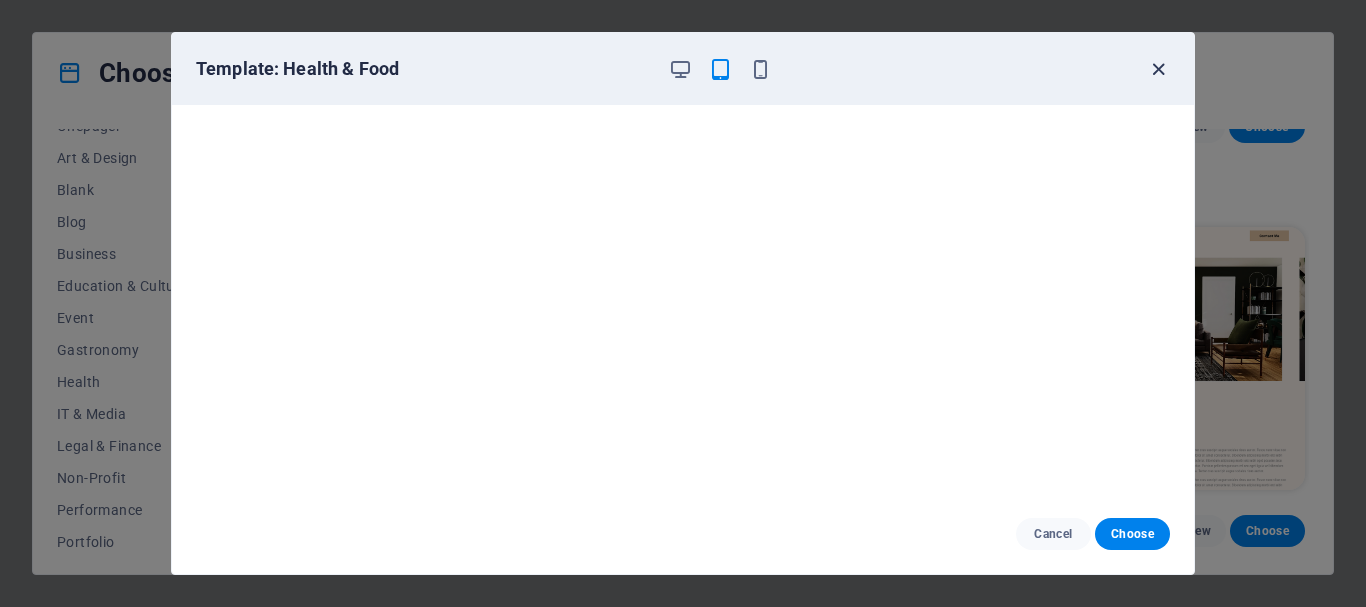 click at bounding box center (1158, 69) 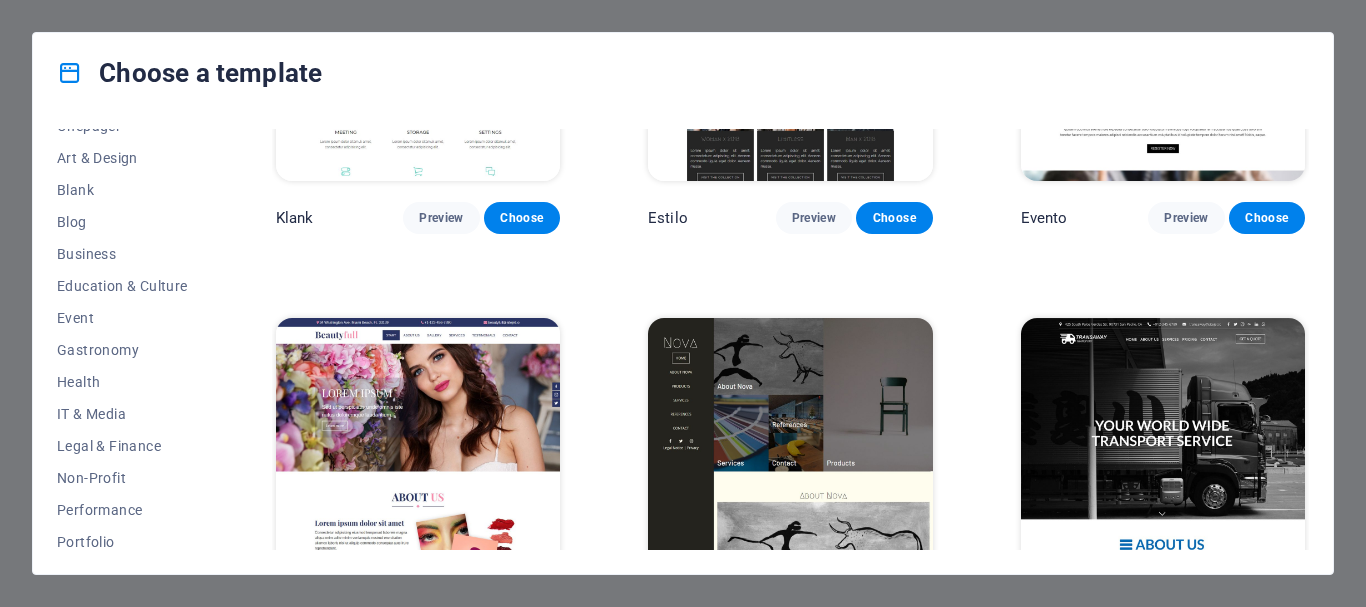 scroll, scrollTop: 16700, scrollLeft: 0, axis: vertical 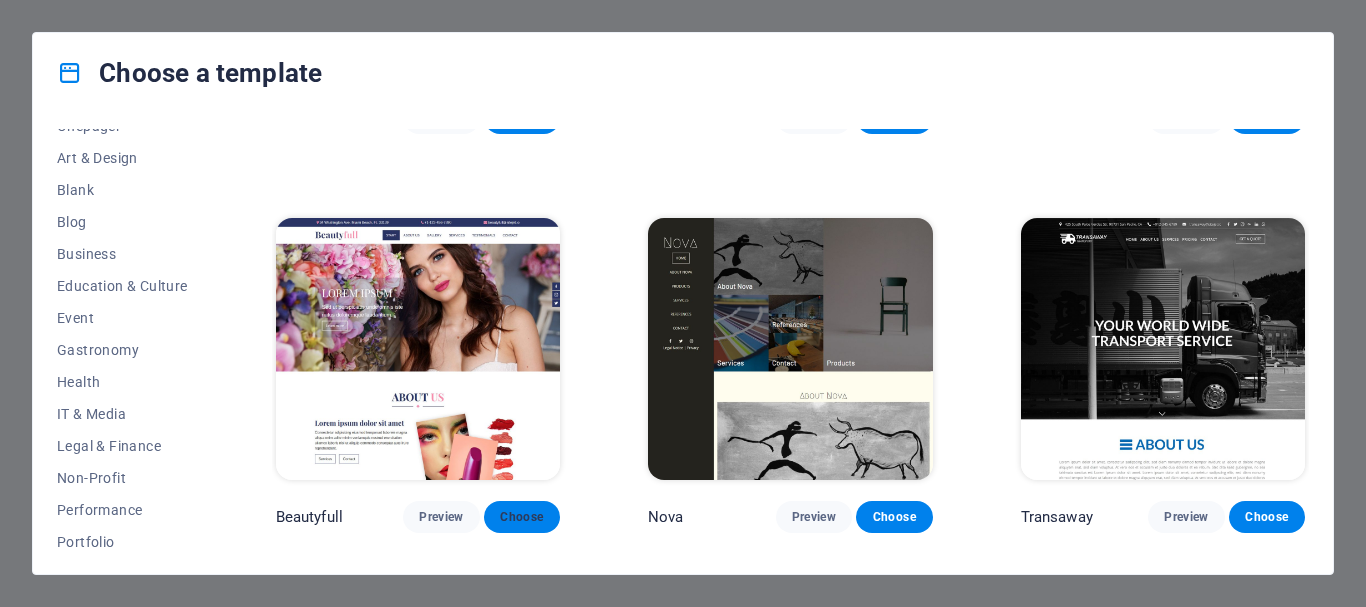 click on "Choose" at bounding box center [522, 517] 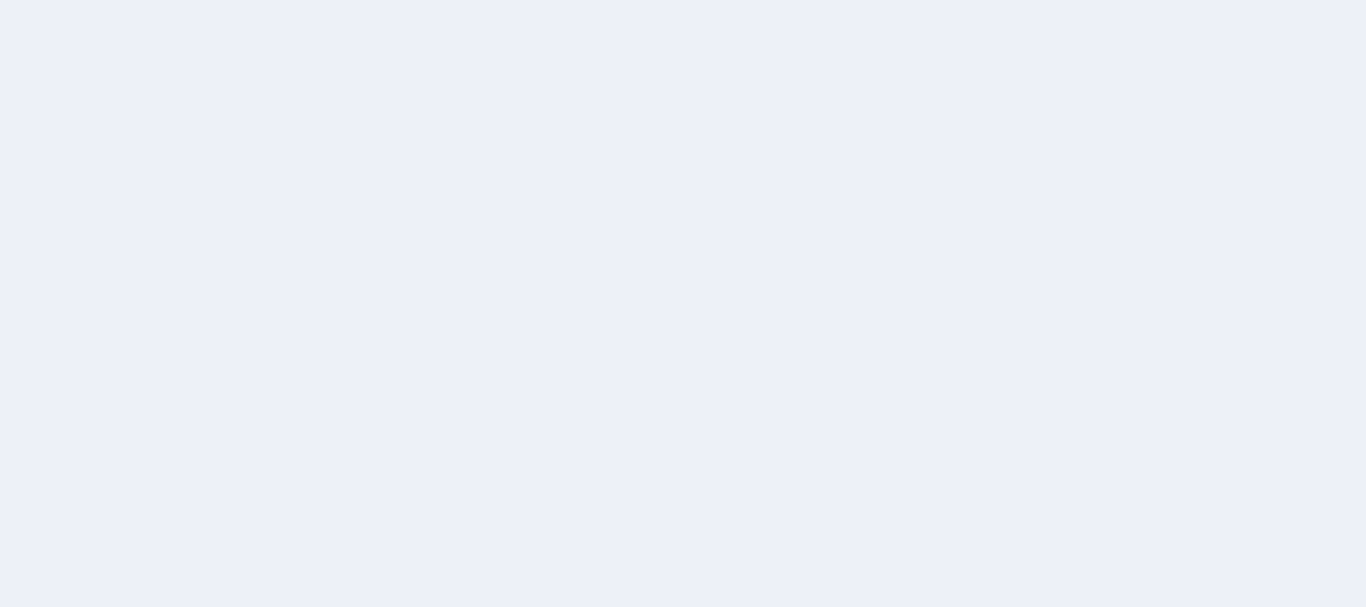 scroll, scrollTop: 0, scrollLeft: 0, axis: both 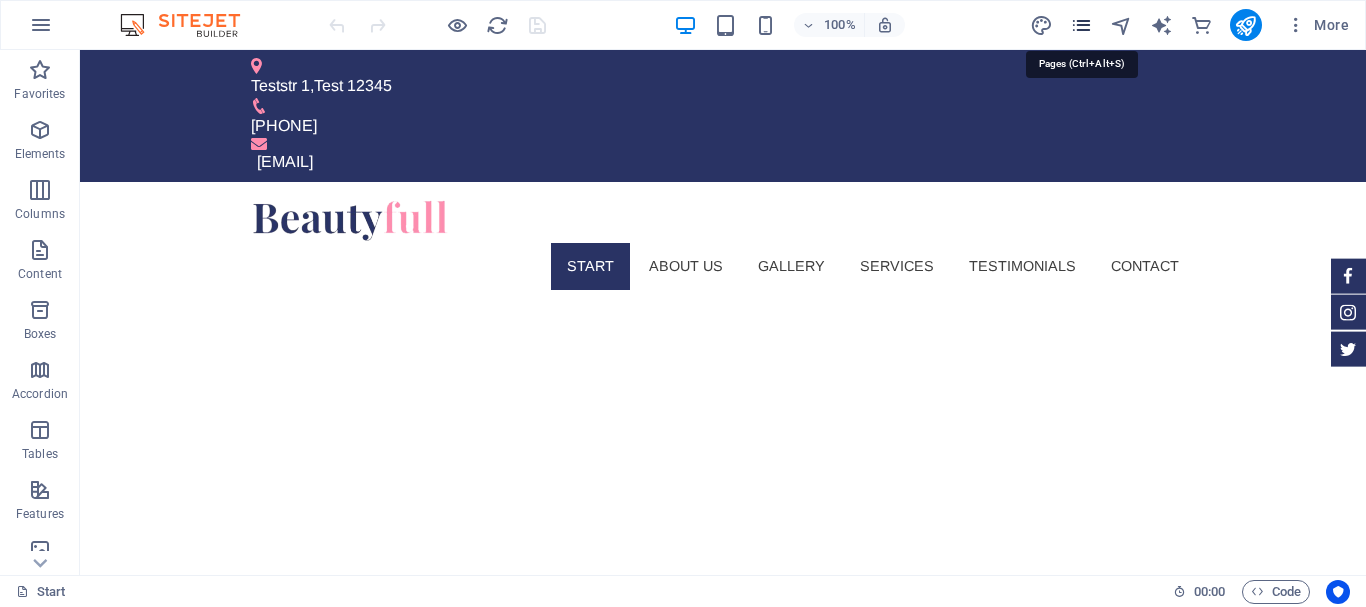 click at bounding box center (1081, 25) 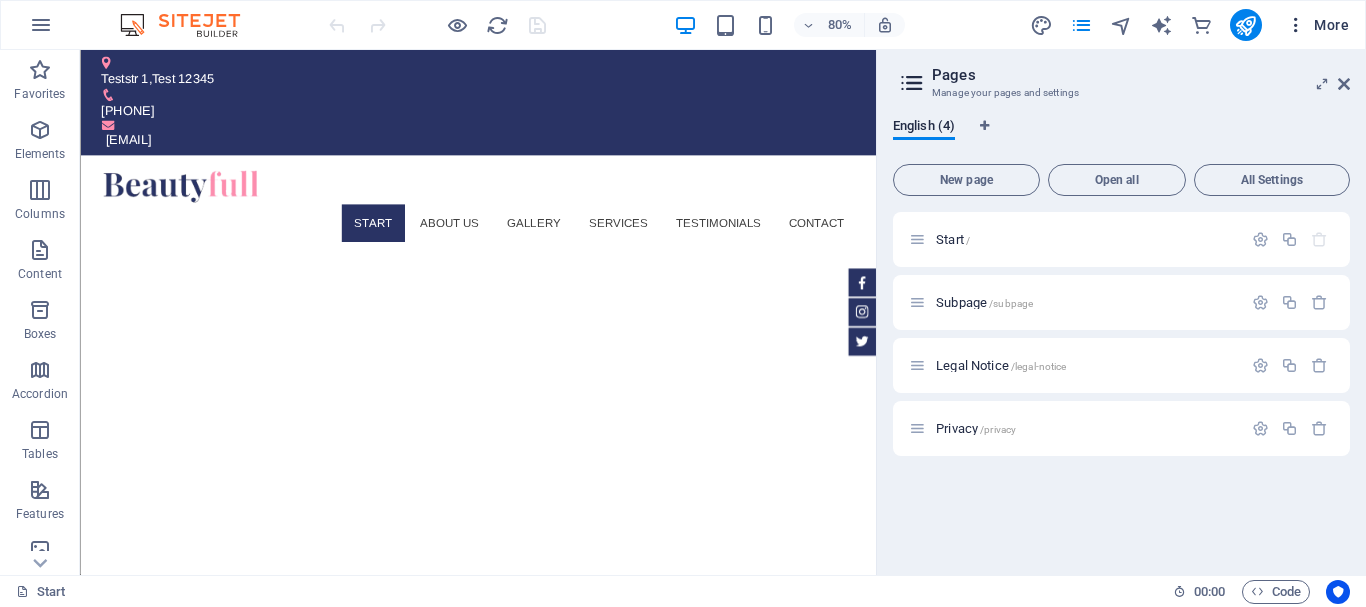 click on "More" at bounding box center (1317, 25) 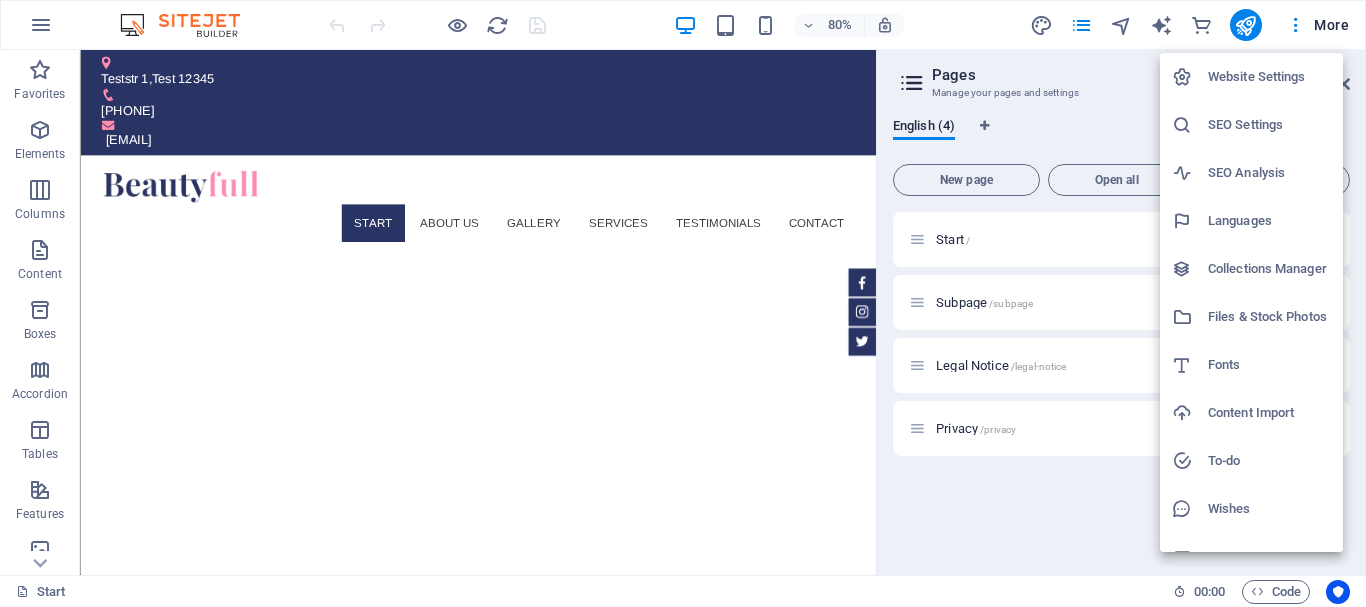 click at bounding box center [683, 303] 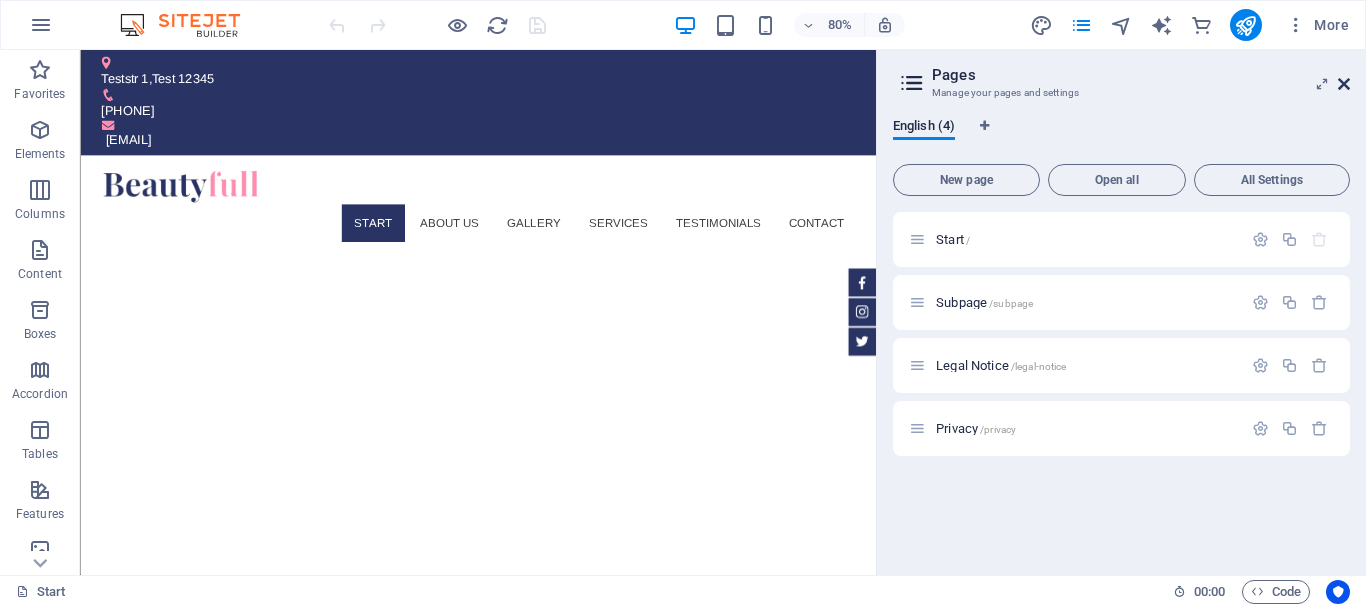 click at bounding box center [1344, 84] 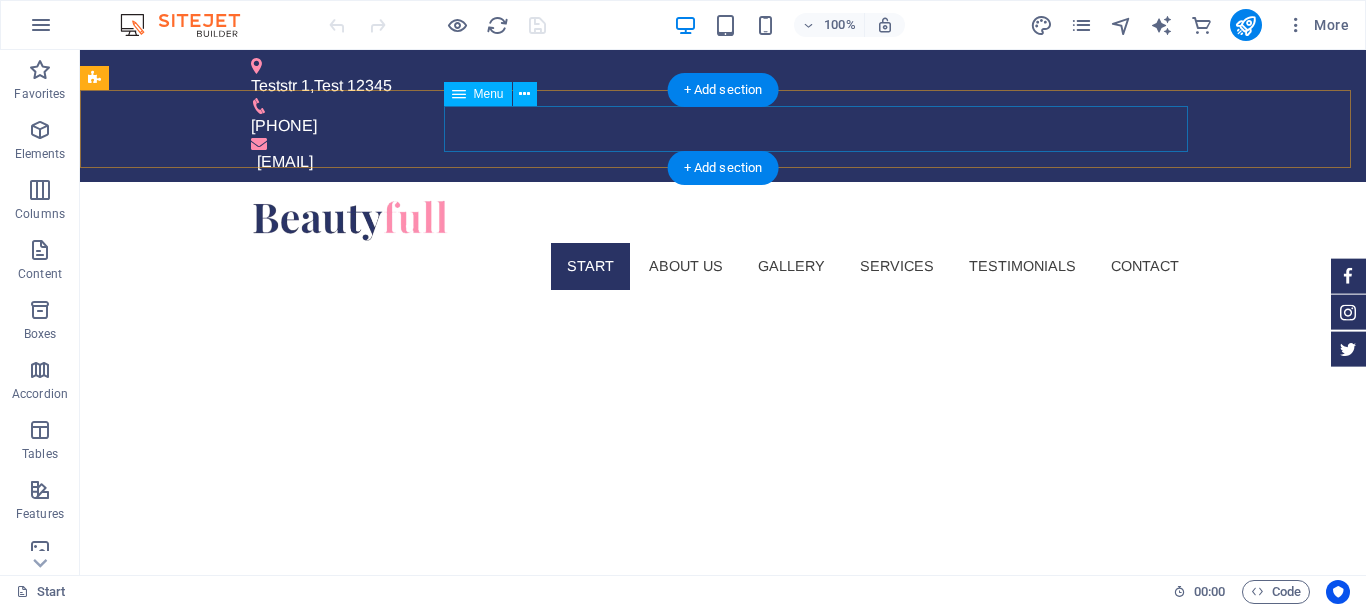 click on "Start About us Gallery Services Testimonials Contact" at bounding box center (723, 266) 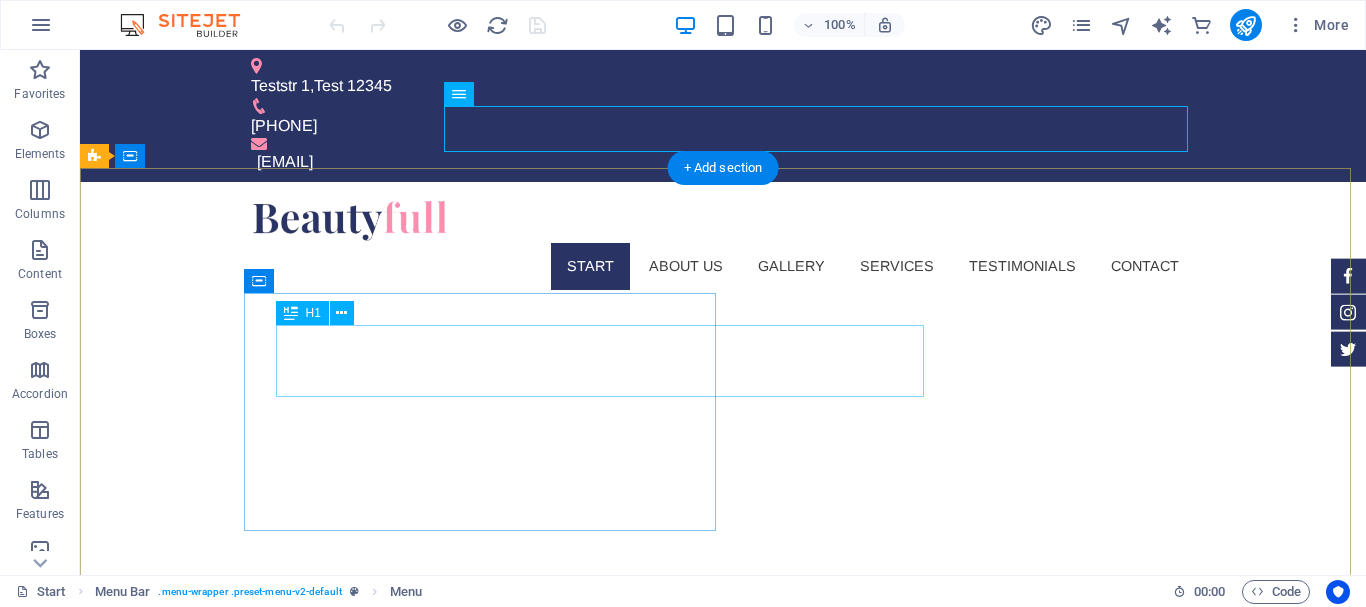 click on "welingtonrubbers.com" at bounding box center [400, 960] 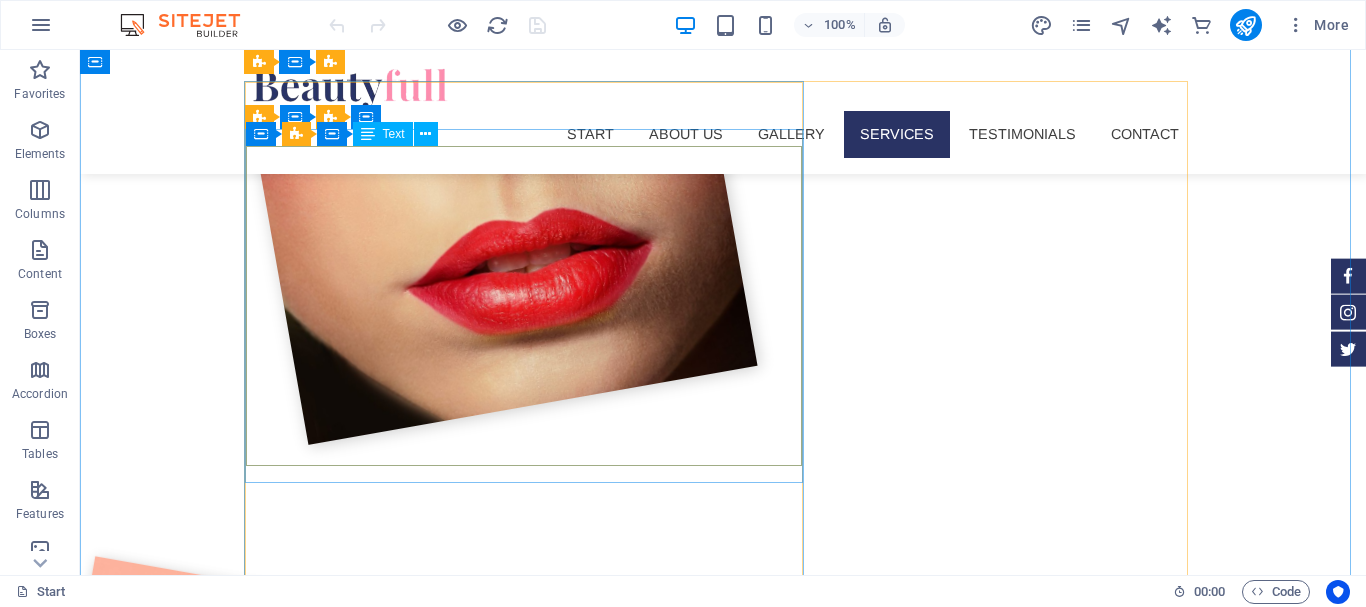 scroll, scrollTop: 2163, scrollLeft: 0, axis: vertical 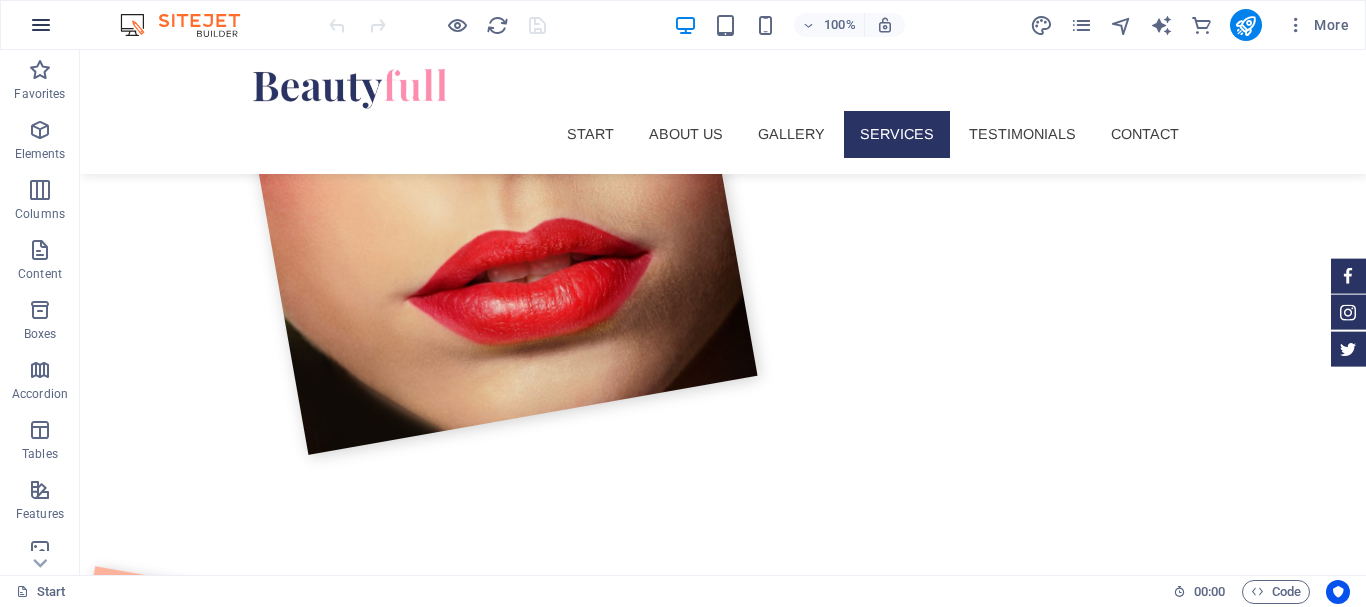 click at bounding box center [41, 25] 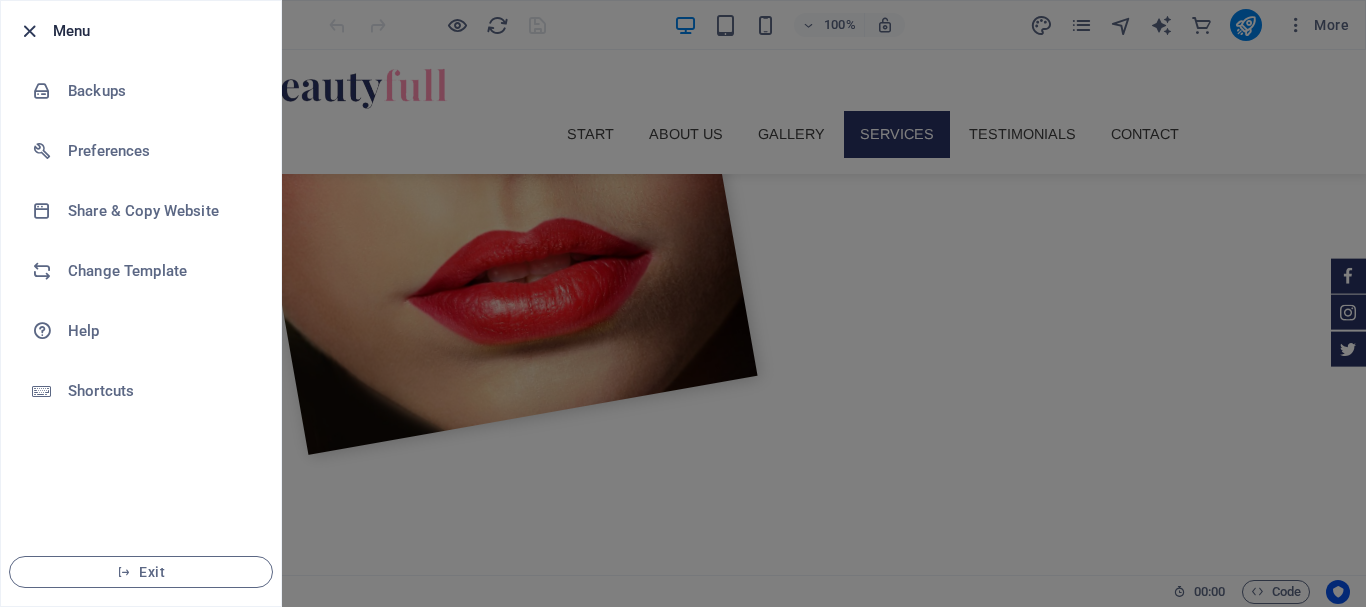click at bounding box center [29, 31] 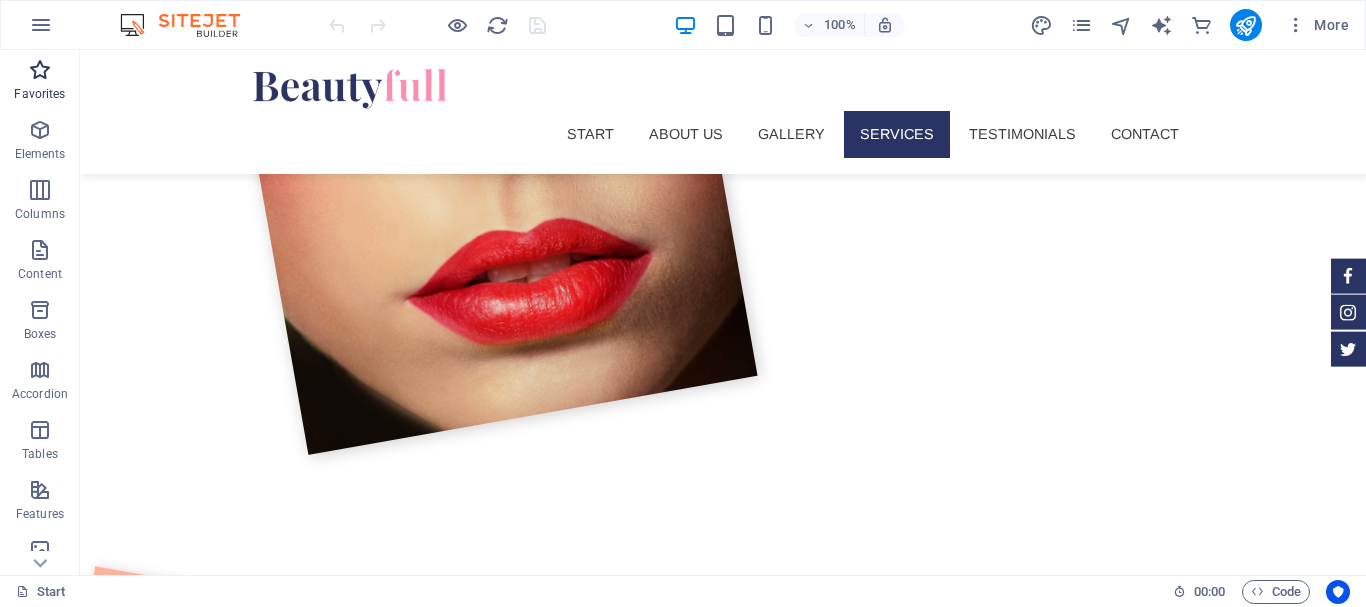 click on "Favorites" at bounding box center [40, 82] 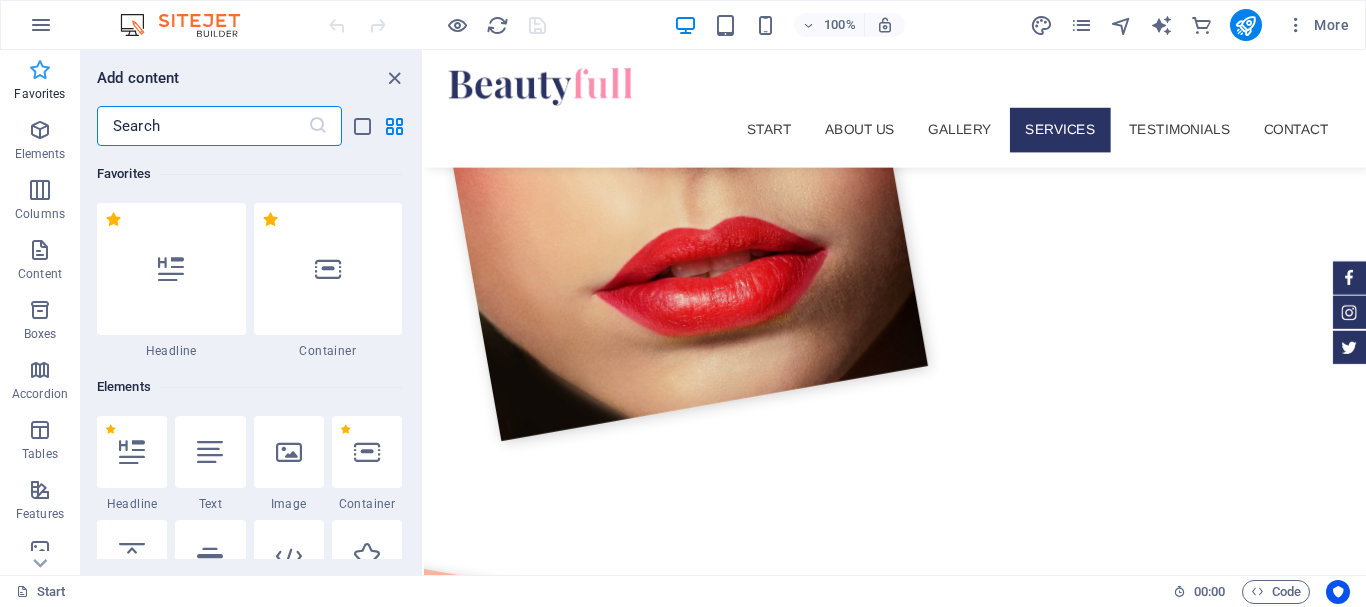 scroll, scrollTop: 2022, scrollLeft: 0, axis: vertical 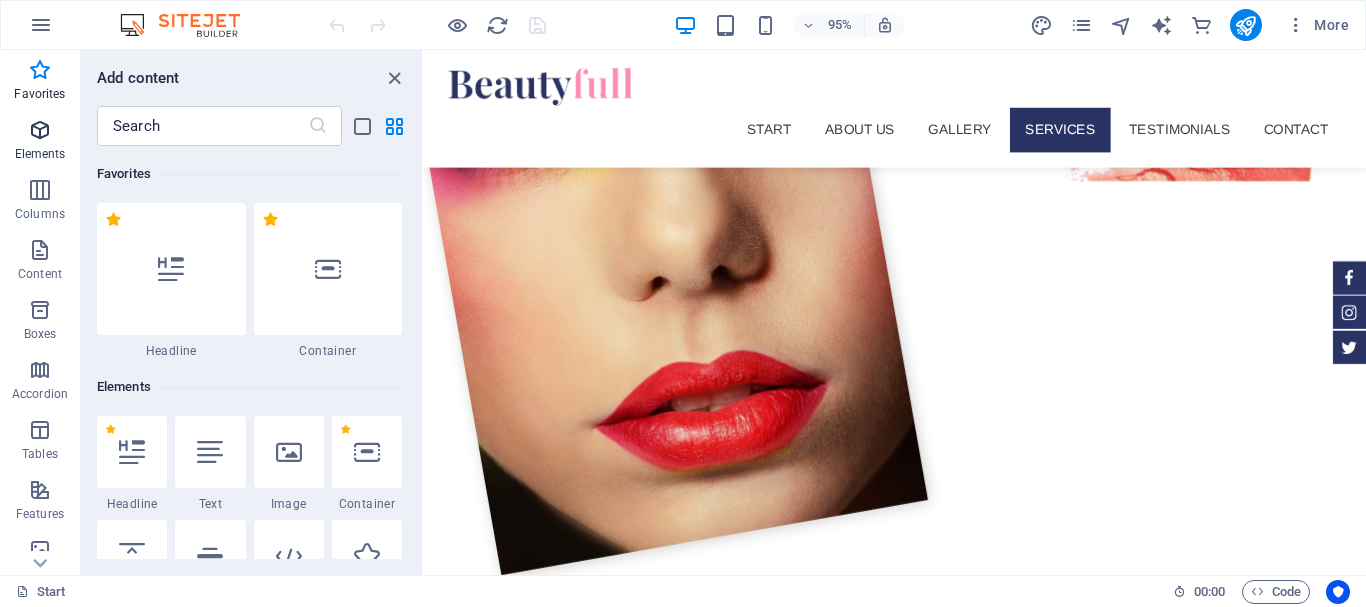click at bounding box center [40, 130] 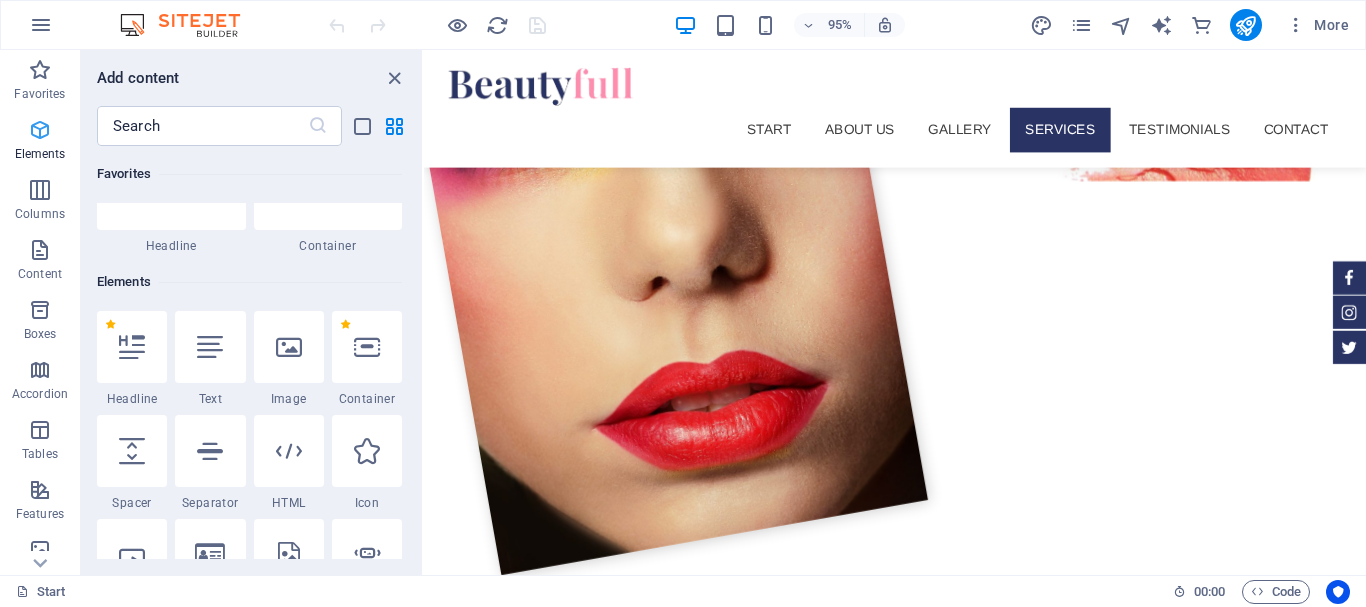 scroll, scrollTop: 213, scrollLeft: 0, axis: vertical 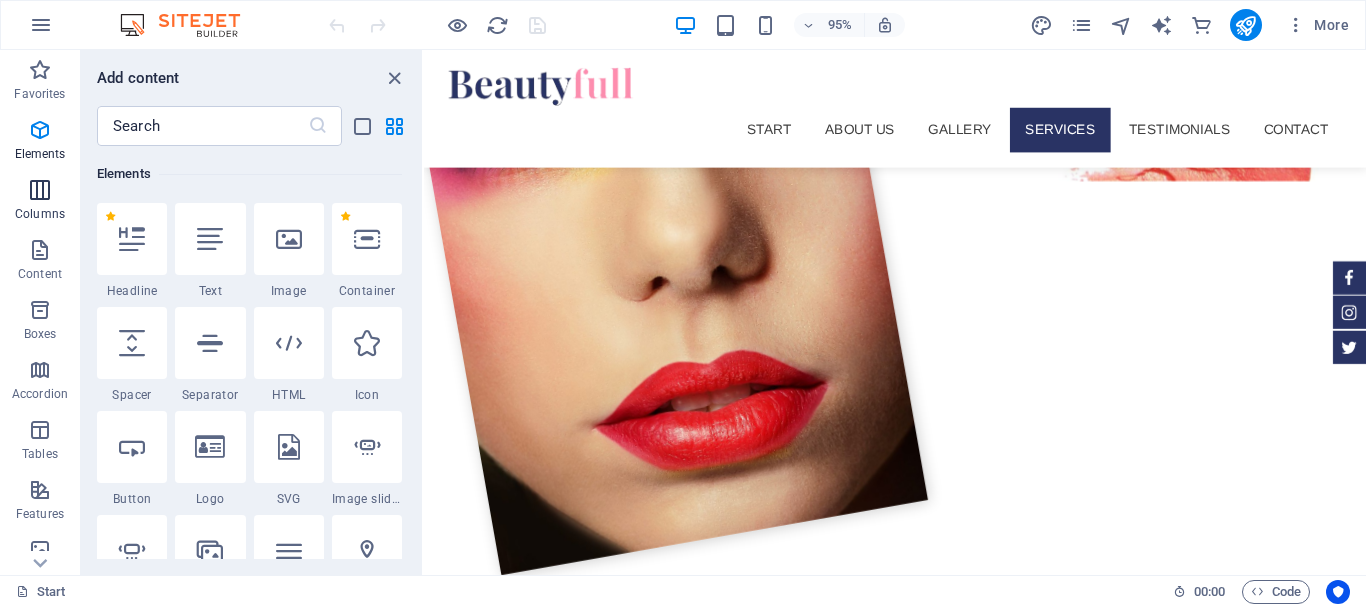 click at bounding box center [40, 190] 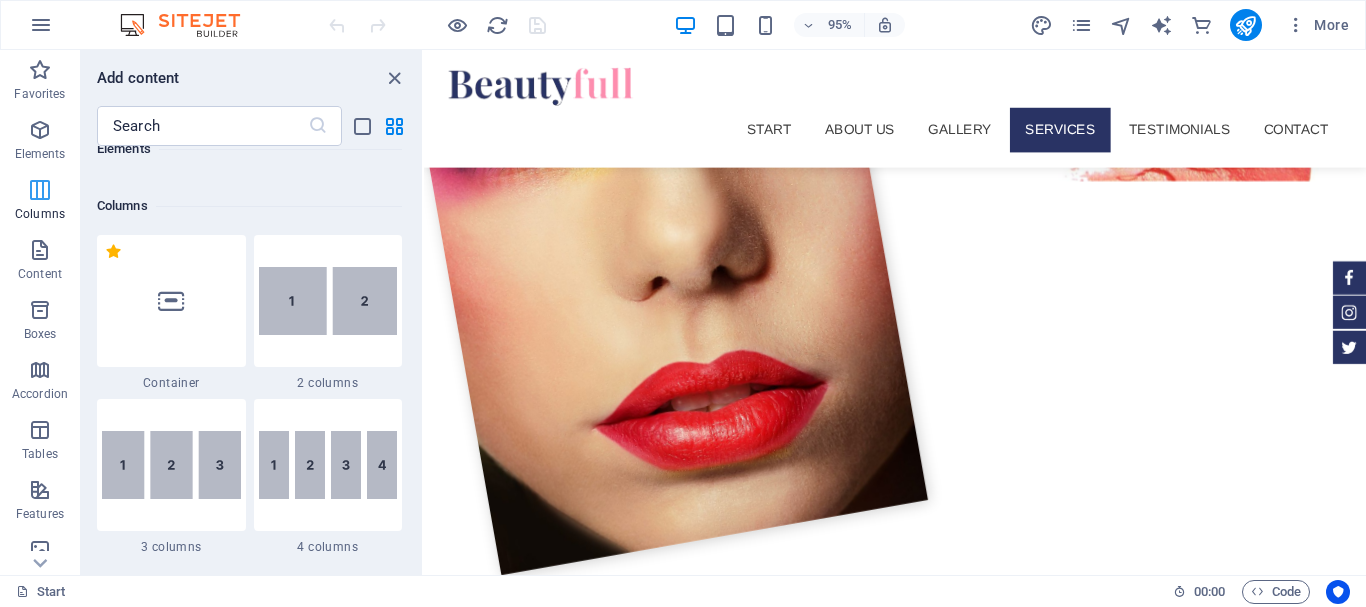 scroll, scrollTop: 990, scrollLeft: 0, axis: vertical 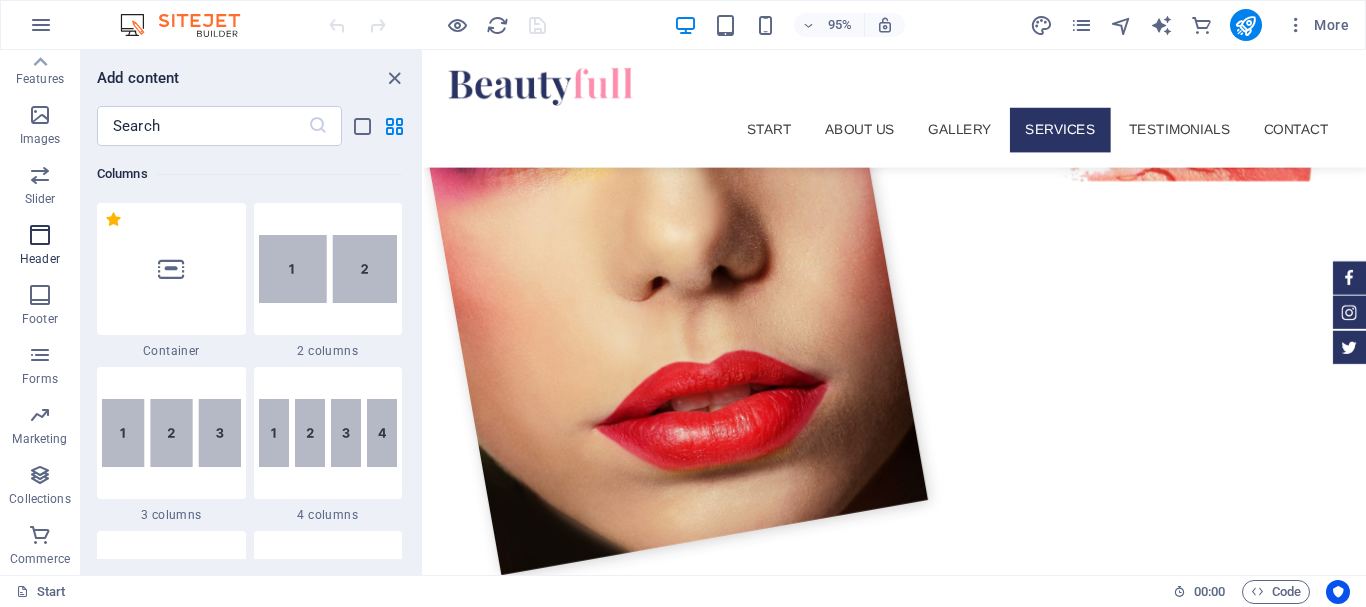 click on "Header" at bounding box center (40, 247) 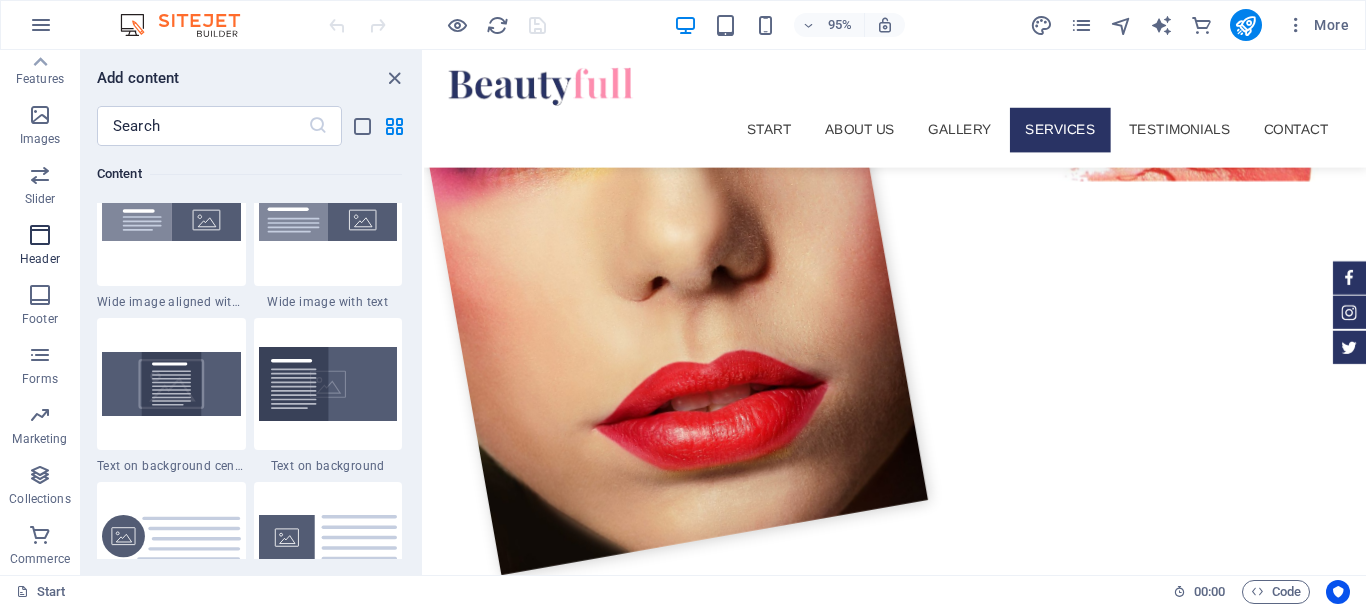 scroll, scrollTop: 12042, scrollLeft: 0, axis: vertical 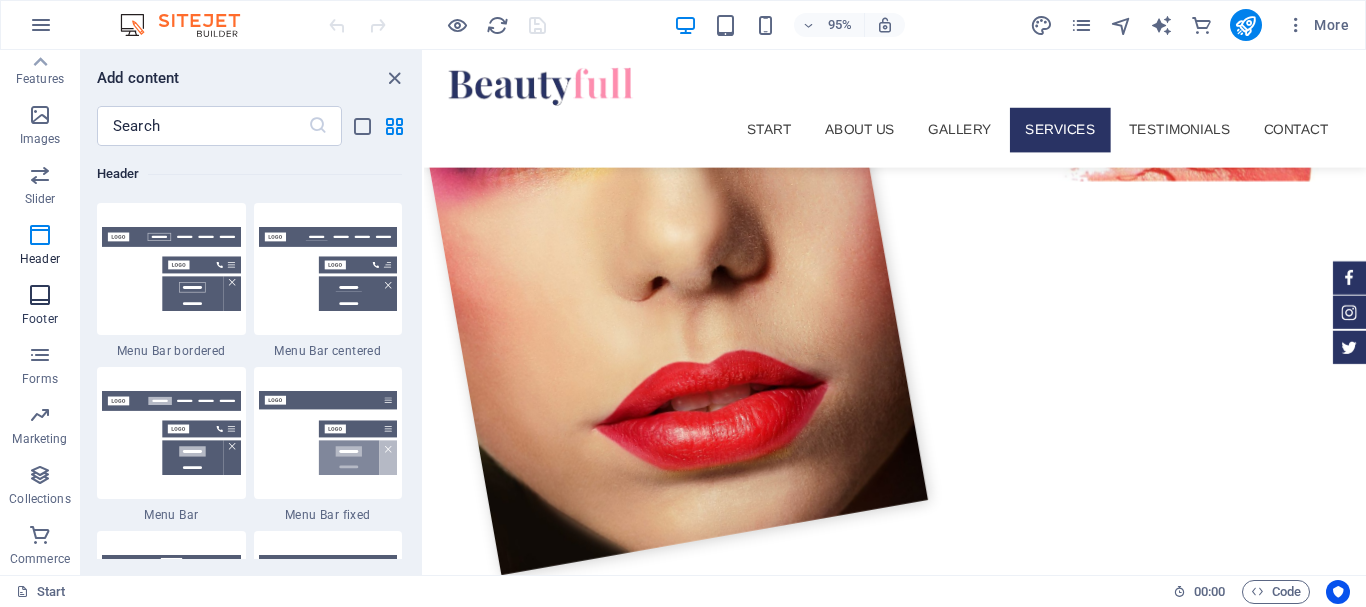 click at bounding box center (40, 295) 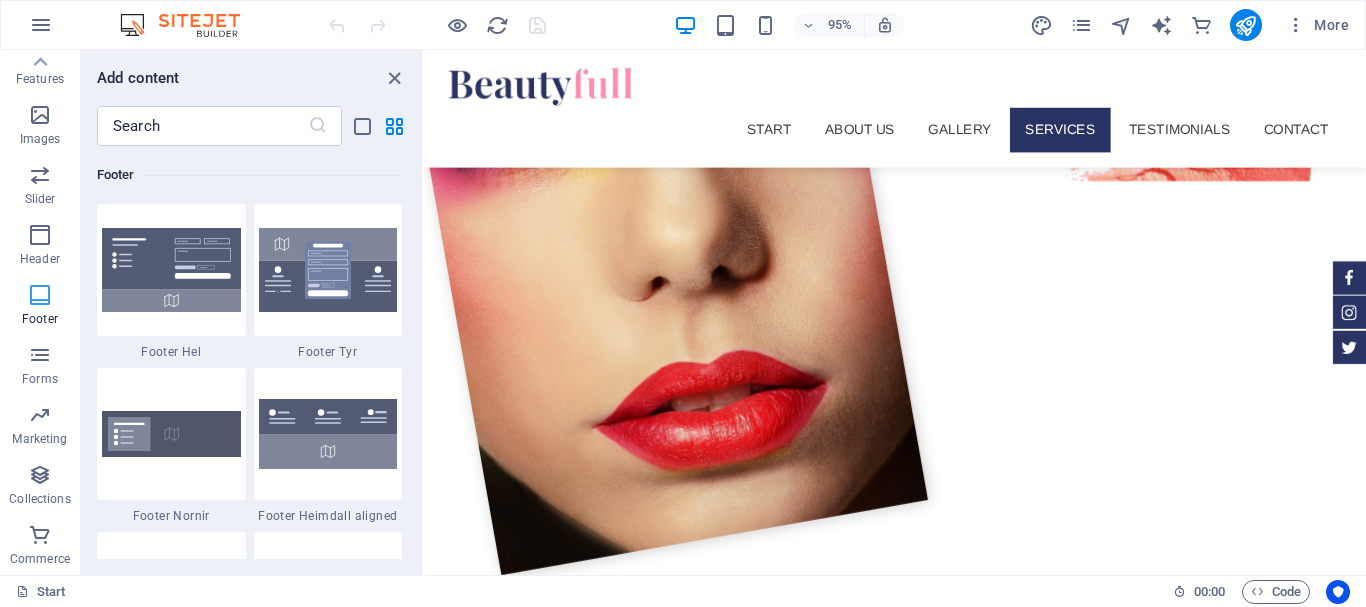 scroll, scrollTop: 13239, scrollLeft: 0, axis: vertical 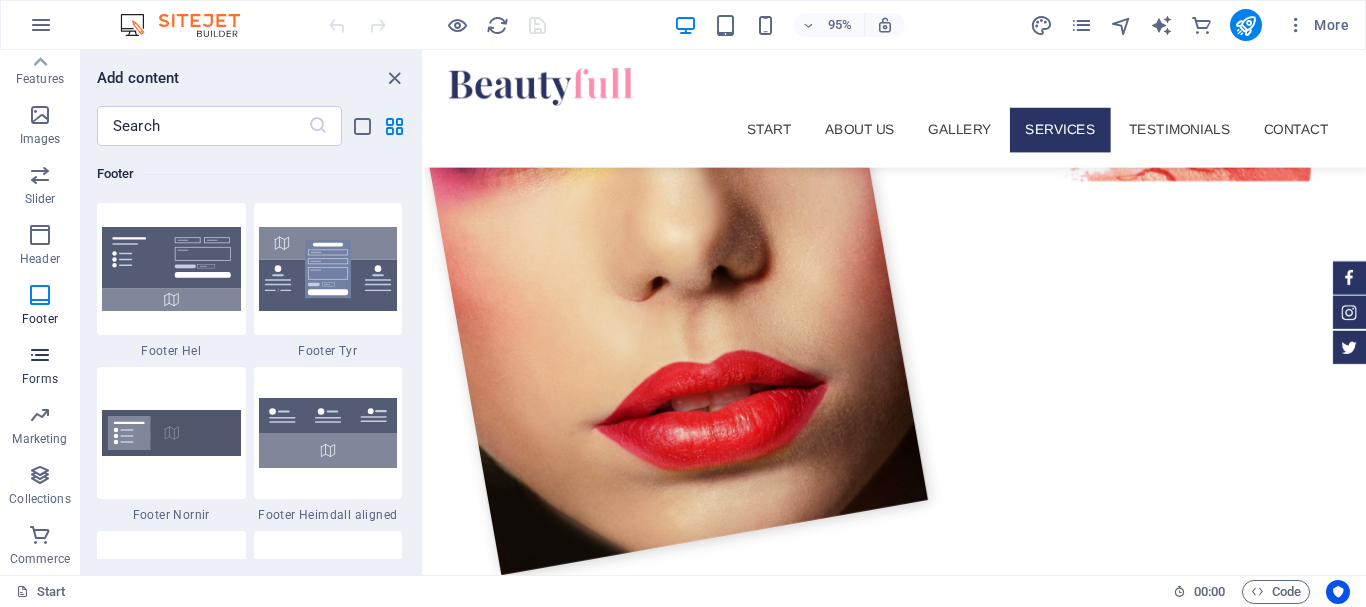 click at bounding box center [40, 355] 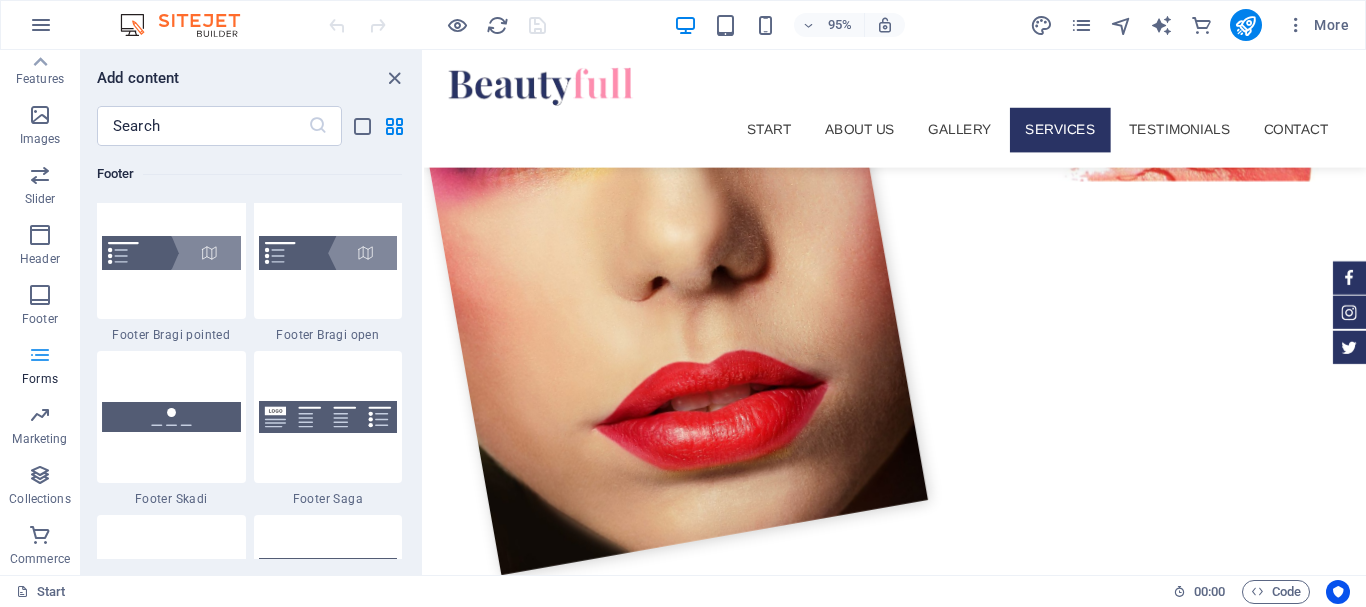 scroll, scrollTop: 14600, scrollLeft: 0, axis: vertical 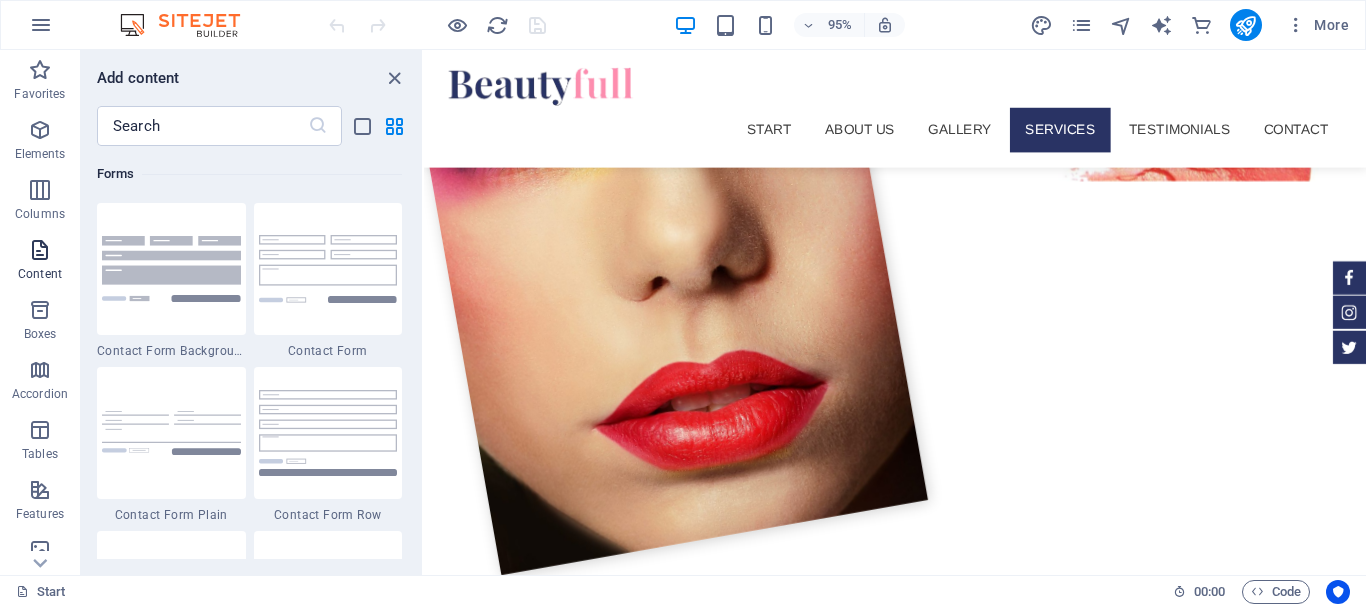 click at bounding box center [40, 250] 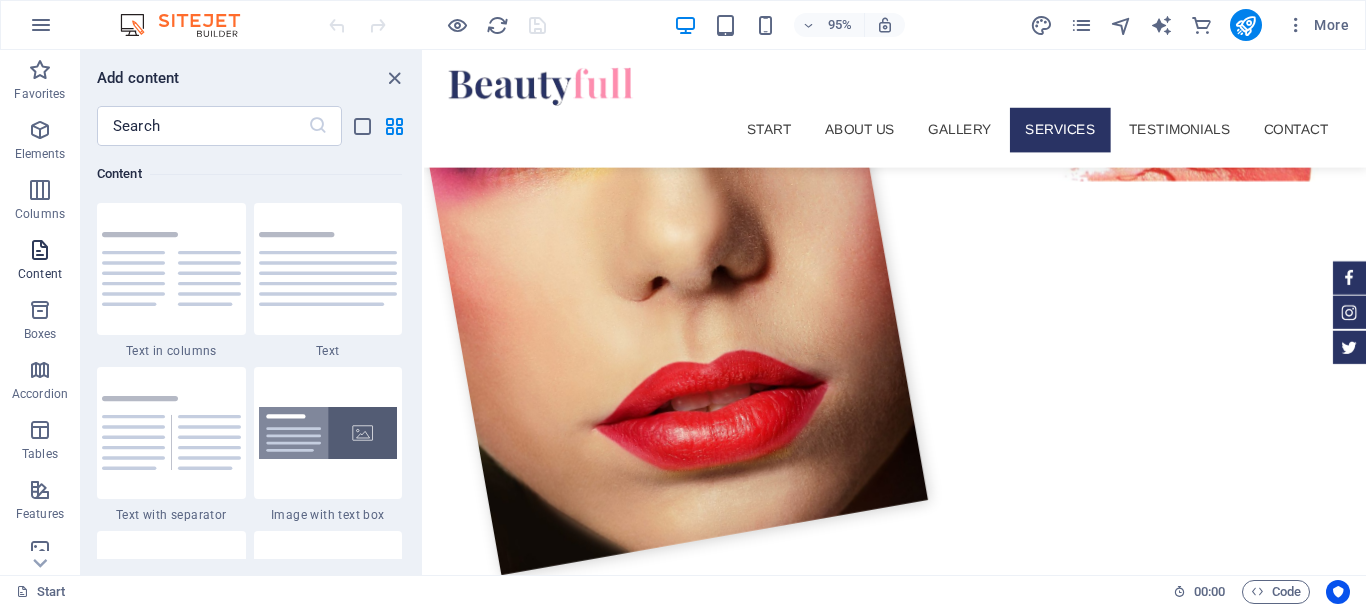 scroll, scrollTop: 3499, scrollLeft: 0, axis: vertical 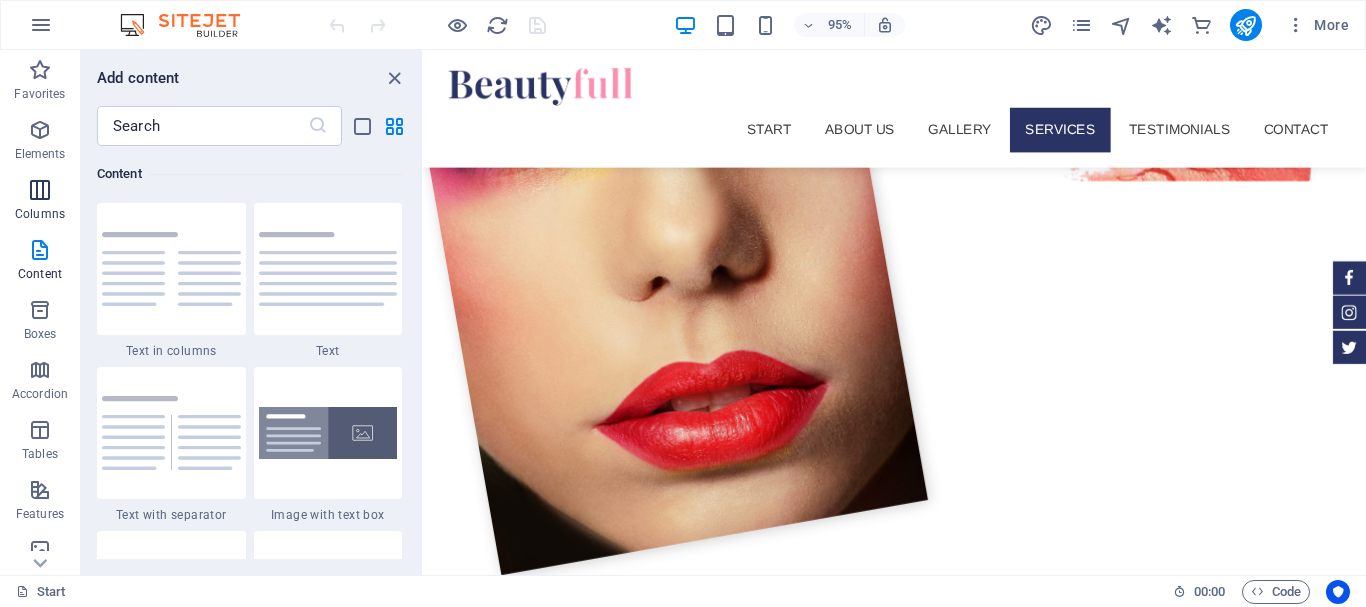 click on "Columns" at bounding box center [40, 202] 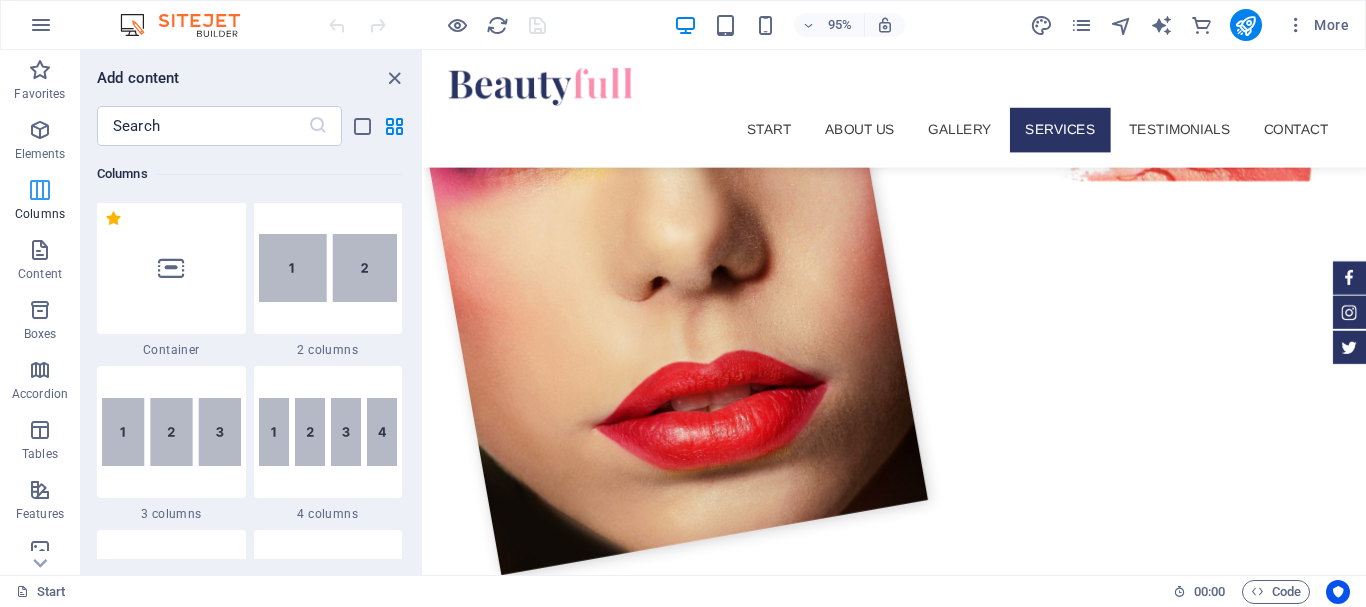 scroll, scrollTop: 990, scrollLeft: 0, axis: vertical 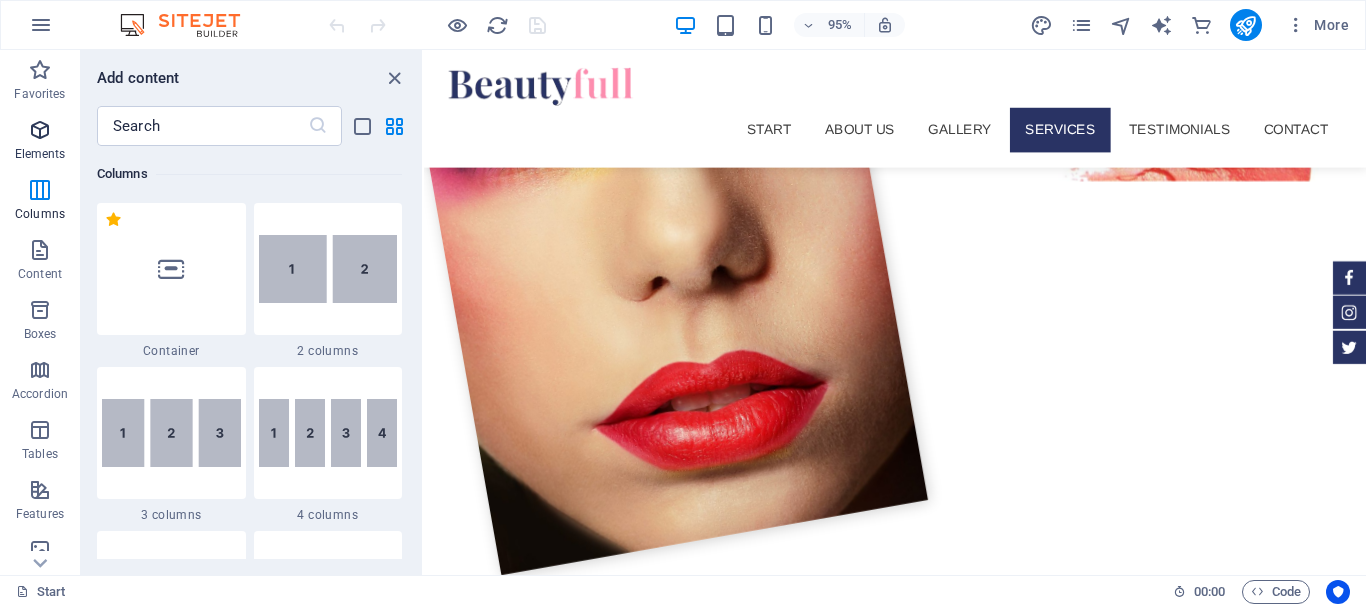 click at bounding box center (40, 130) 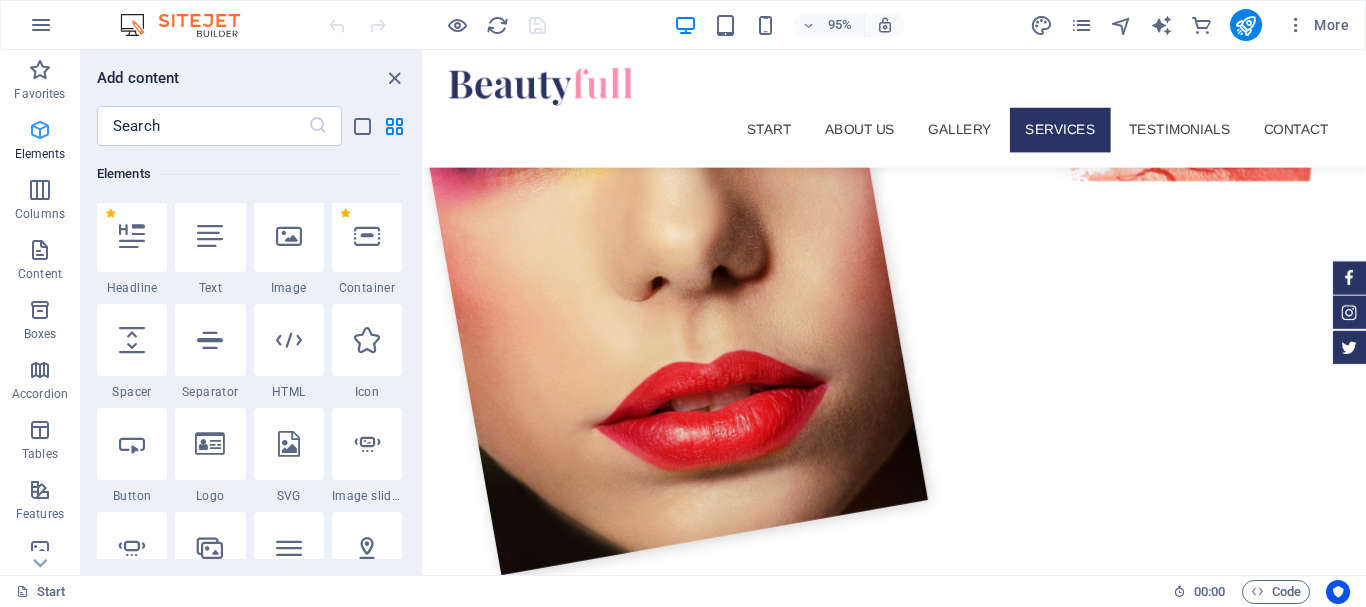 scroll, scrollTop: 213, scrollLeft: 0, axis: vertical 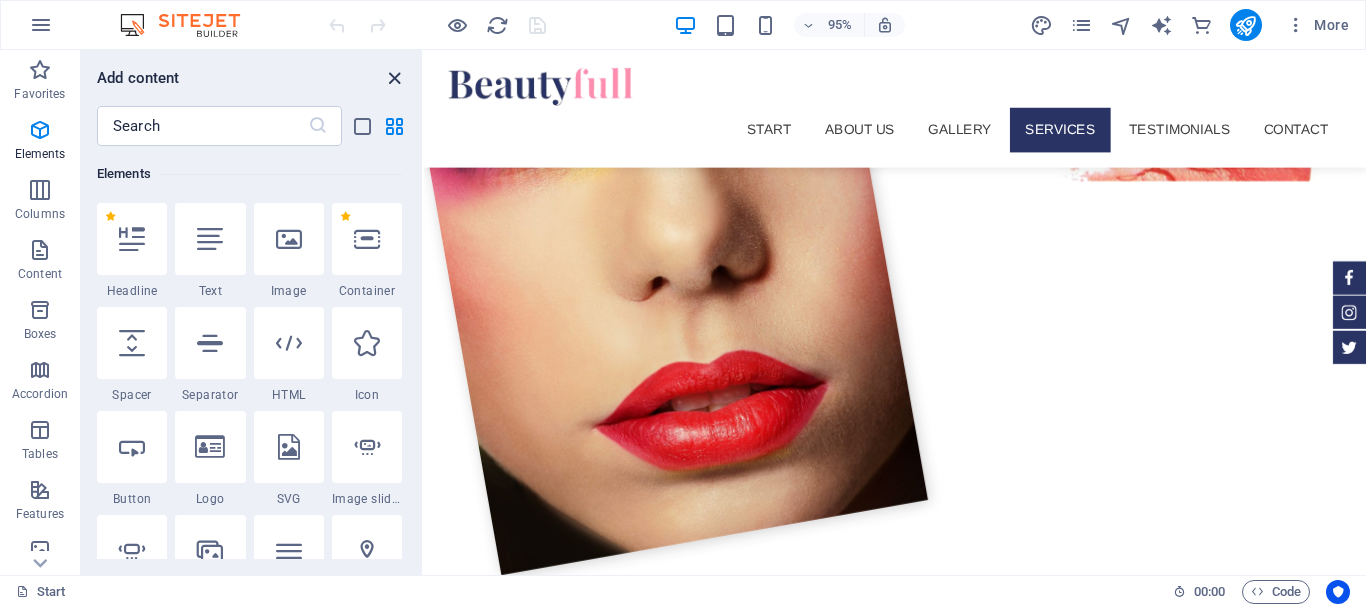click at bounding box center [394, 78] 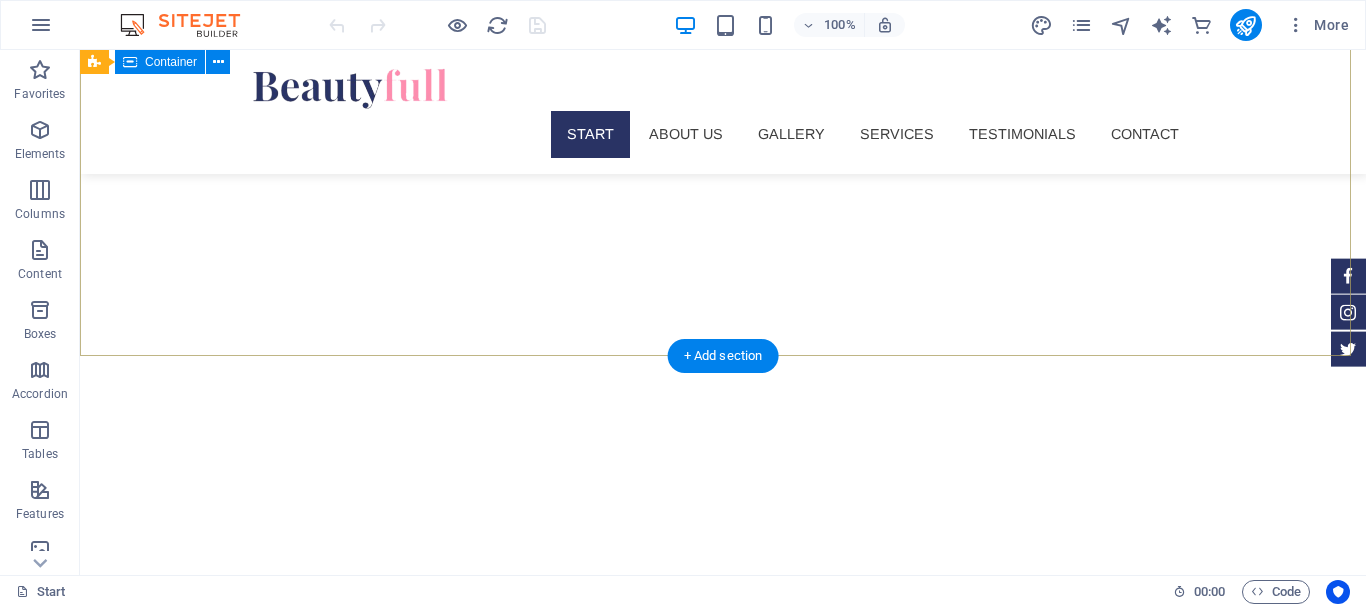 scroll, scrollTop: 163, scrollLeft: 0, axis: vertical 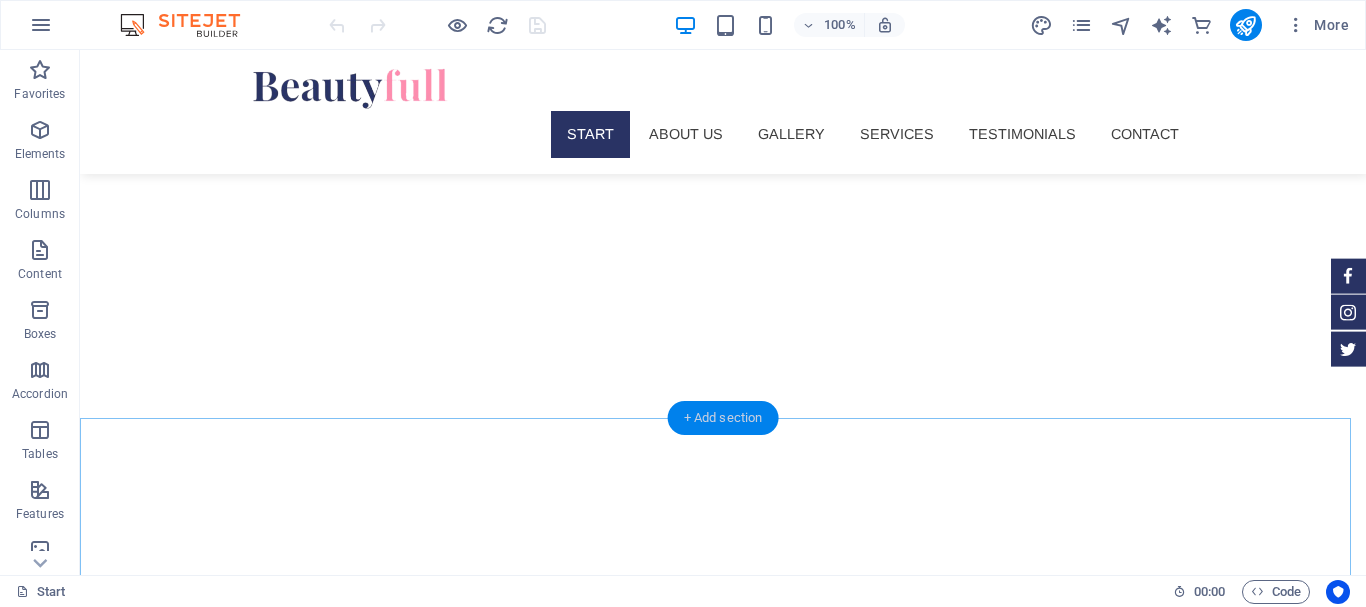 click on "+ Add section" at bounding box center [723, 418] 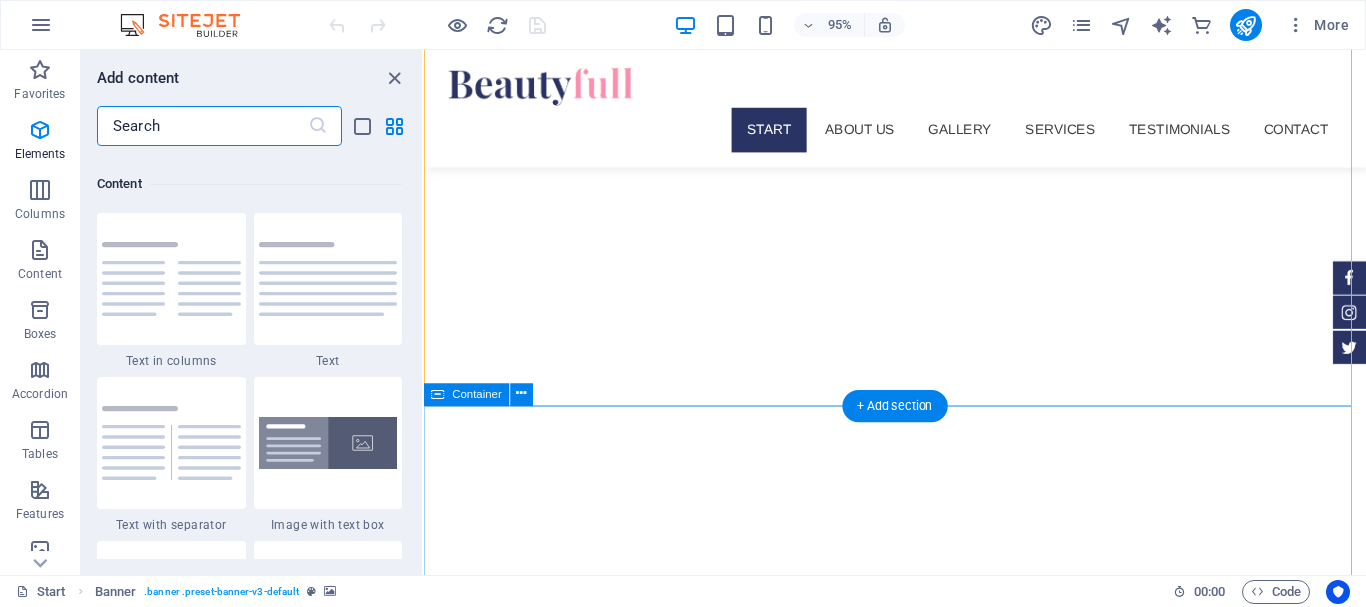 scroll, scrollTop: 3499, scrollLeft: 0, axis: vertical 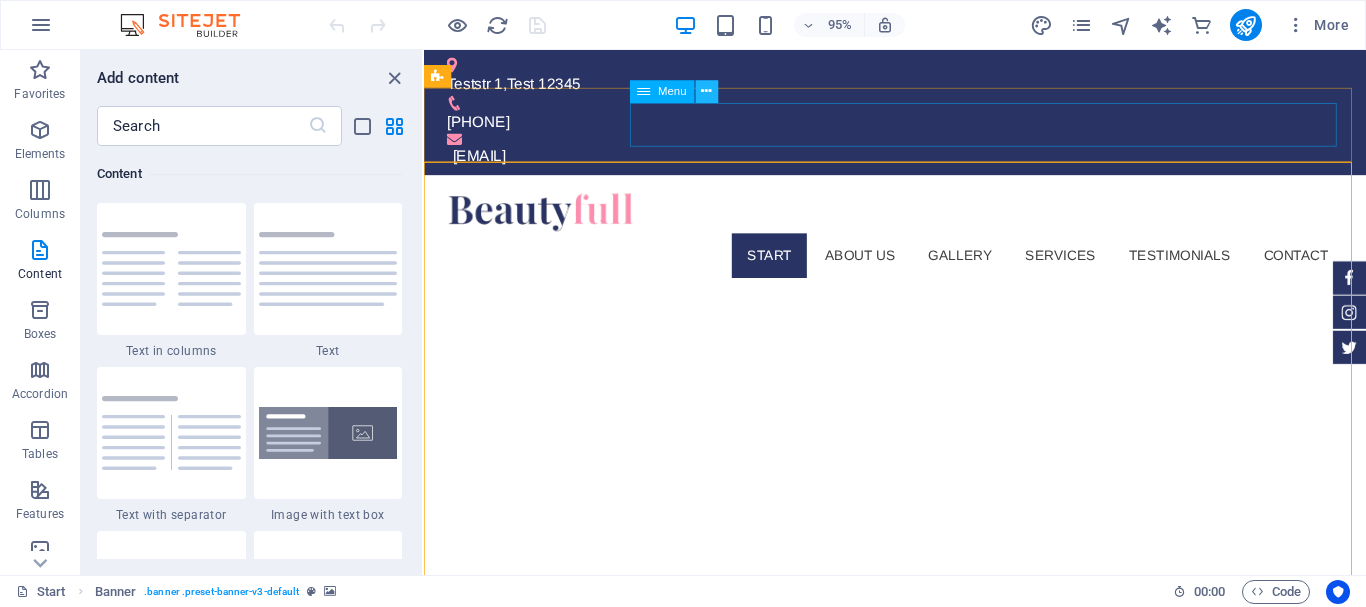 click at bounding box center [706, 92] 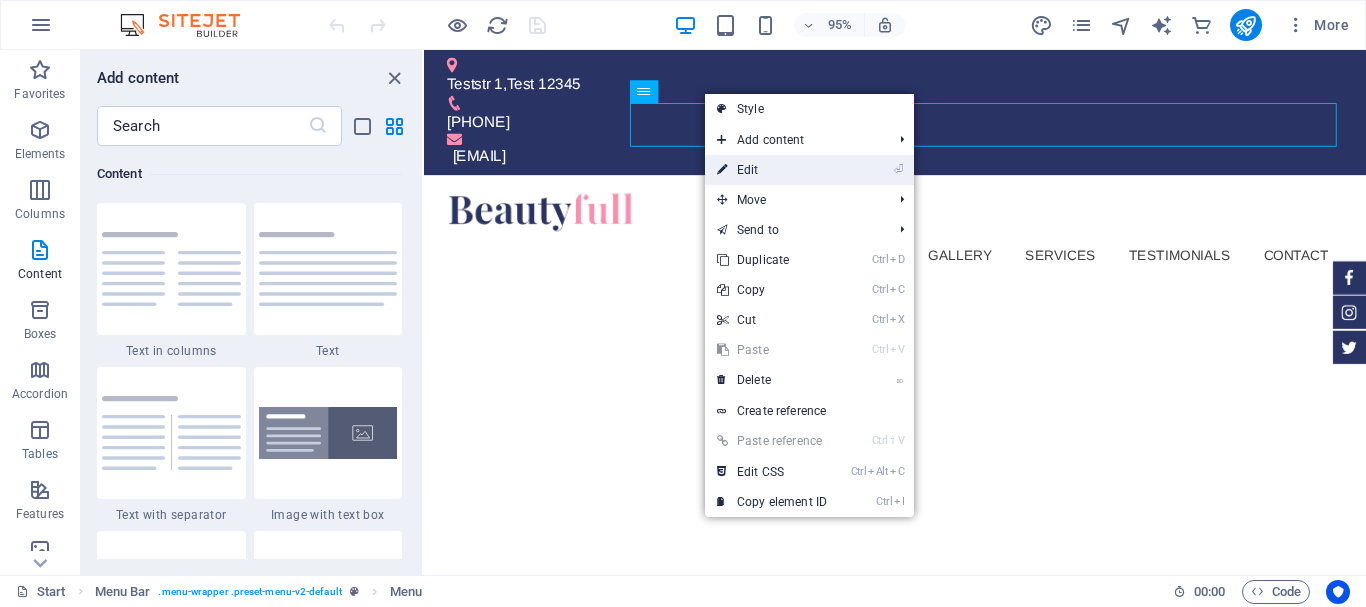 click on "⏎  Edit" at bounding box center [772, 170] 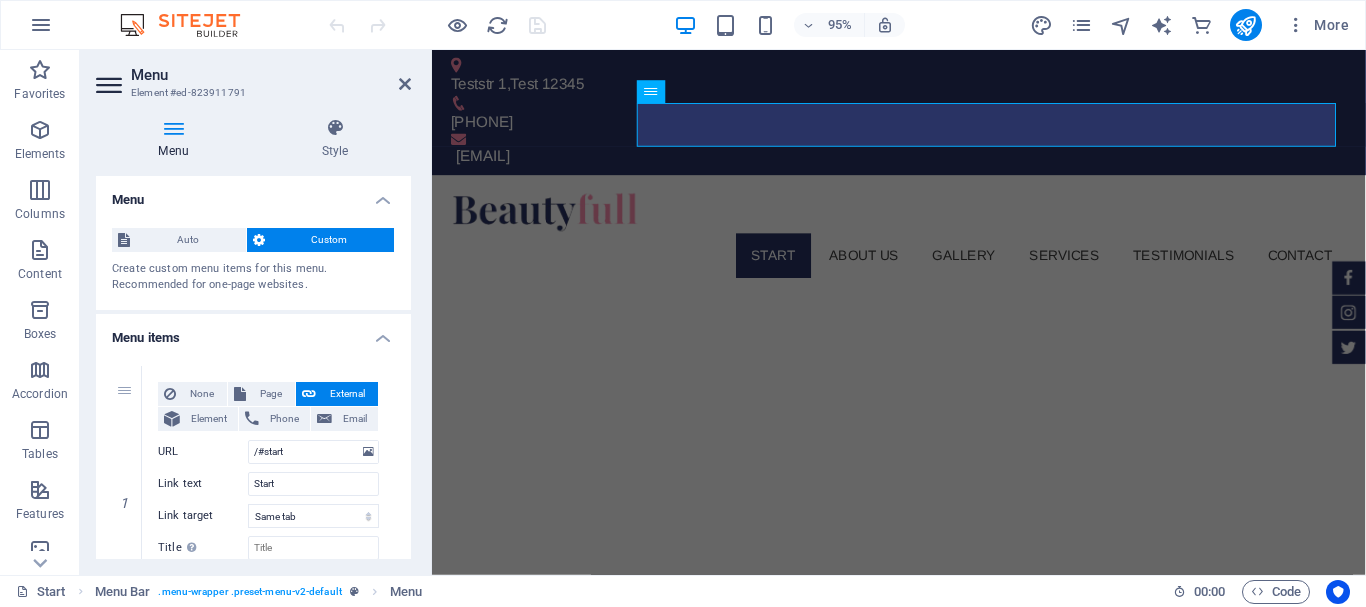 click at bounding box center (111, 85) 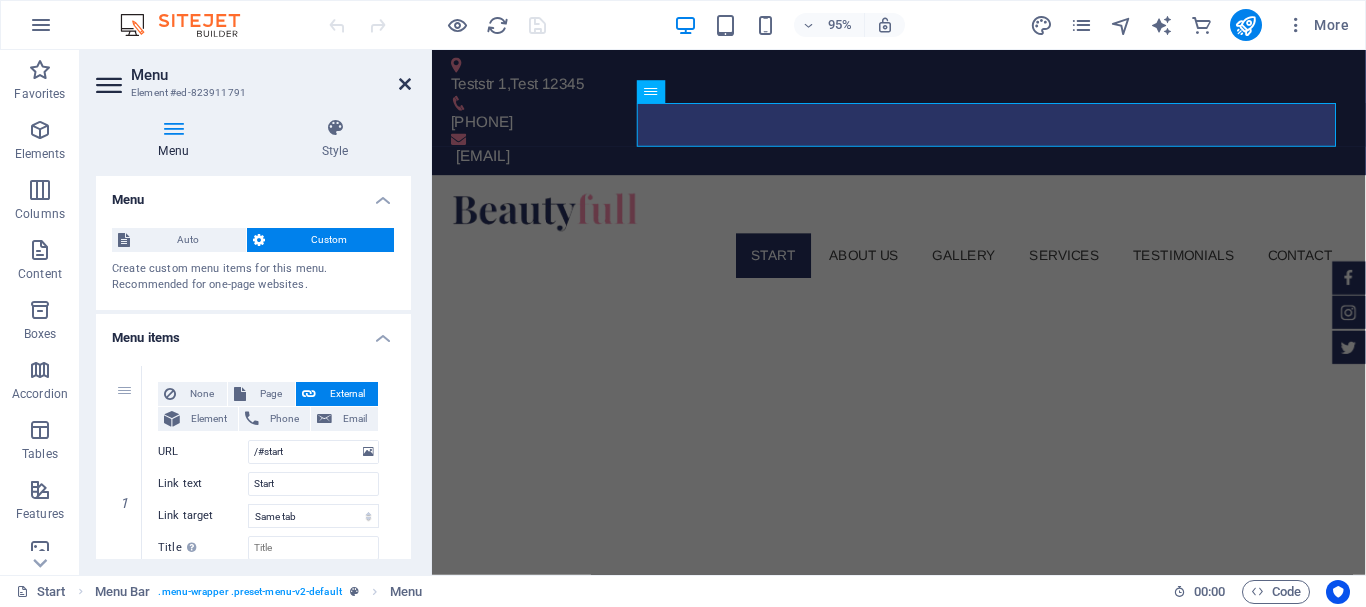 click at bounding box center (405, 84) 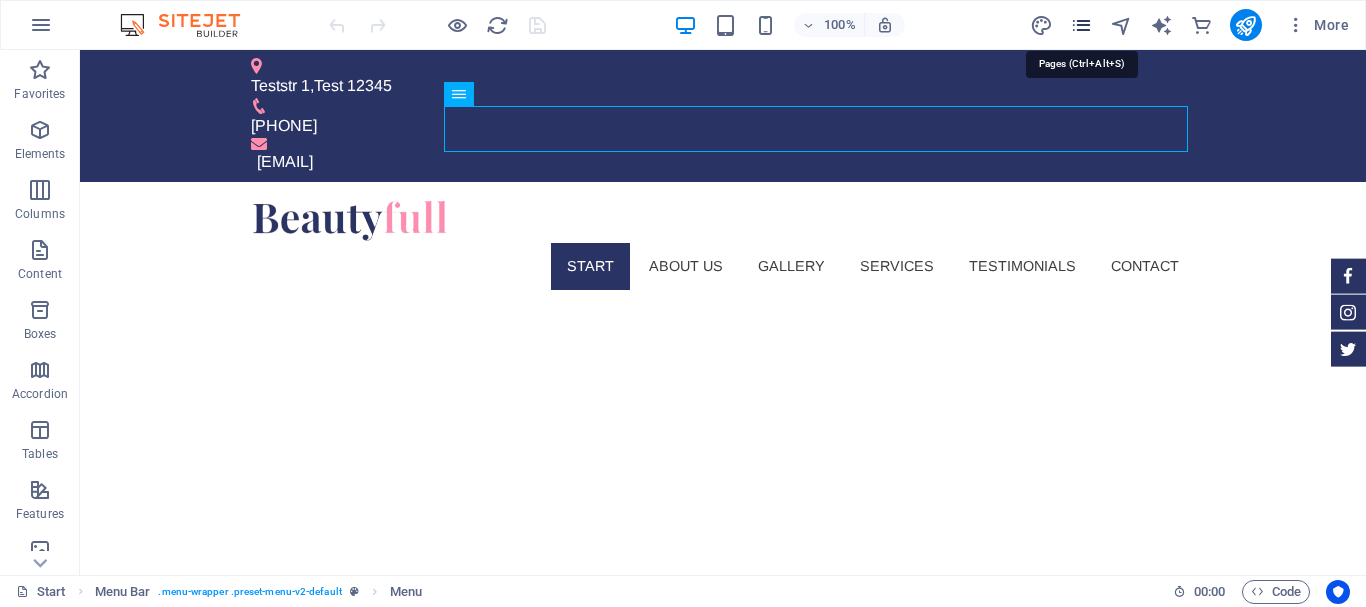 click at bounding box center (1081, 25) 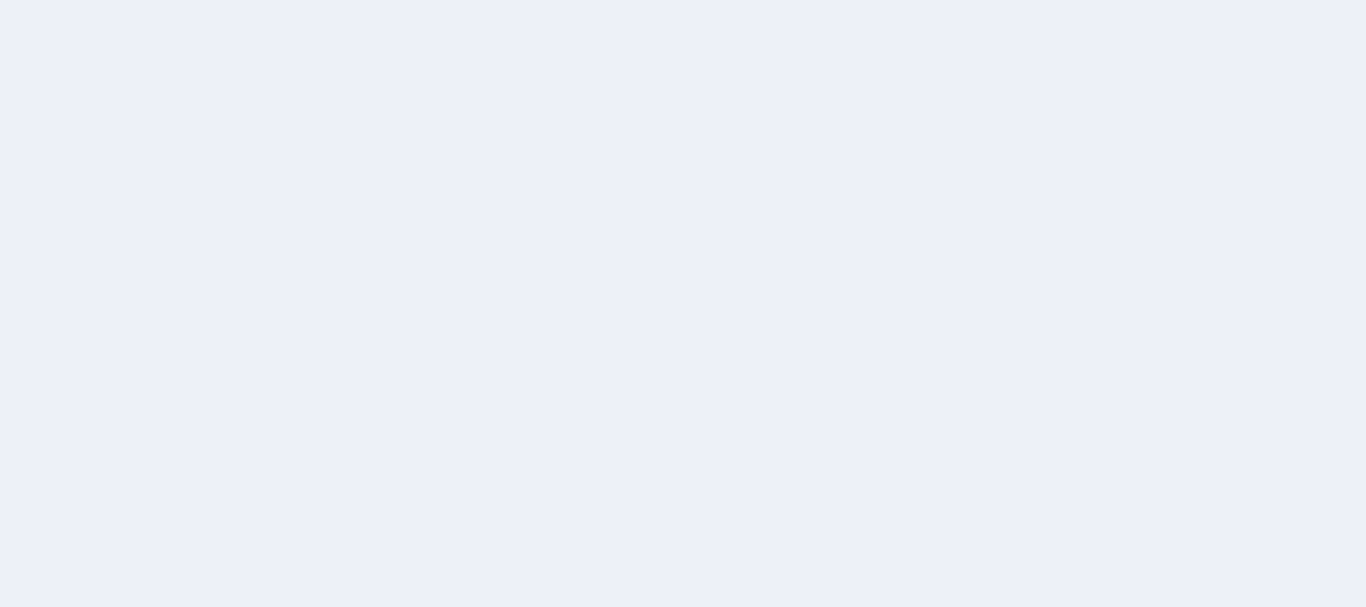 scroll, scrollTop: 0, scrollLeft: 0, axis: both 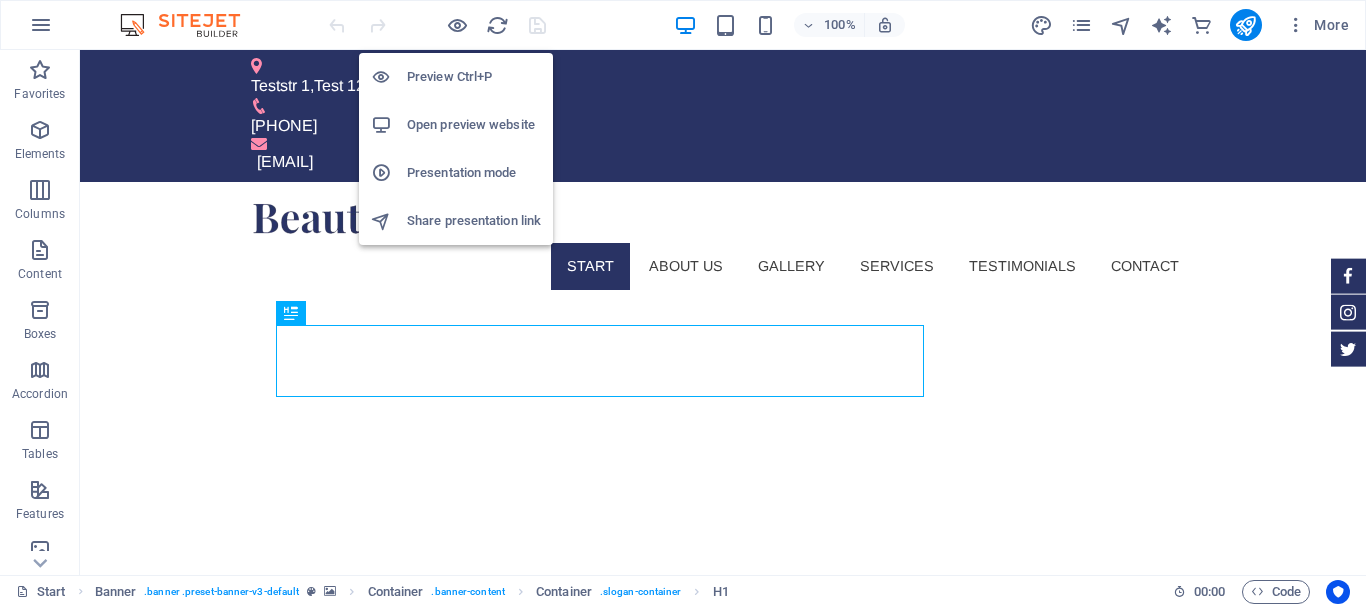 click on "Open preview website" at bounding box center (474, 125) 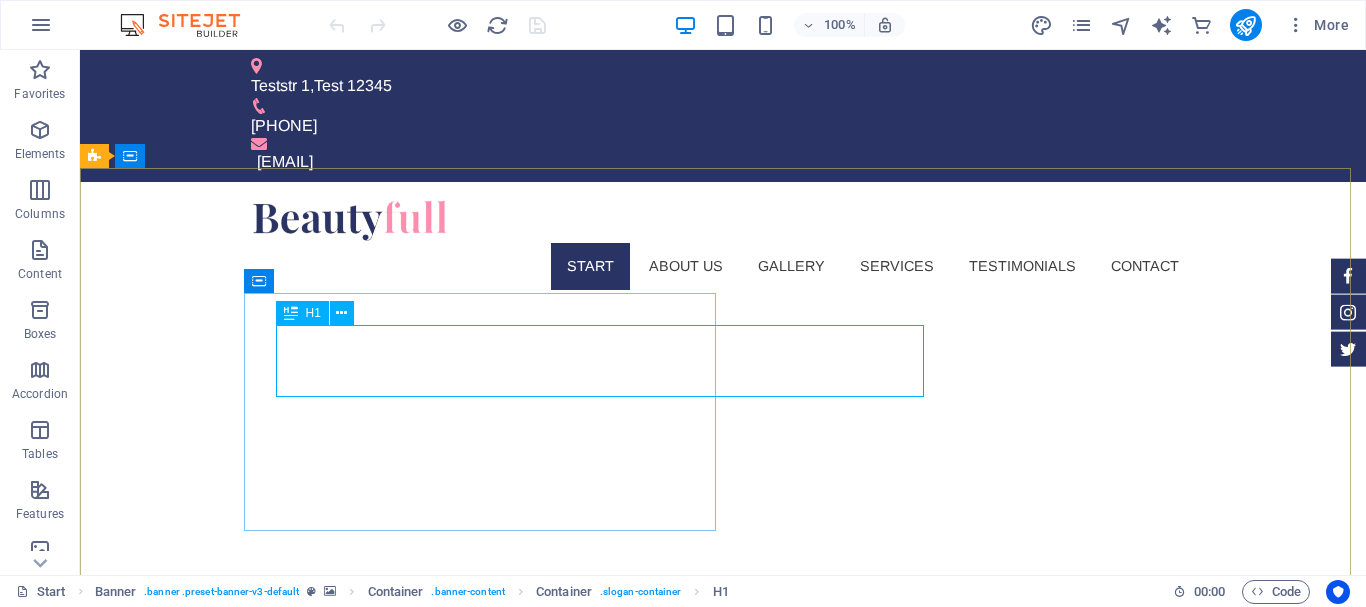 click on "H1" at bounding box center [313, 313] 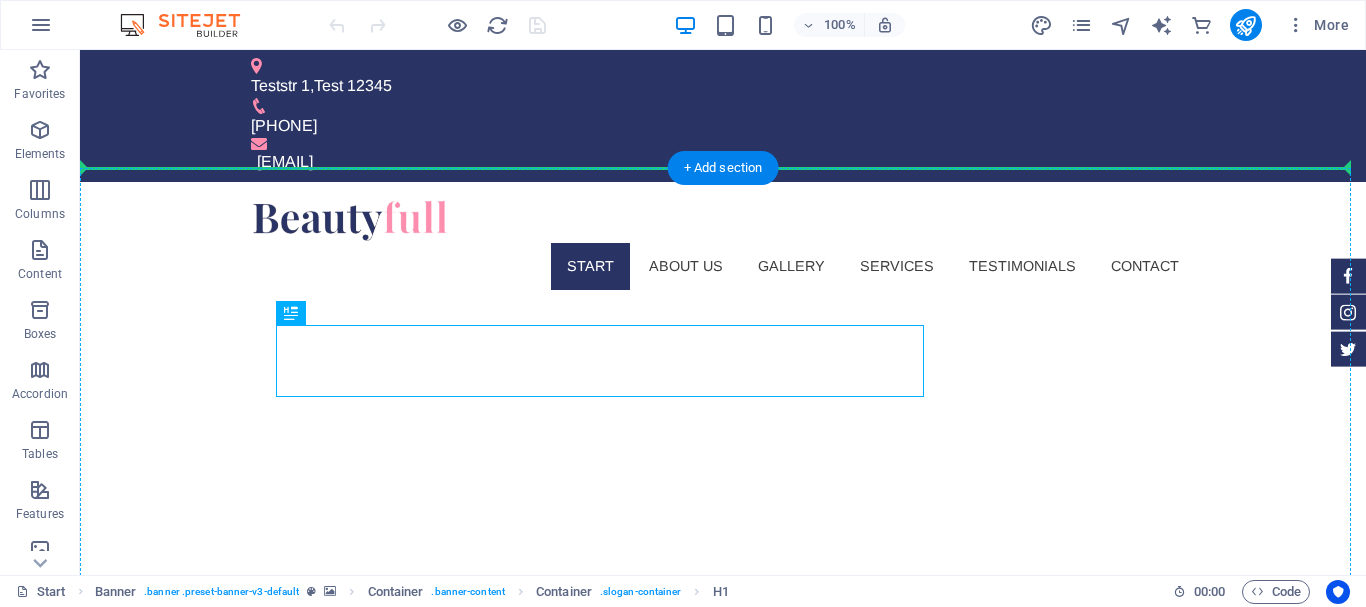 drag, startPoint x: 385, startPoint y: 368, endPoint x: 358, endPoint y: 235, distance: 135.71294 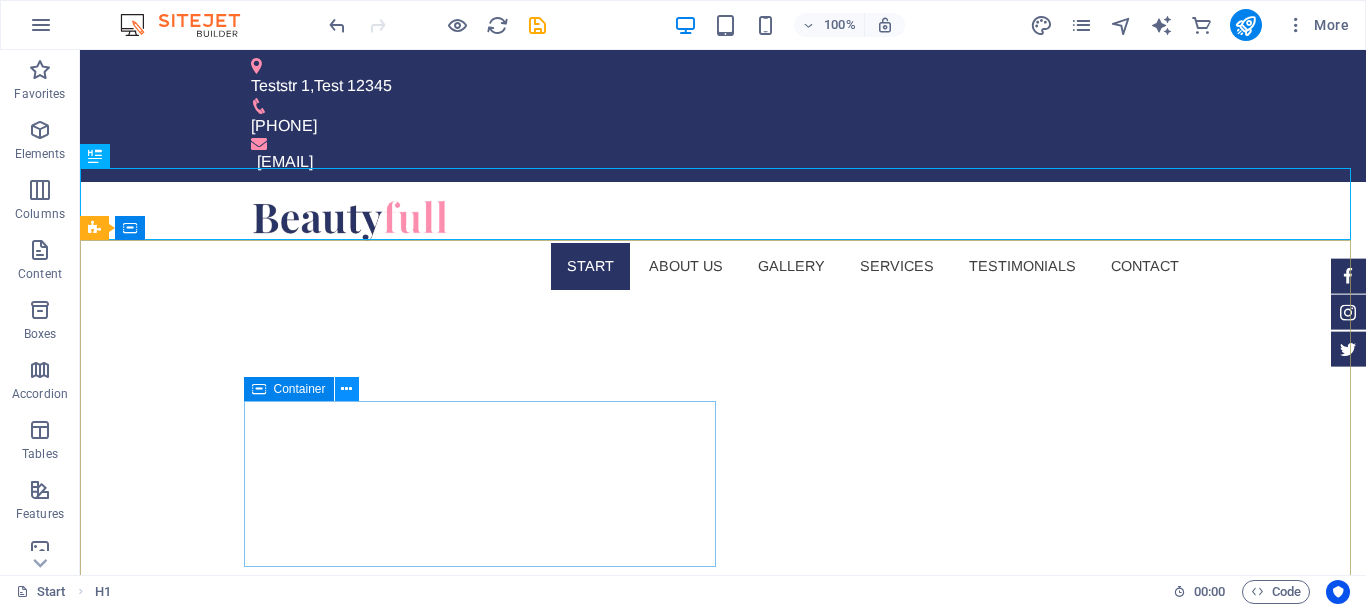 click at bounding box center (346, 389) 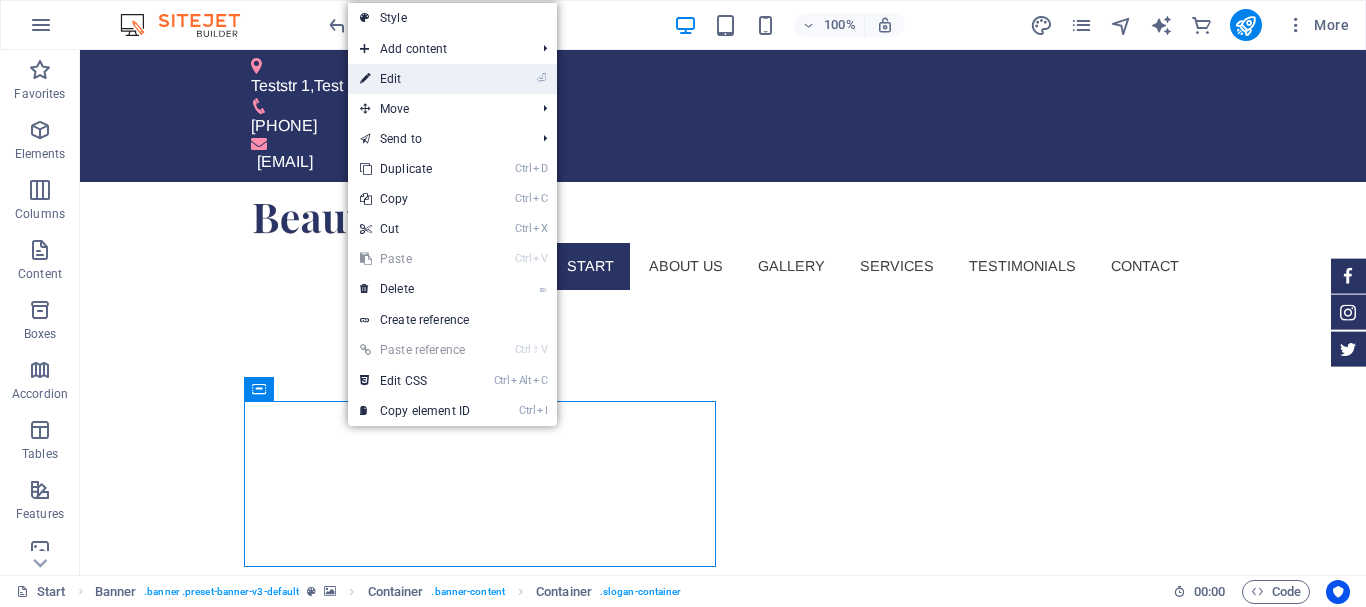 click on "⏎  Edit" at bounding box center [415, 79] 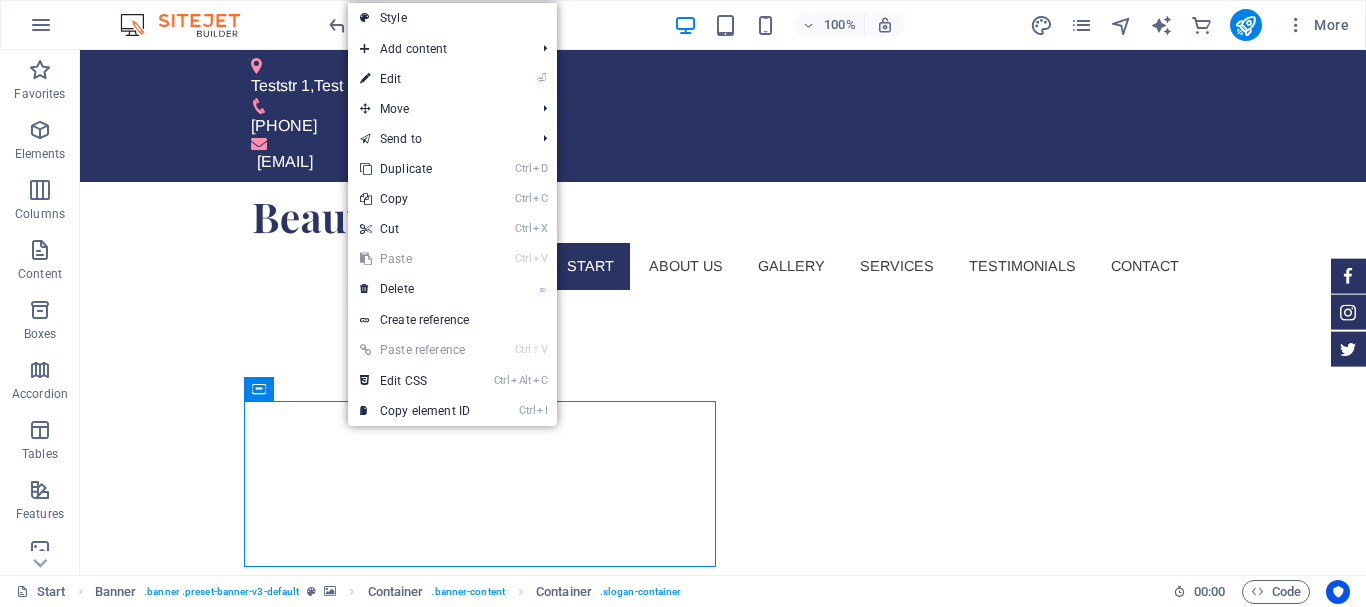 select on "%" 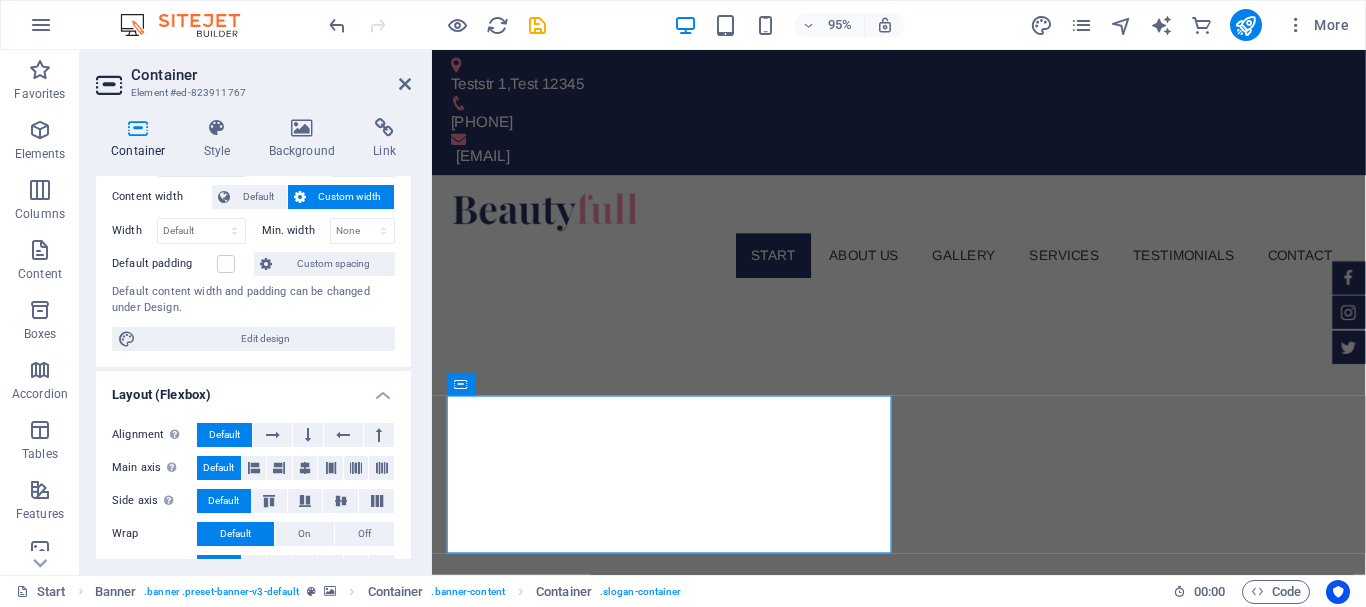 scroll, scrollTop: 0, scrollLeft: 0, axis: both 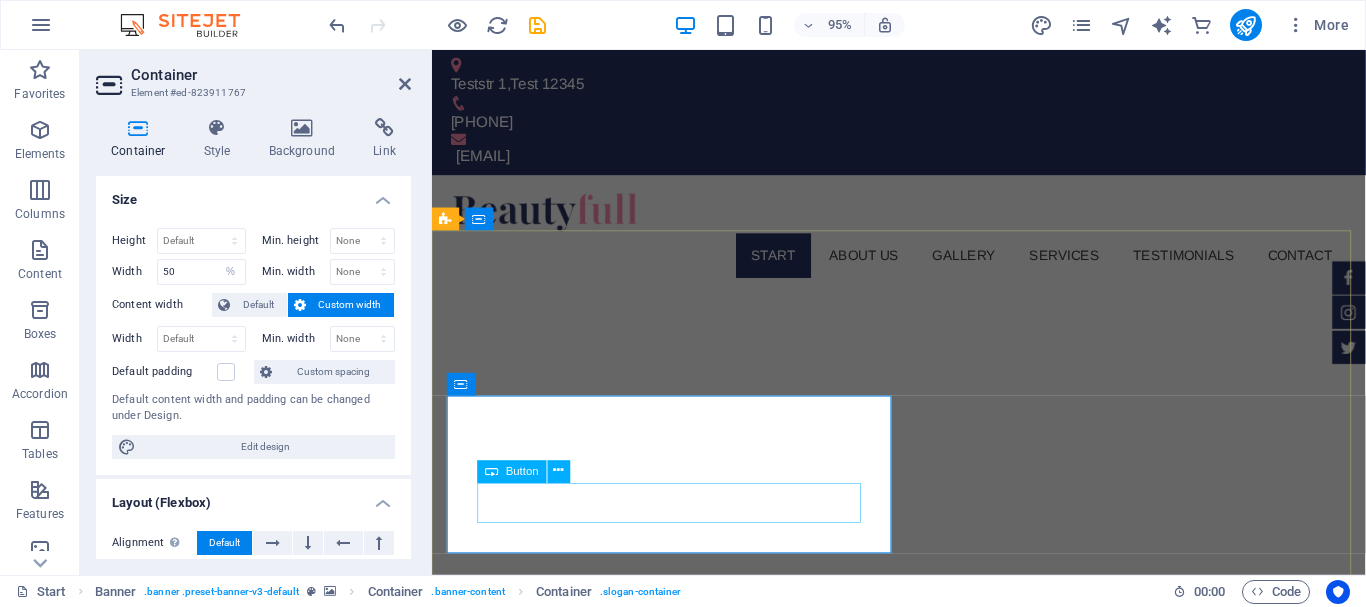 click on "Learn more" at bounding box center (688, 1059) 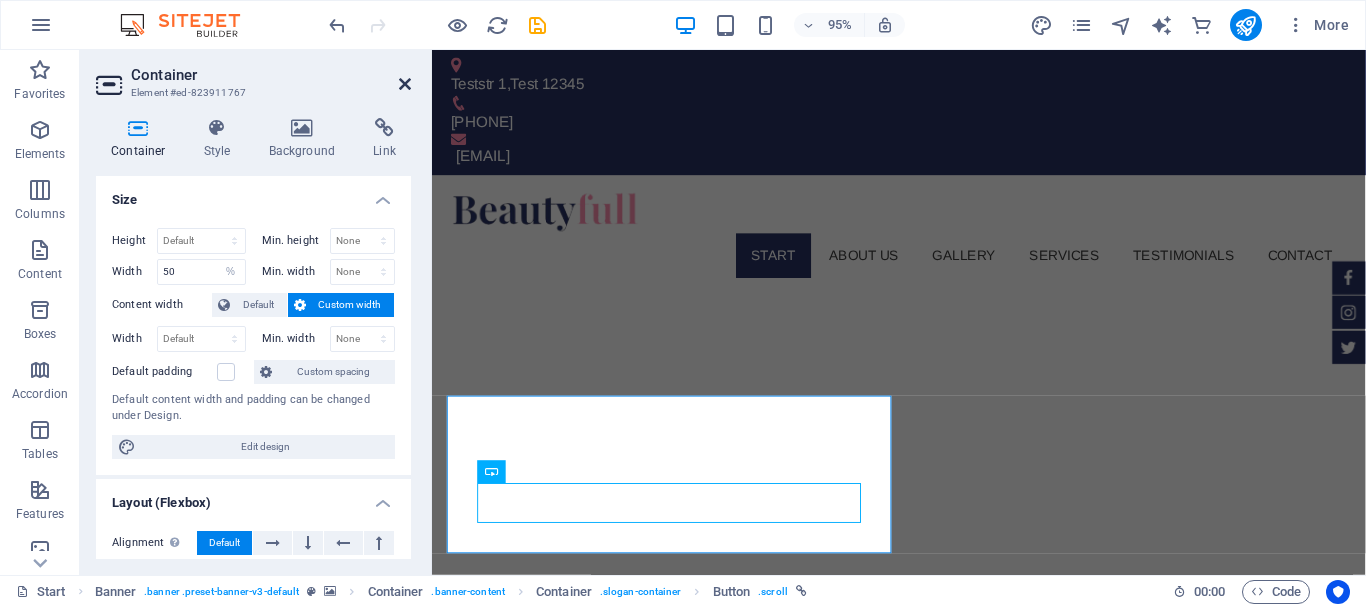 click at bounding box center [405, 84] 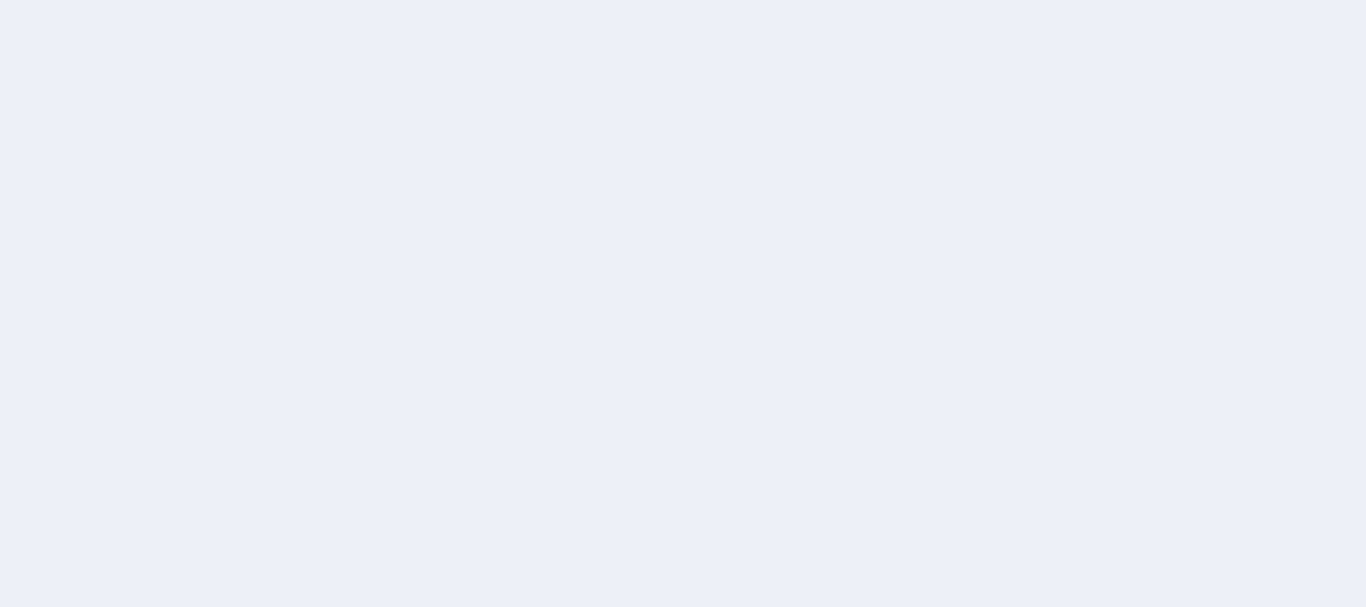 scroll, scrollTop: 0, scrollLeft: 0, axis: both 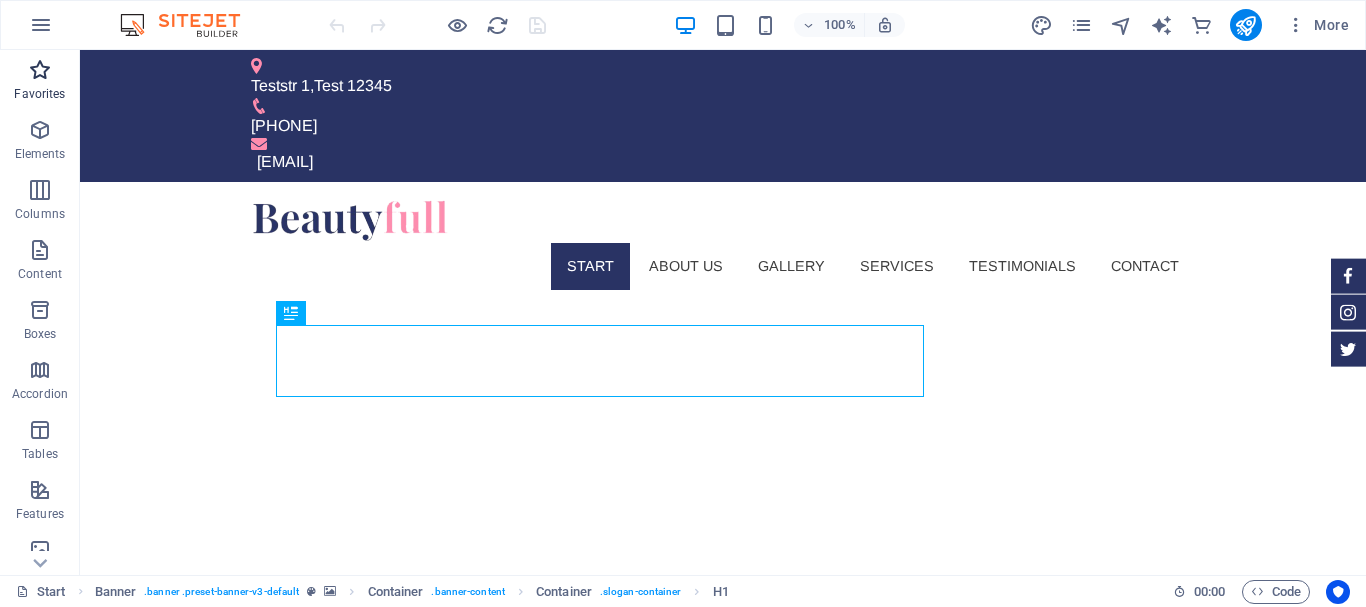click at bounding box center (40, 70) 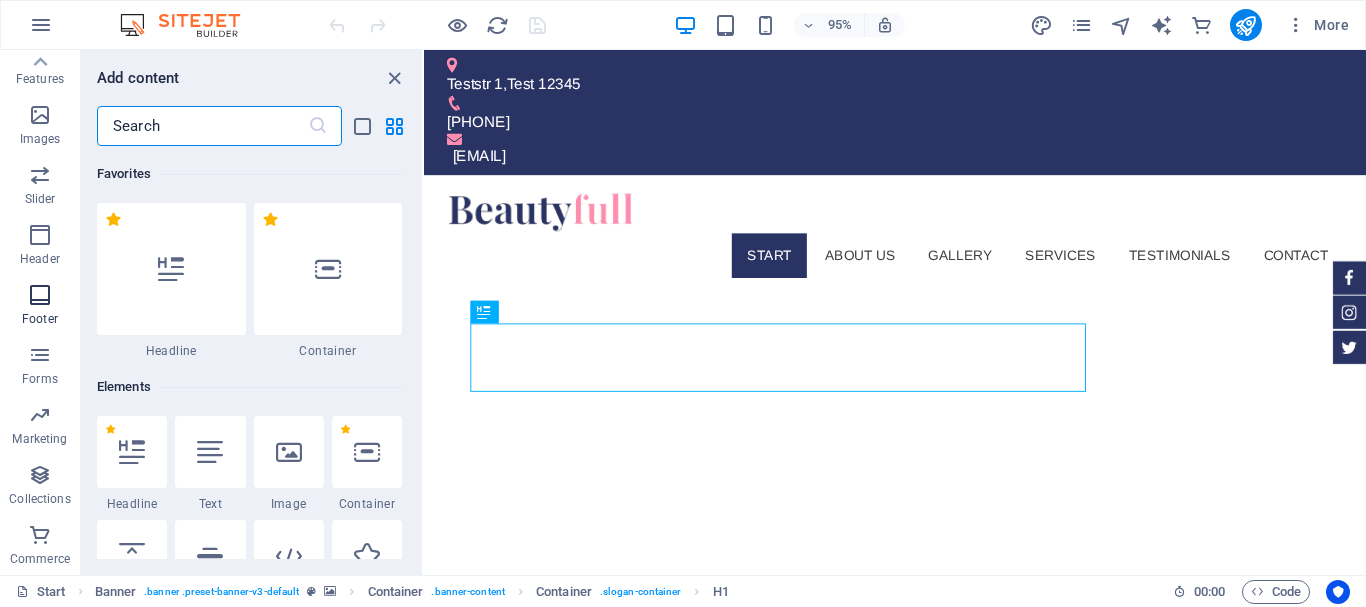 scroll, scrollTop: 0, scrollLeft: 0, axis: both 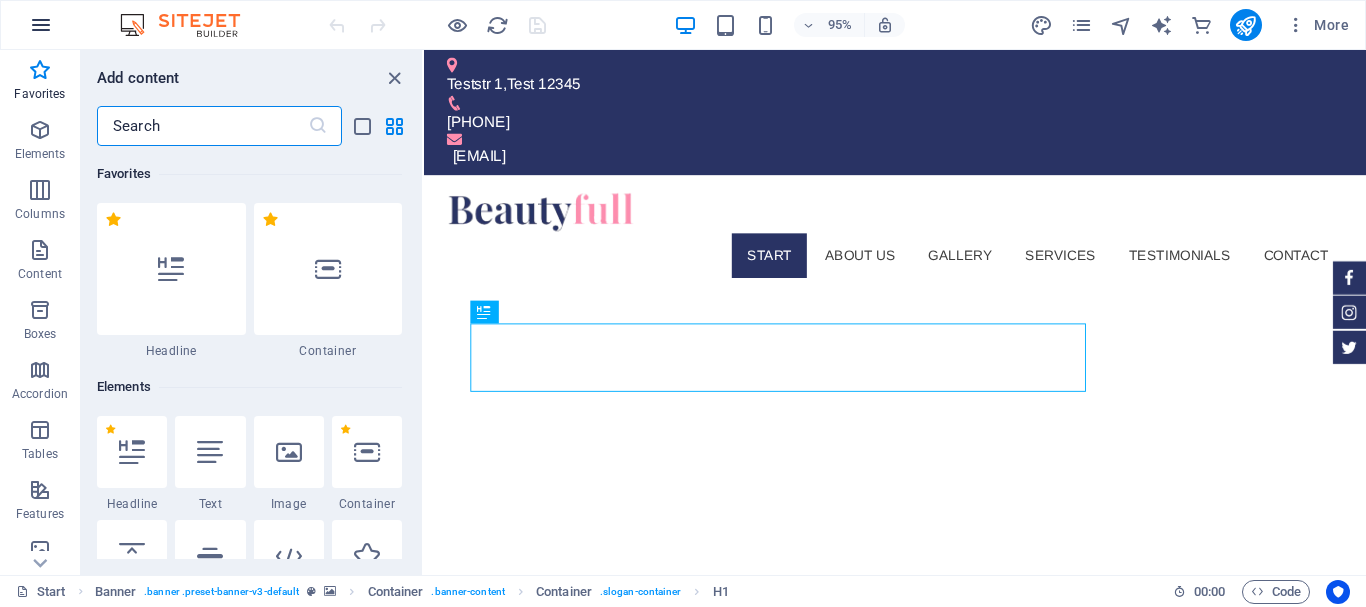 click at bounding box center [41, 25] 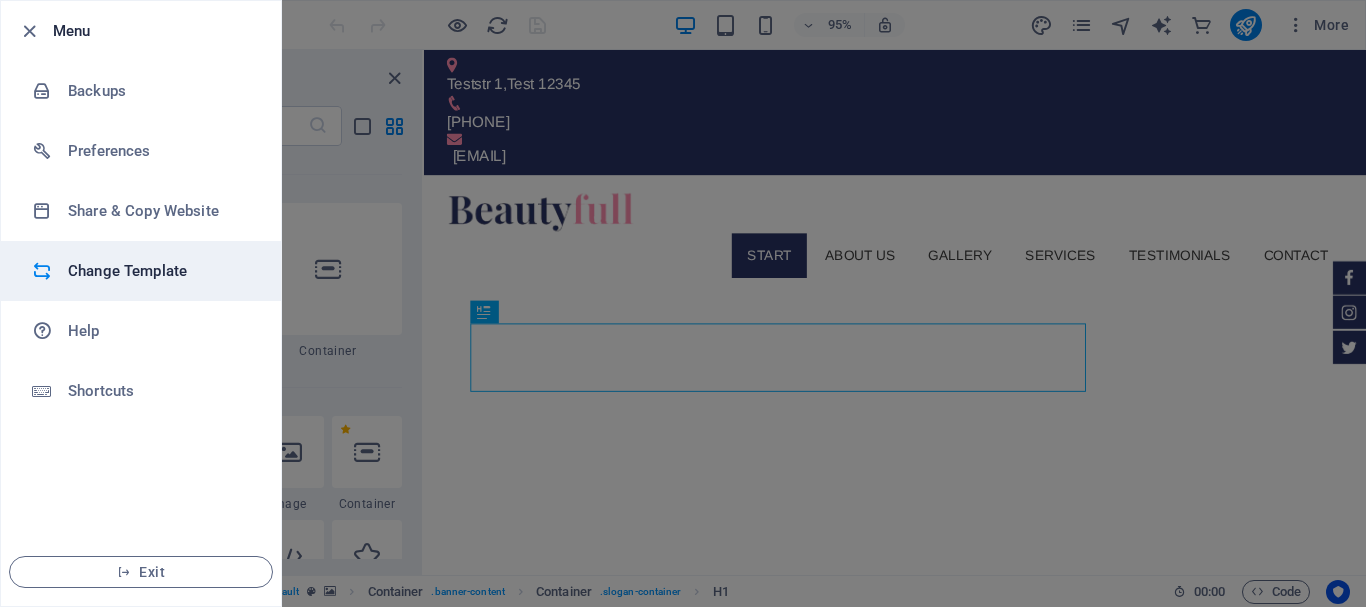 click on "Change Template" at bounding box center [160, 271] 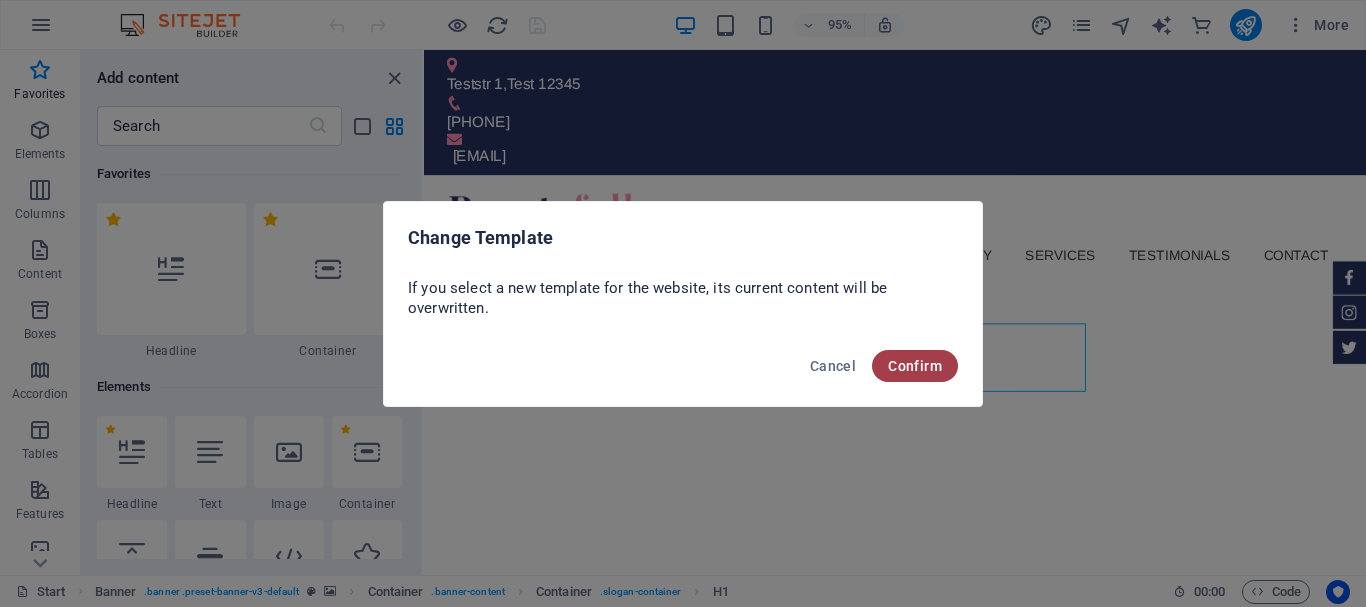 click on "Confirm" at bounding box center (915, 366) 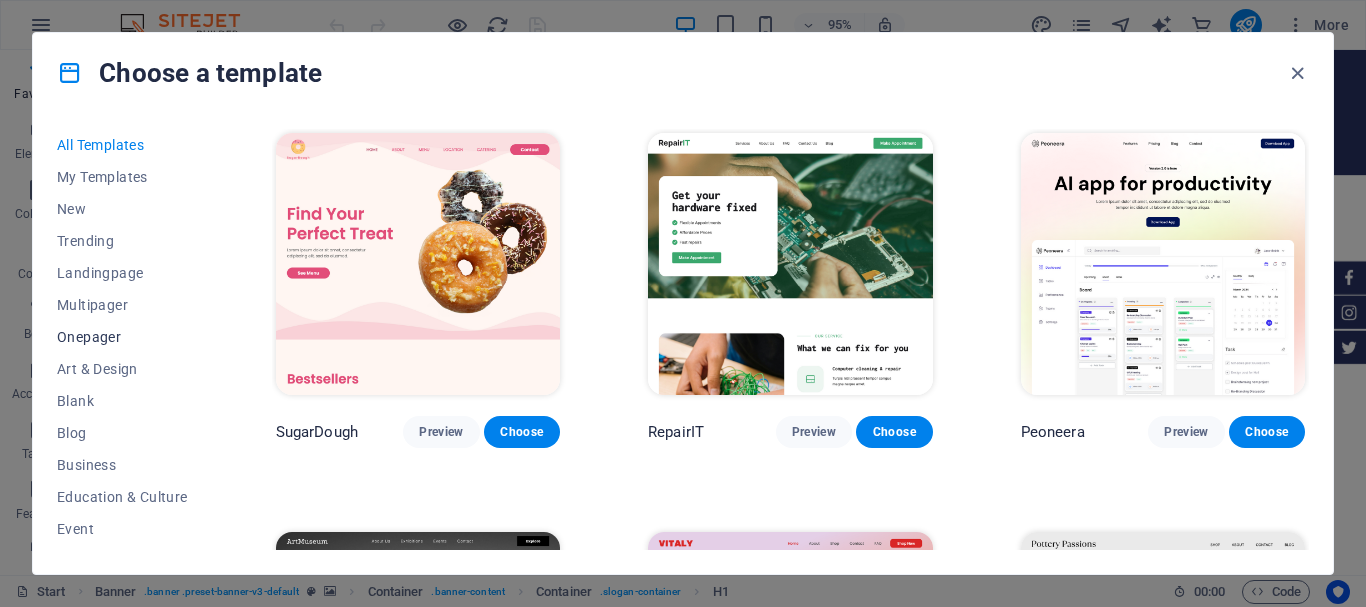 click on "Onepager" at bounding box center (122, 337) 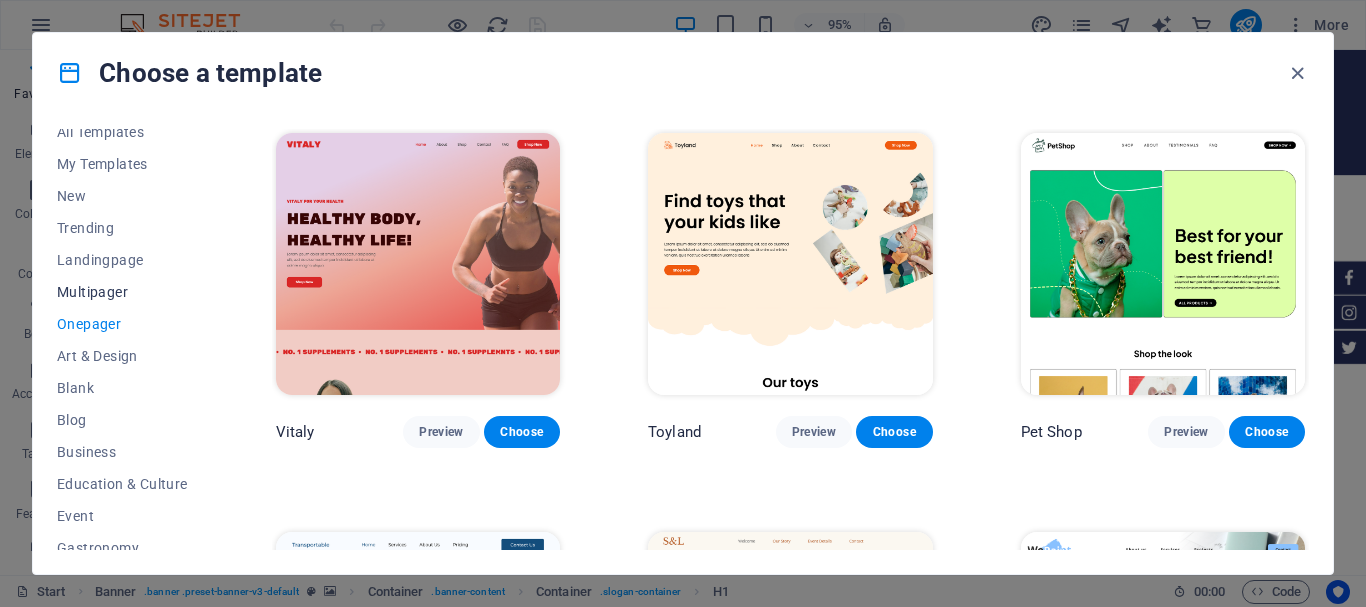 scroll, scrollTop: 0, scrollLeft: 0, axis: both 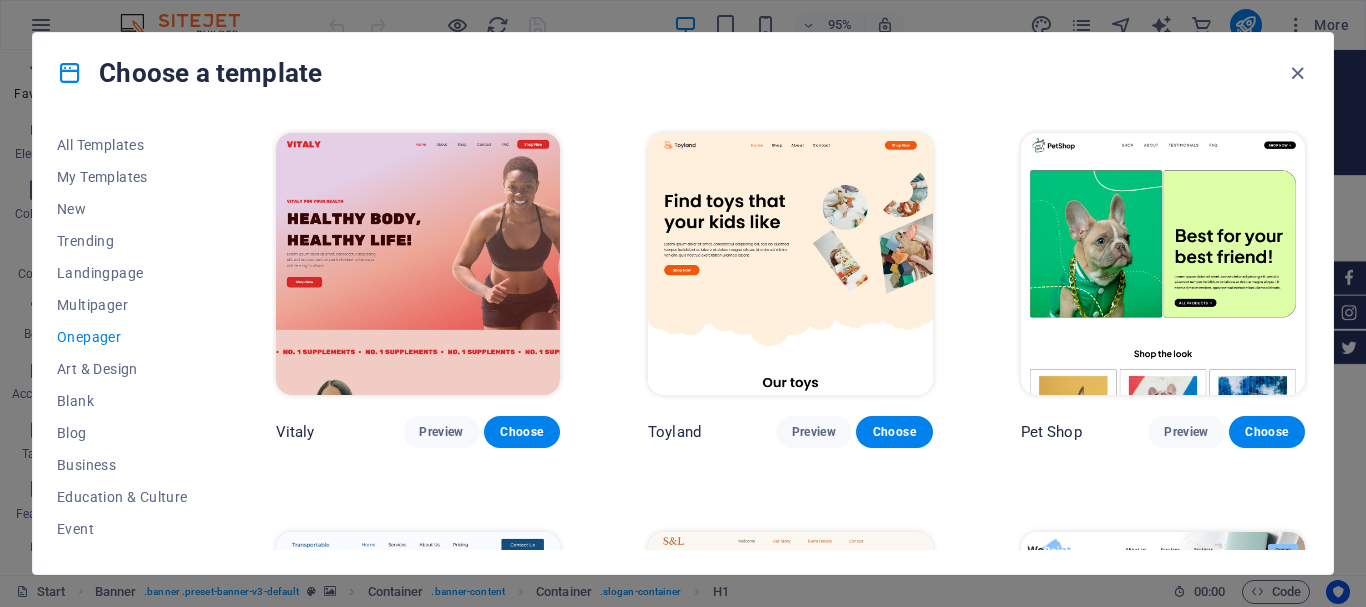 click on "Onepager" at bounding box center (122, 337) 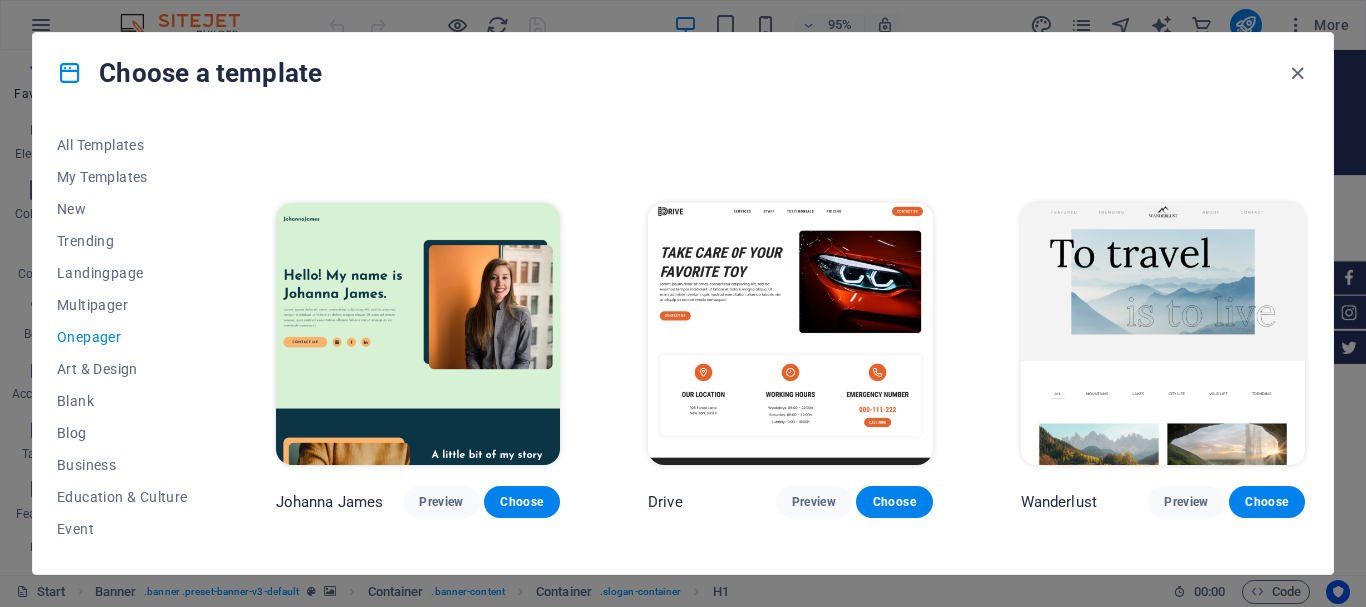 scroll, scrollTop: 1525, scrollLeft: 0, axis: vertical 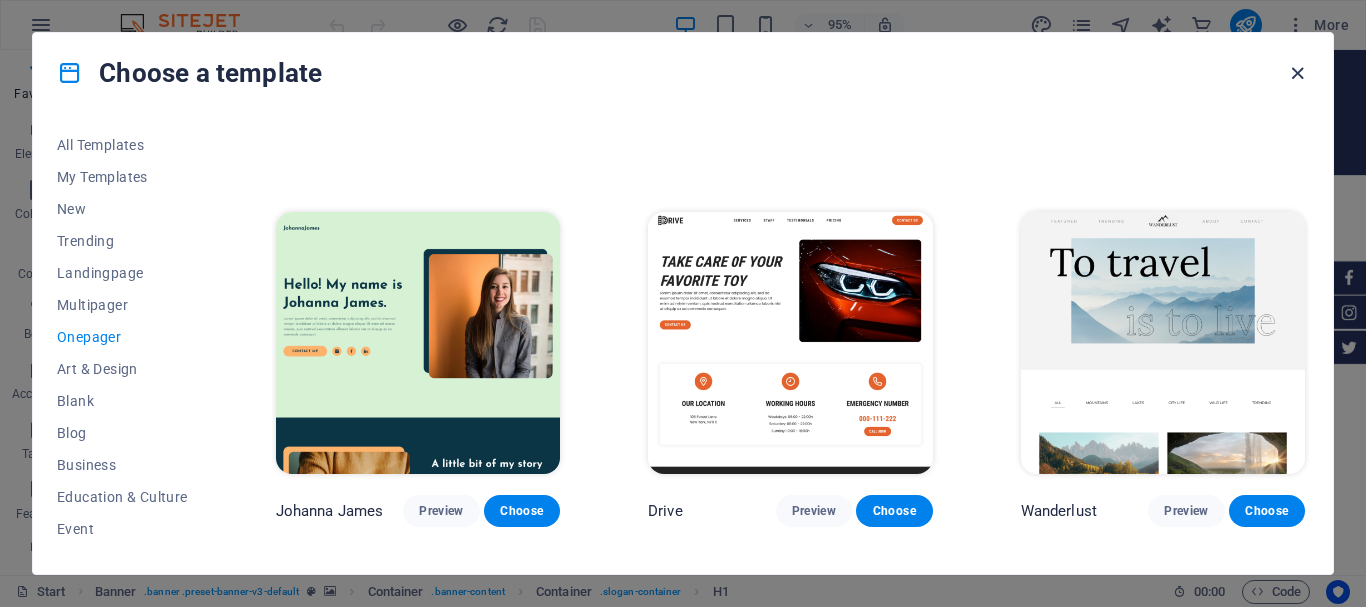 drag, startPoint x: 1309, startPoint y: 197, endPoint x: 1308, endPoint y: 77, distance: 120.004166 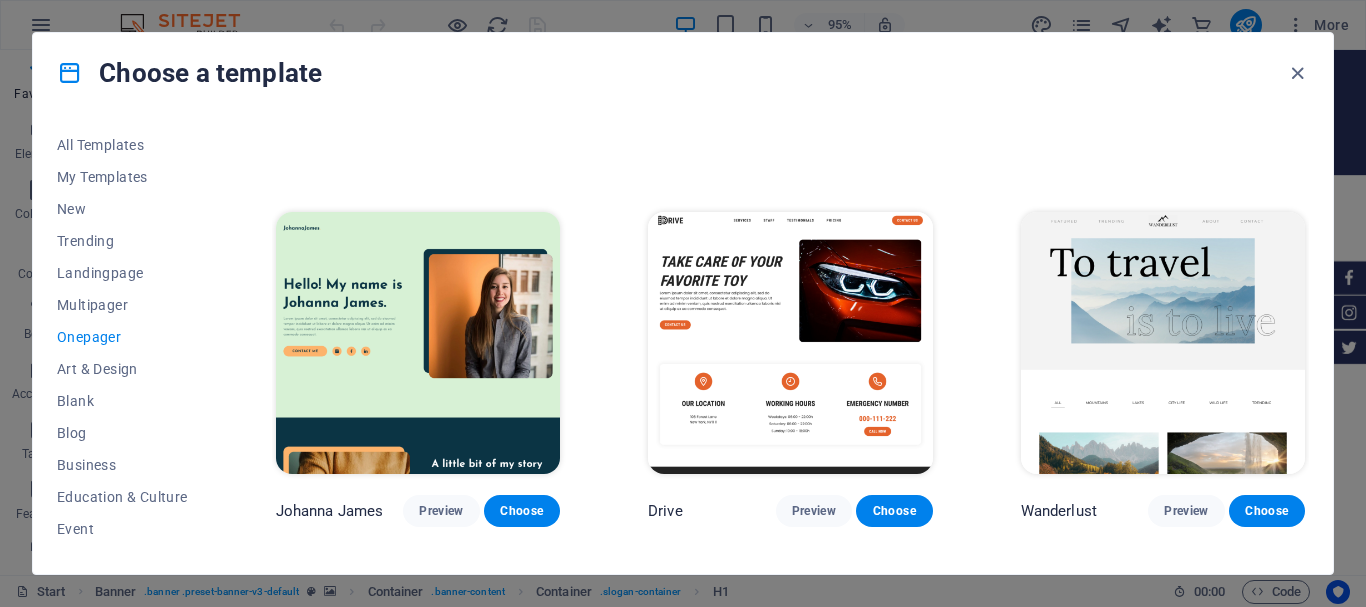 click on "Vitaly Preview Choose Toyland Preview Choose Pet Shop Preview Choose Transportable Preview Choose S&L Preview Choose WePaint Preview Choose Eco-Con Preview Choose MeetUp Preview Choose Podcaster Preview Choose UrbanNest Interiors Preview Choose Green Change Preview Choose Cleaner Preview Choose Johanna James Preview Choose Drive Preview Choose Wanderlust Preview Choose BERLIN Preview Choose Gadgets Preview Choose Beauty Preview Choose Max Hatzy Preview Choose Handyman Preview Choose Blogger Preview Choose Création Preview Choose Pesk Preview Choose Priodas Preview Choose Wireframe One Preview Choose Evergreen Preview Choose Kids-Events Preview Choose CleanCar Preview Choose Protector Preview Choose Pizzeria Di Dio Preview Choose Vinyasa Preview Choose Maki Preview Choose Woody Preview Choose BRGs Preview Choose Genius Preview Choose Volare Preview Choose Progenitor Preview Choose Mr. LockSmith Preview Choose Fullprint Preview Choose Financia Preview Choose Green mile Preview Choose CarCity Preview Choose One" at bounding box center [790, 3756] 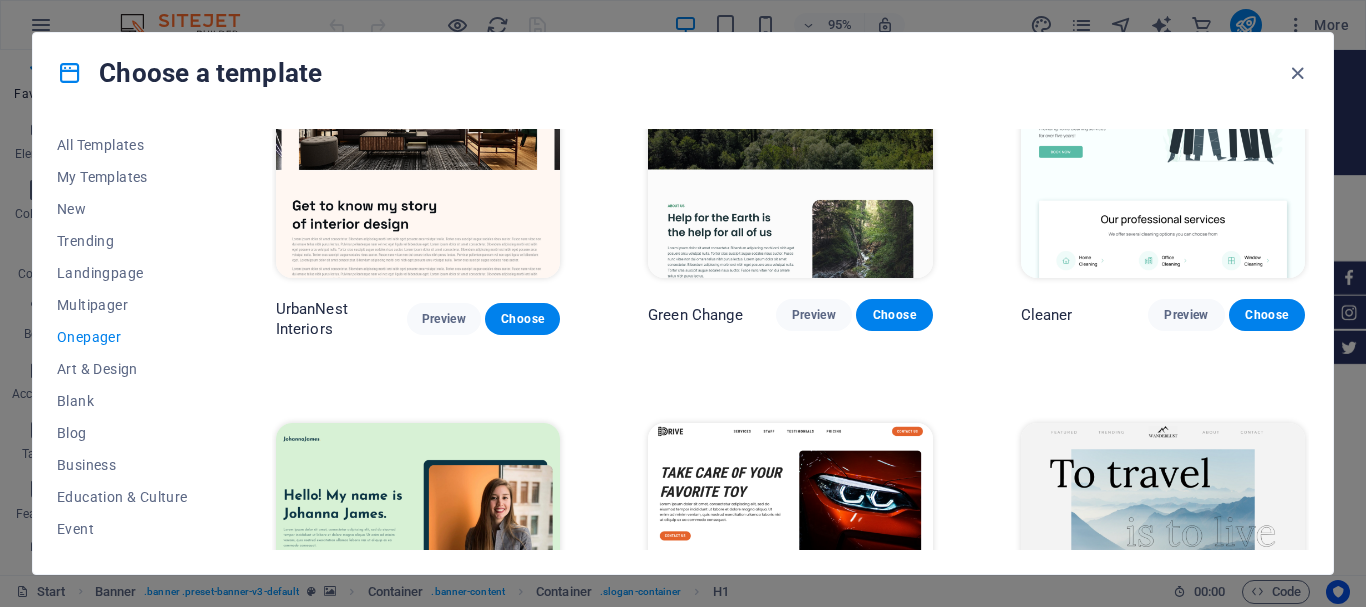 scroll, scrollTop: 1500, scrollLeft: 0, axis: vertical 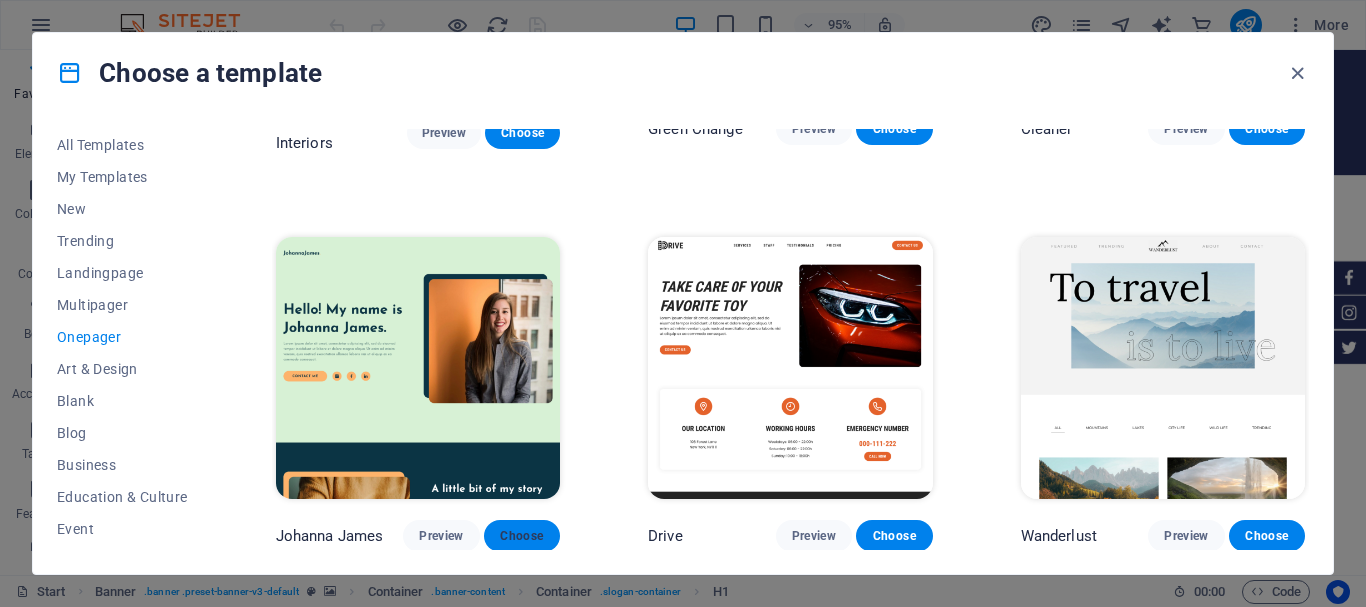 click on "Choose" at bounding box center [522, 536] 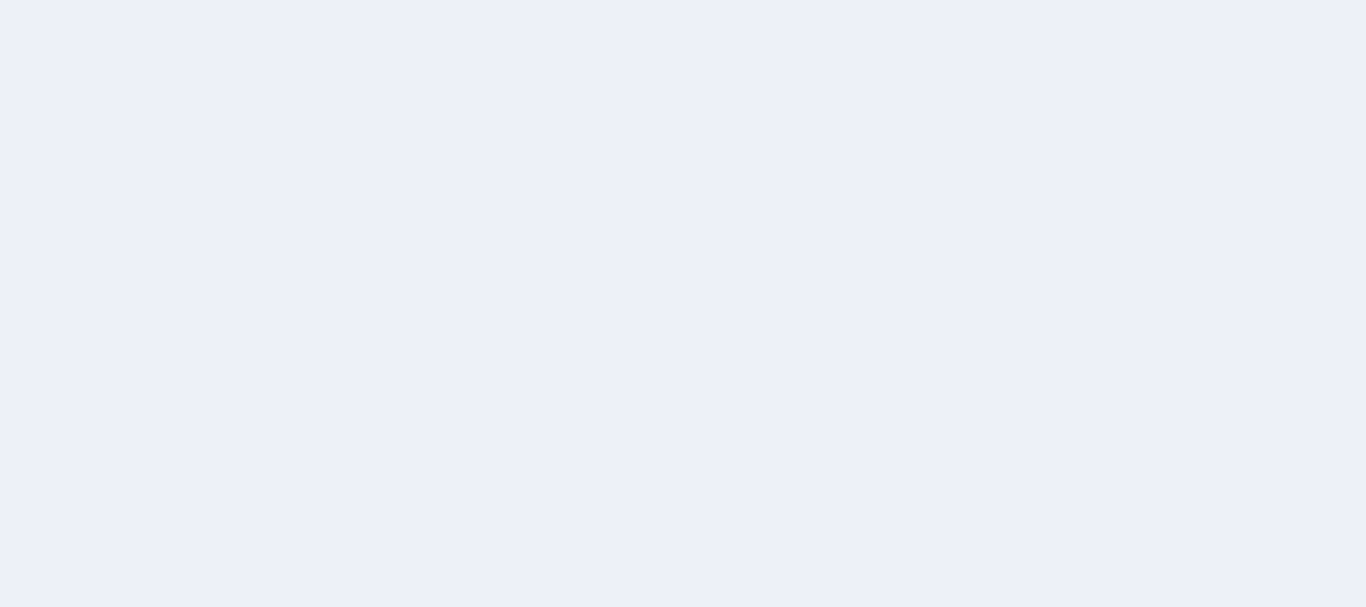 scroll, scrollTop: 0, scrollLeft: 0, axis: both 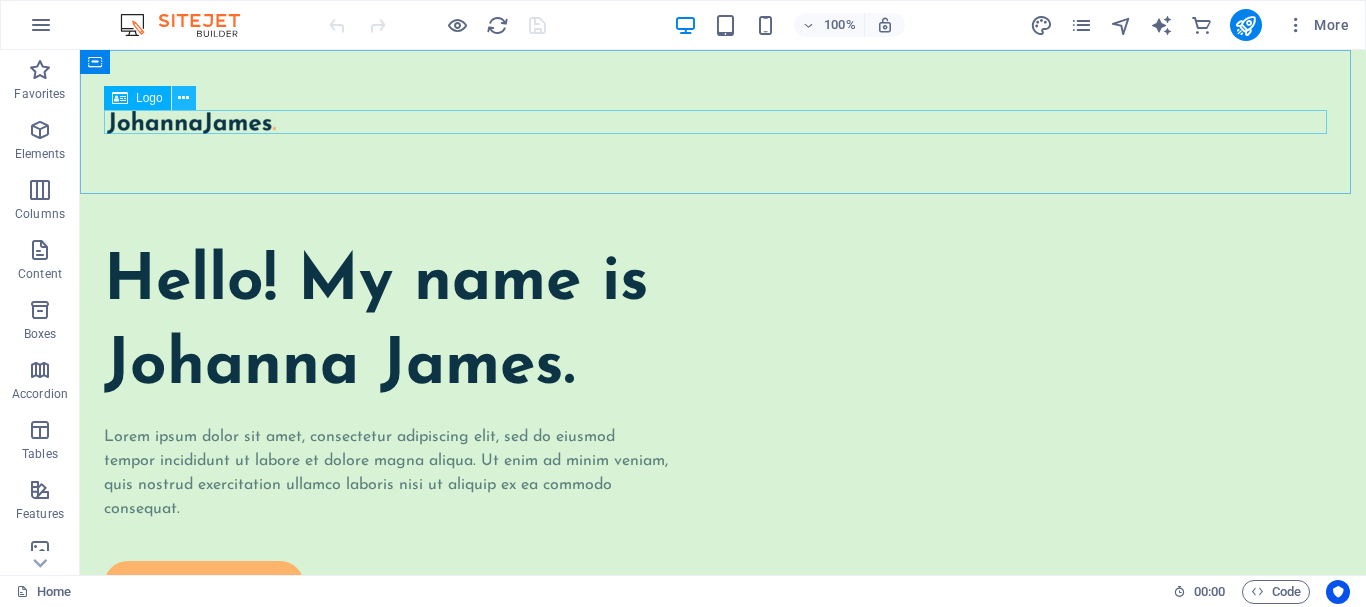 click at bounding box center (183, 98) 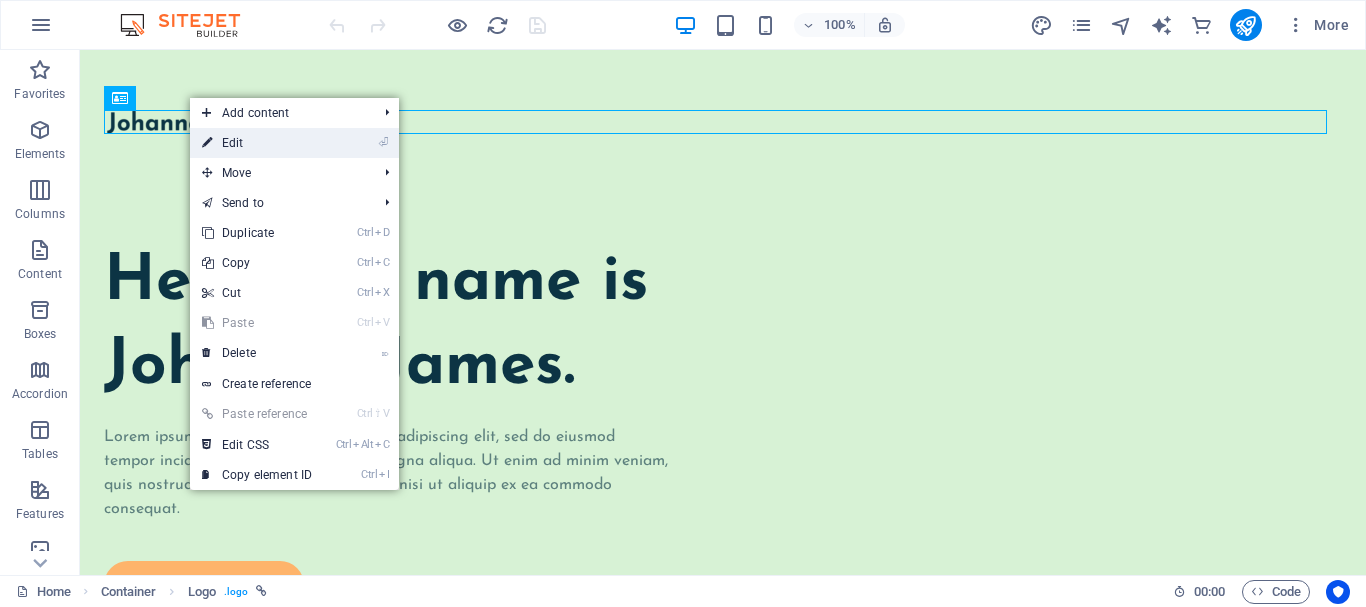 click on "⏎  Edit" at bounding box center [257, 143] 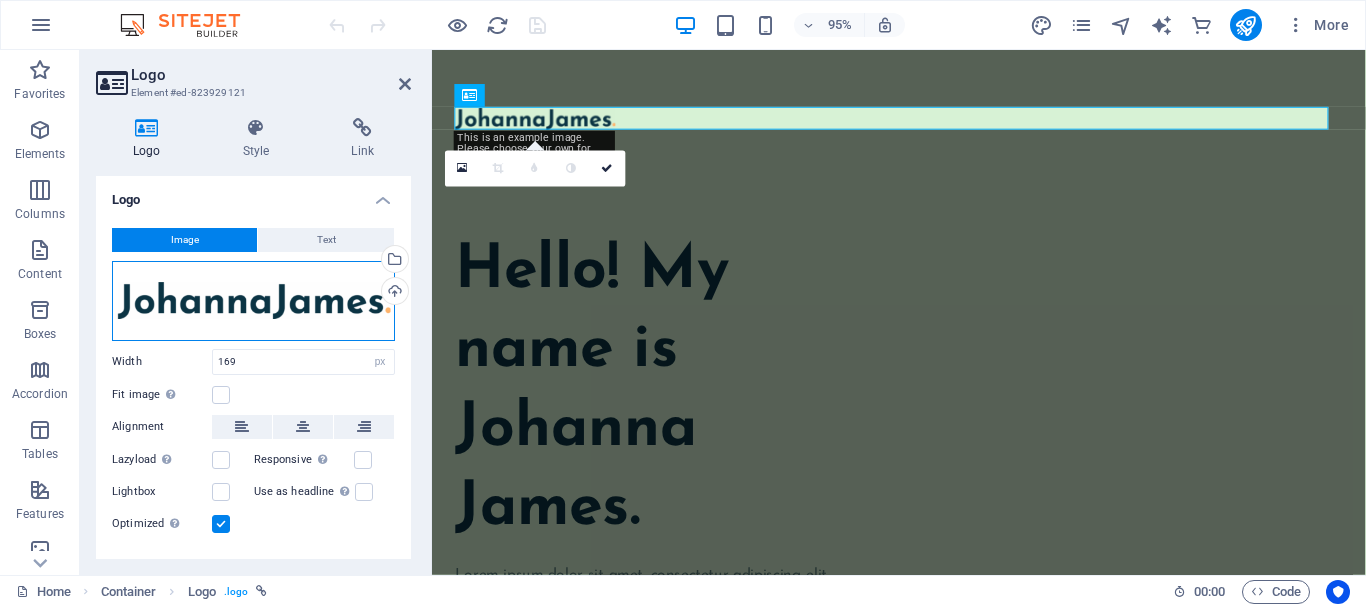 click on "Drag files here, click to choose files or select files from Files or our free stock photos & videos" at bounding box center [253, 301] 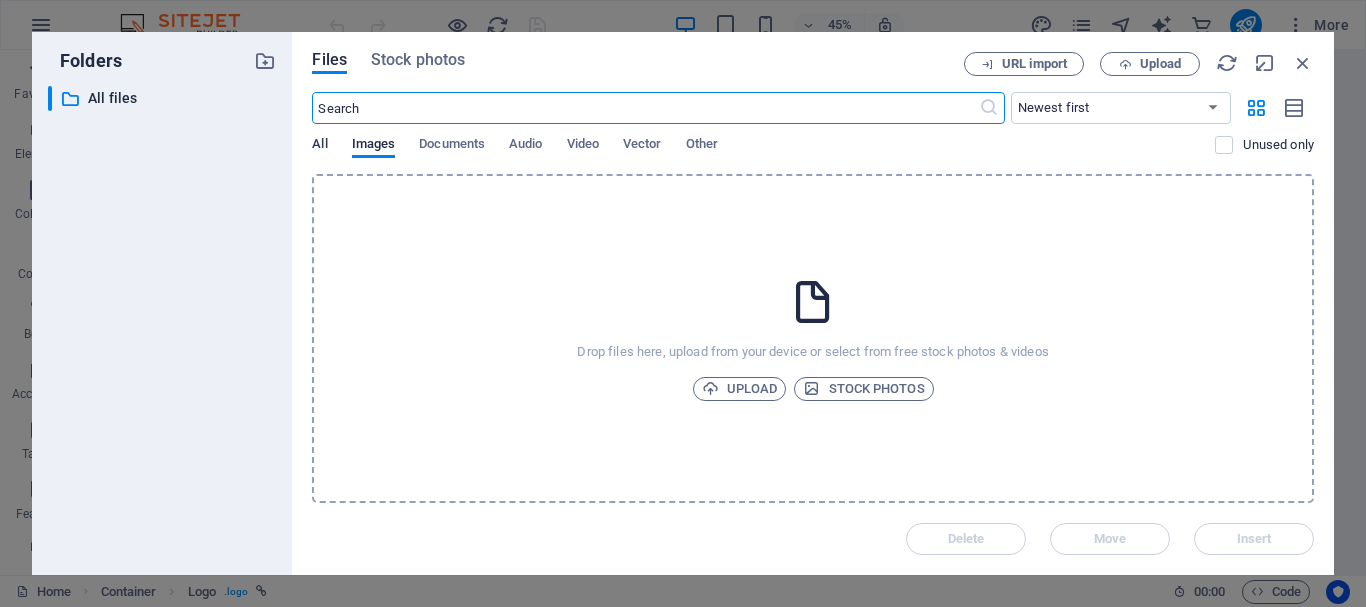 click on "All" at bounding box center (319, 146) 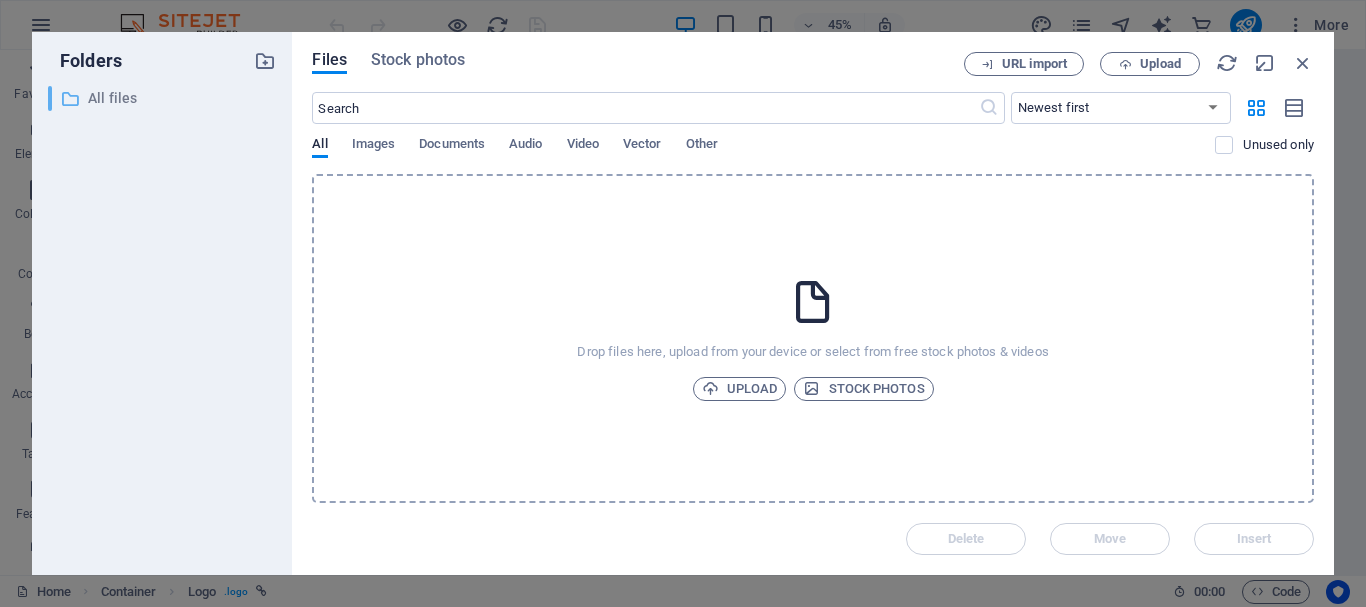 click on "All files" at bounding box center [164, 98] 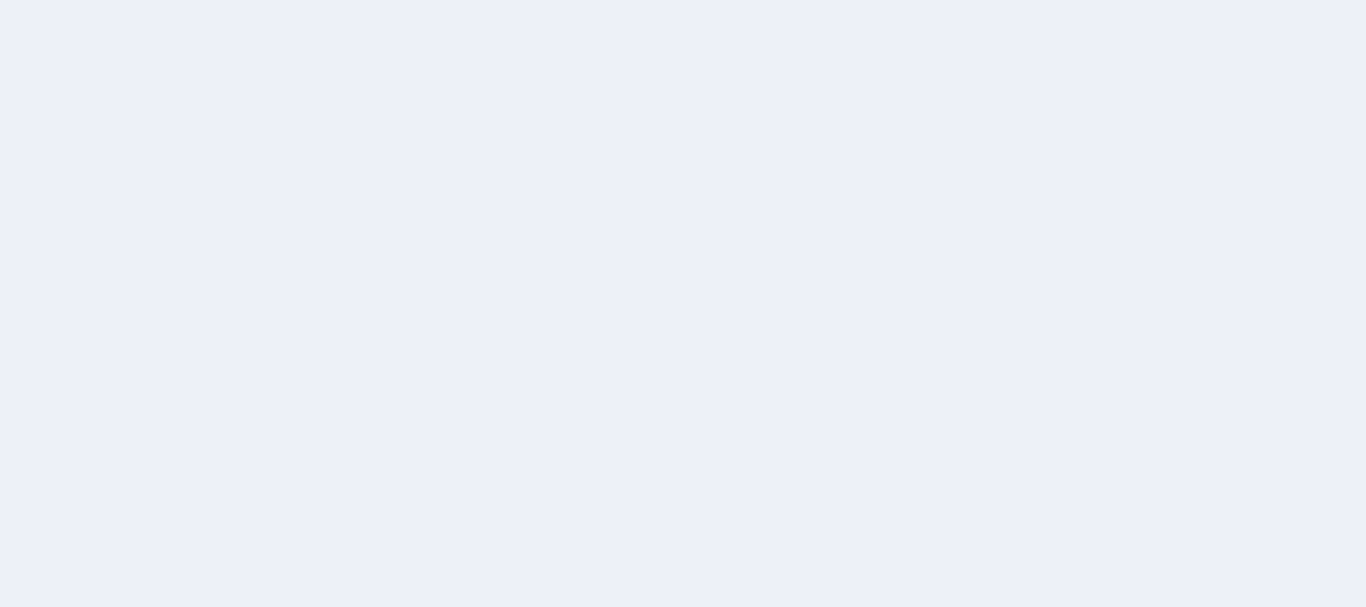 scroll, scrollTop: 0, scrollLeft: 0, axis: both 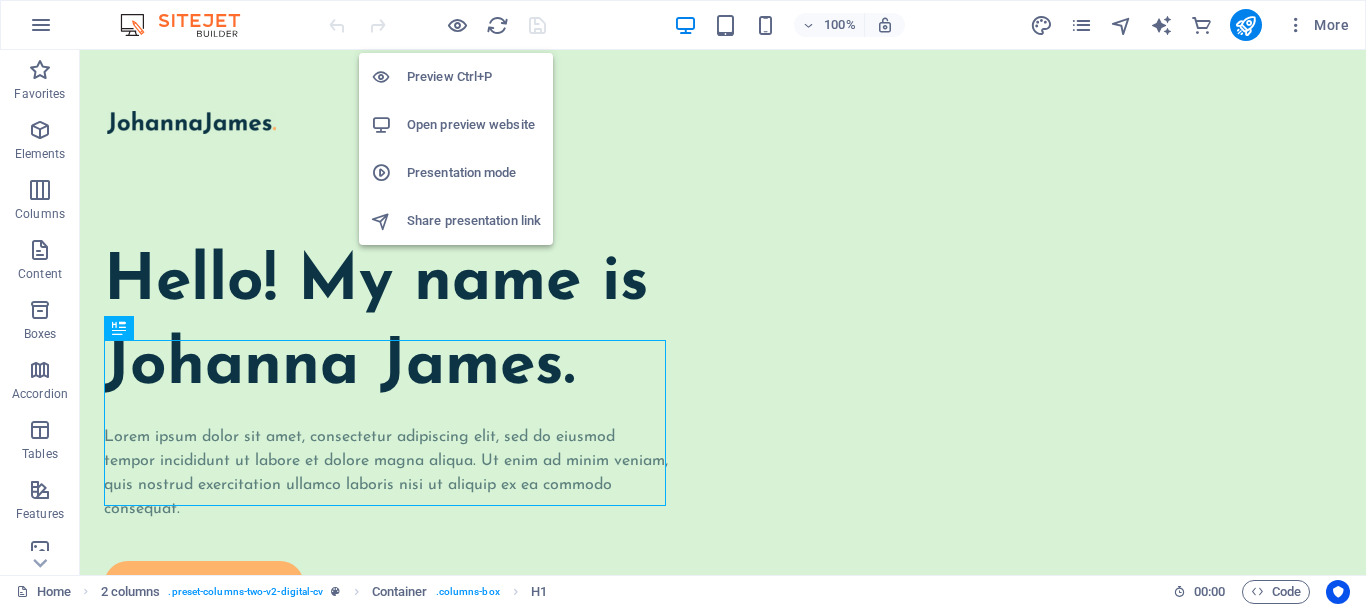 click on "Preview Ctrl+P" at bounding box center [474, 77] 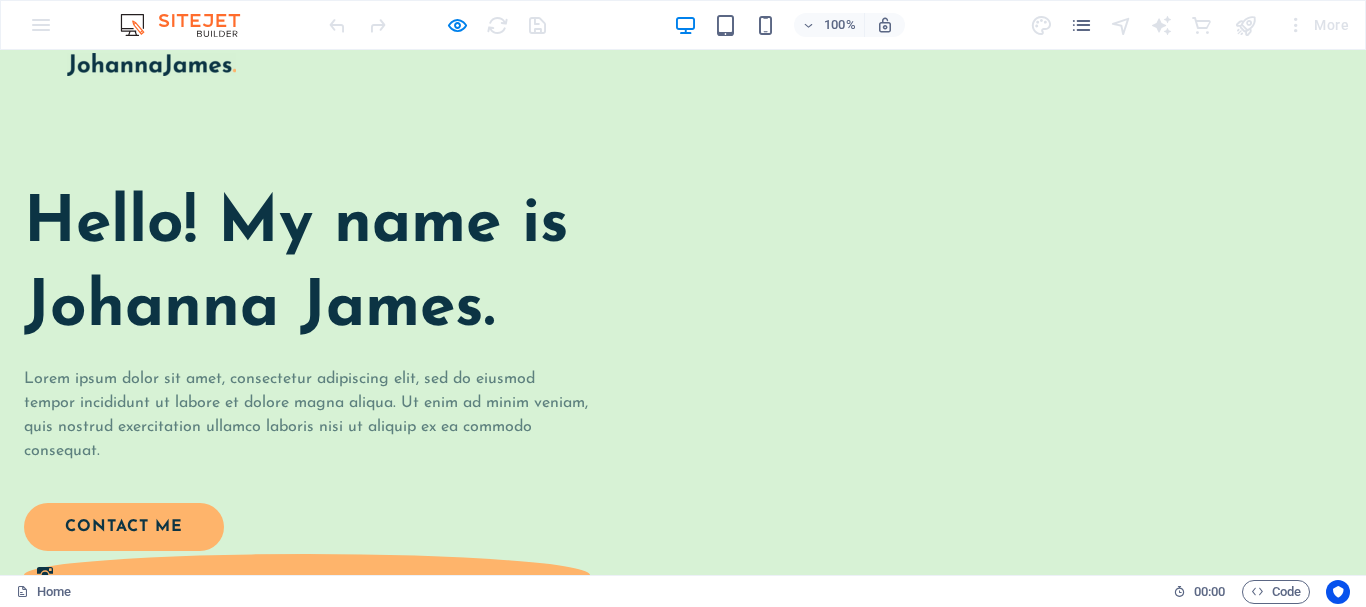 scroll, scrollTop: 0, scrollLeft: 0, axis: both 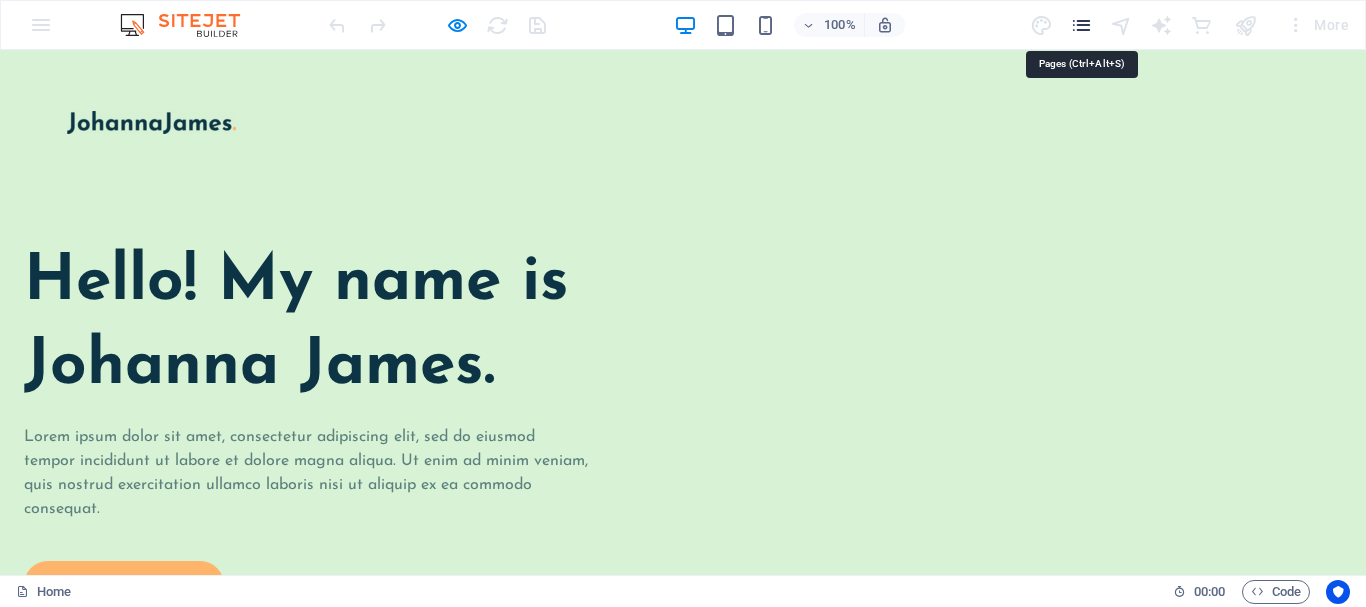 click at bounding box center [1081, 25] 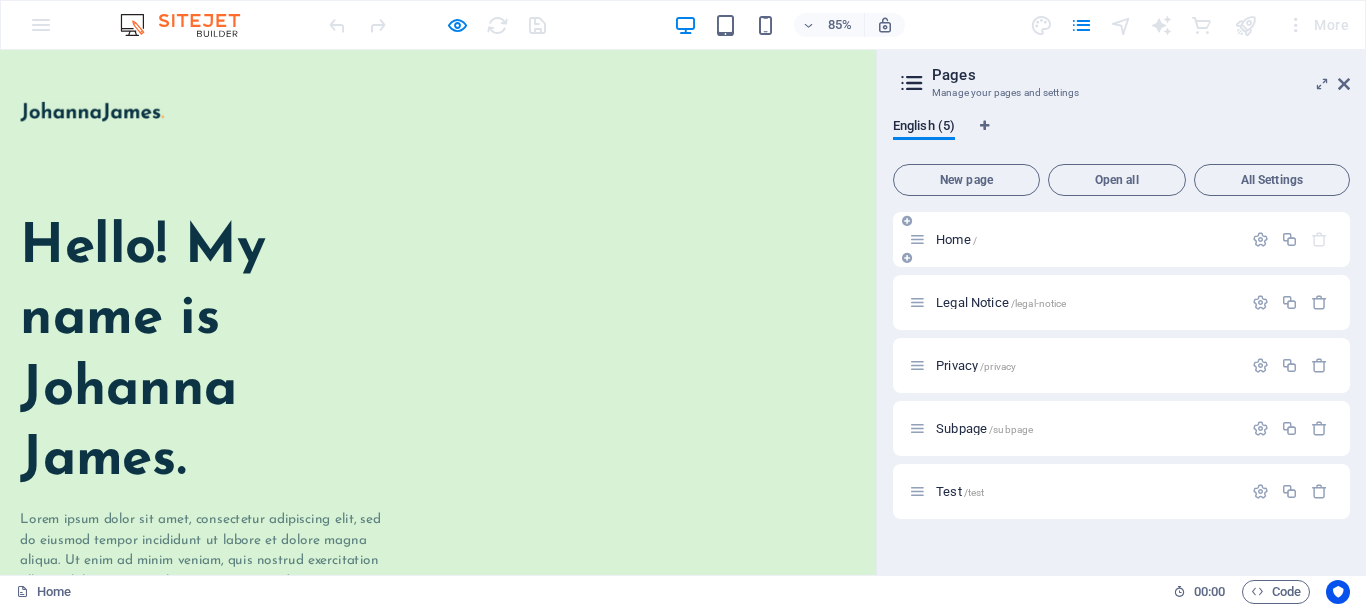 click on "Home /" at bounding box center [956, 239] 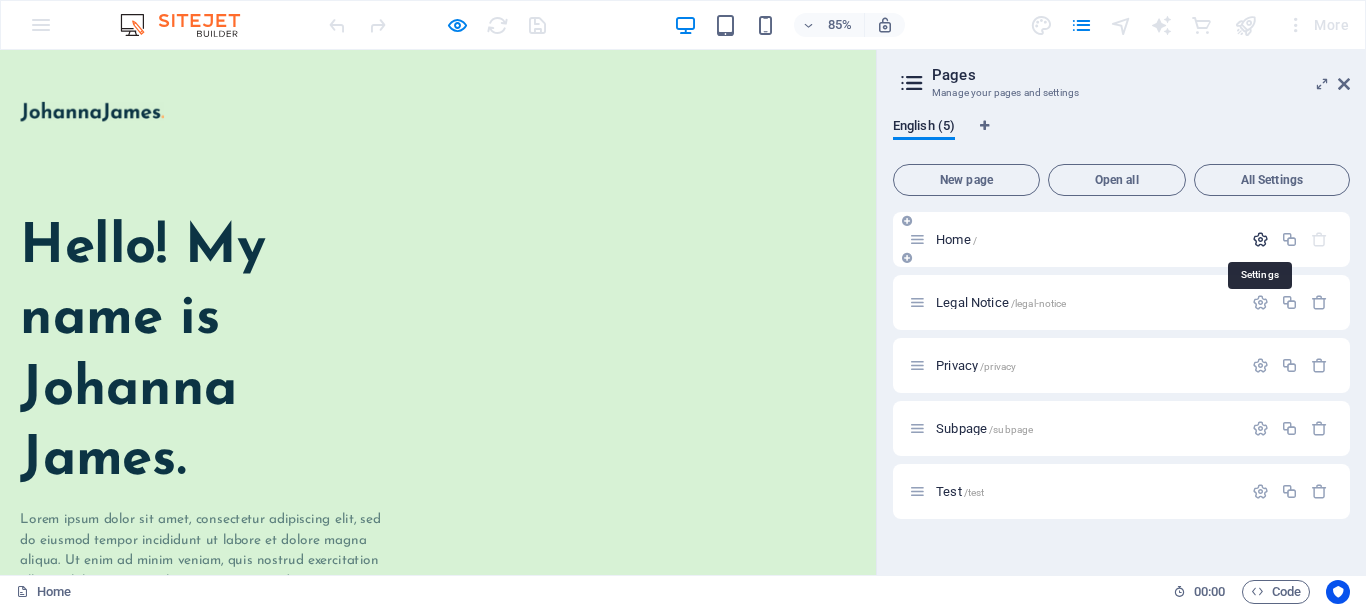 click at bounding box center (1260, 239) 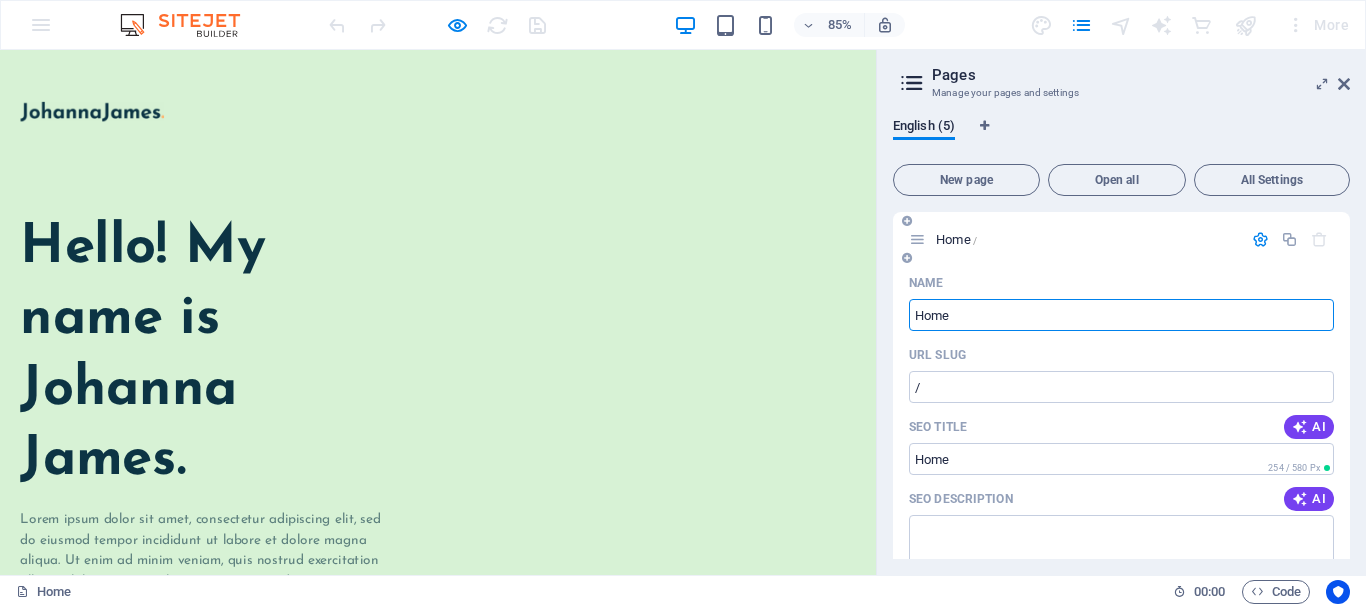 click on "Home /" at bounding box center [1121, 239] 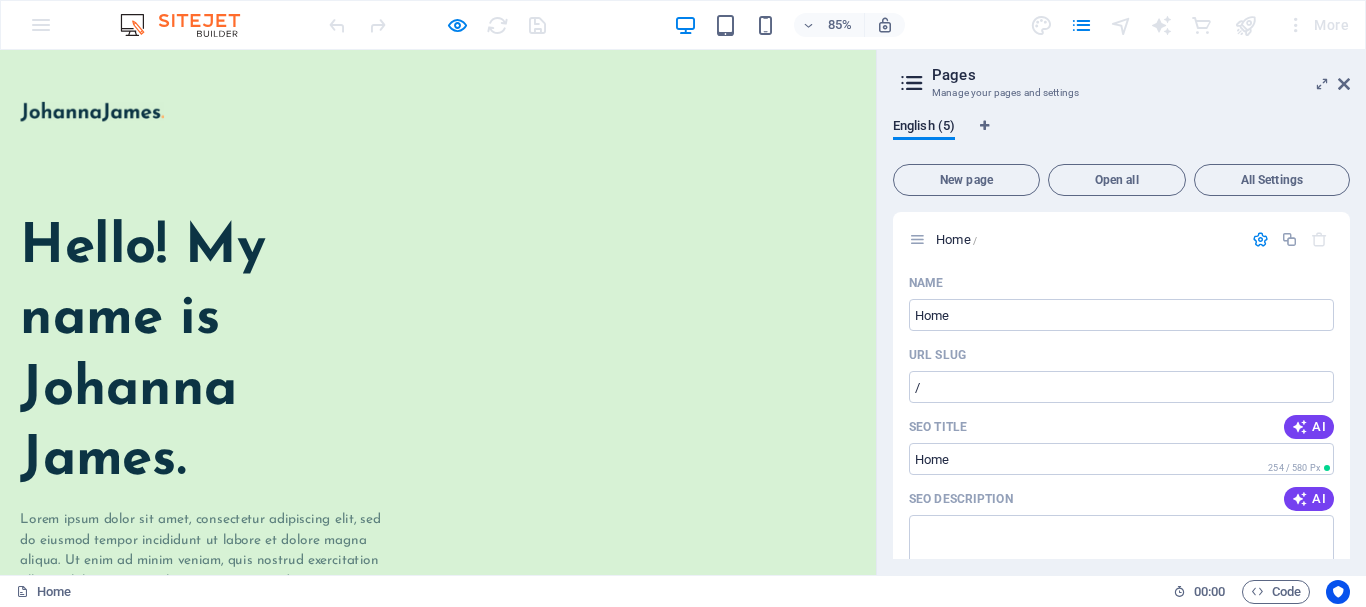 click on "Pages" at bounding box center (1141, 75) 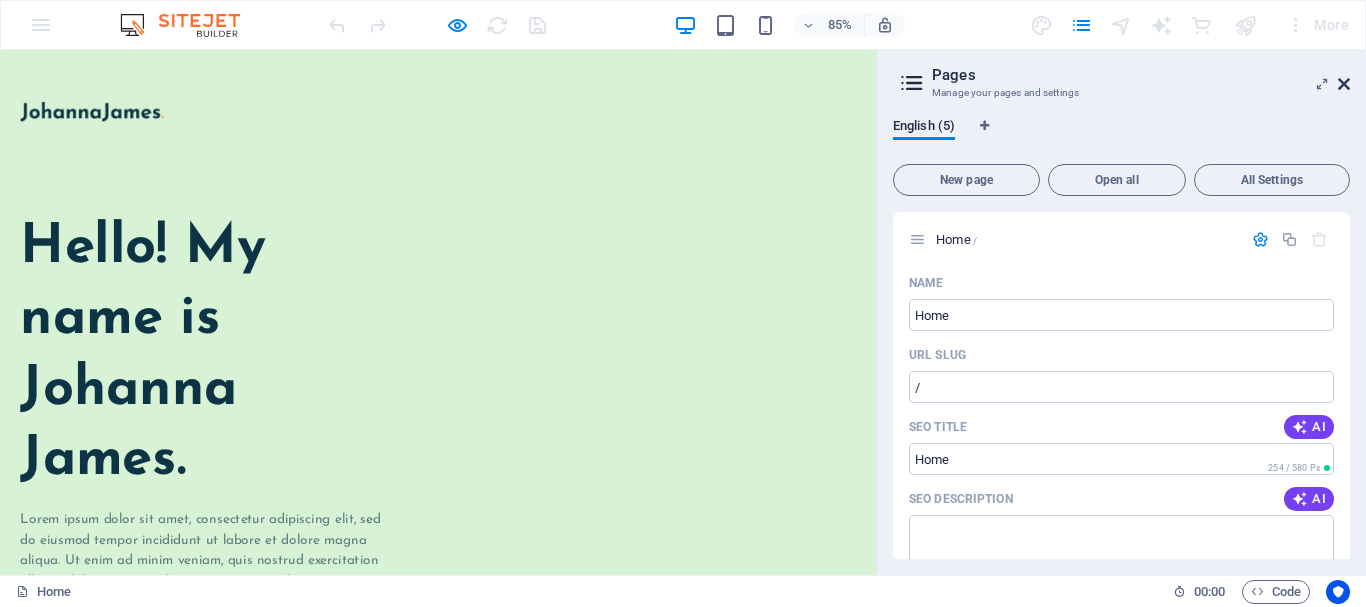 click at bounding box center [1344, 84] 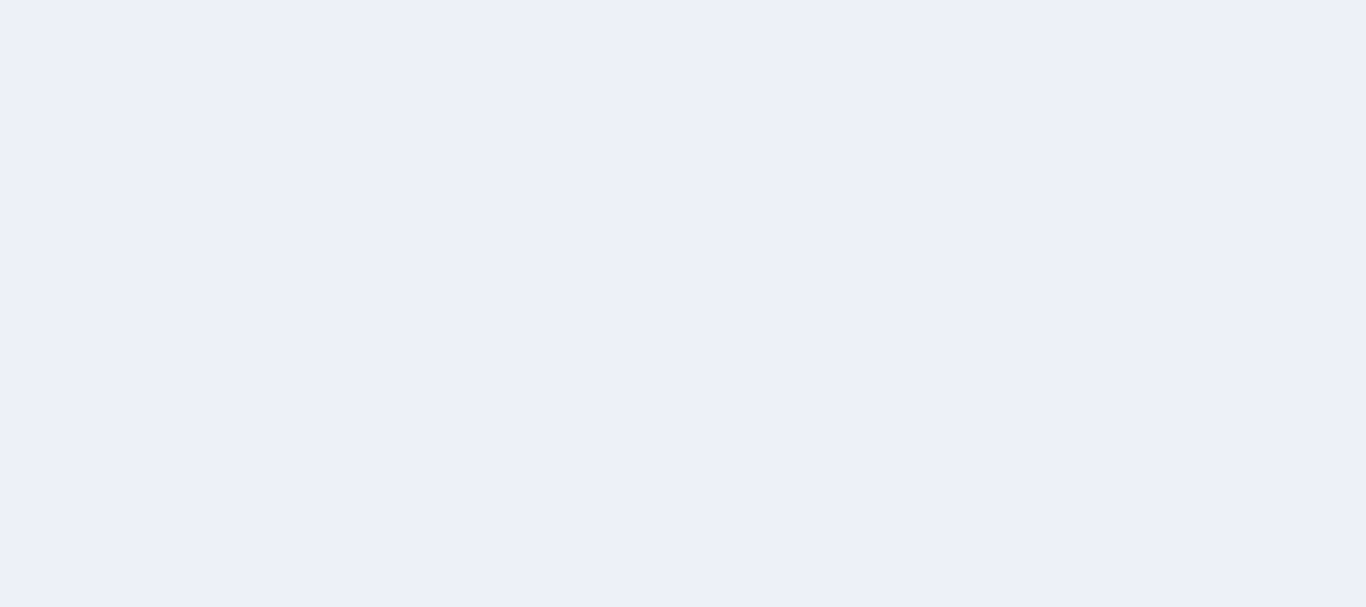scroll, scrollTop: 0, scrollLeft: 0, axis: both 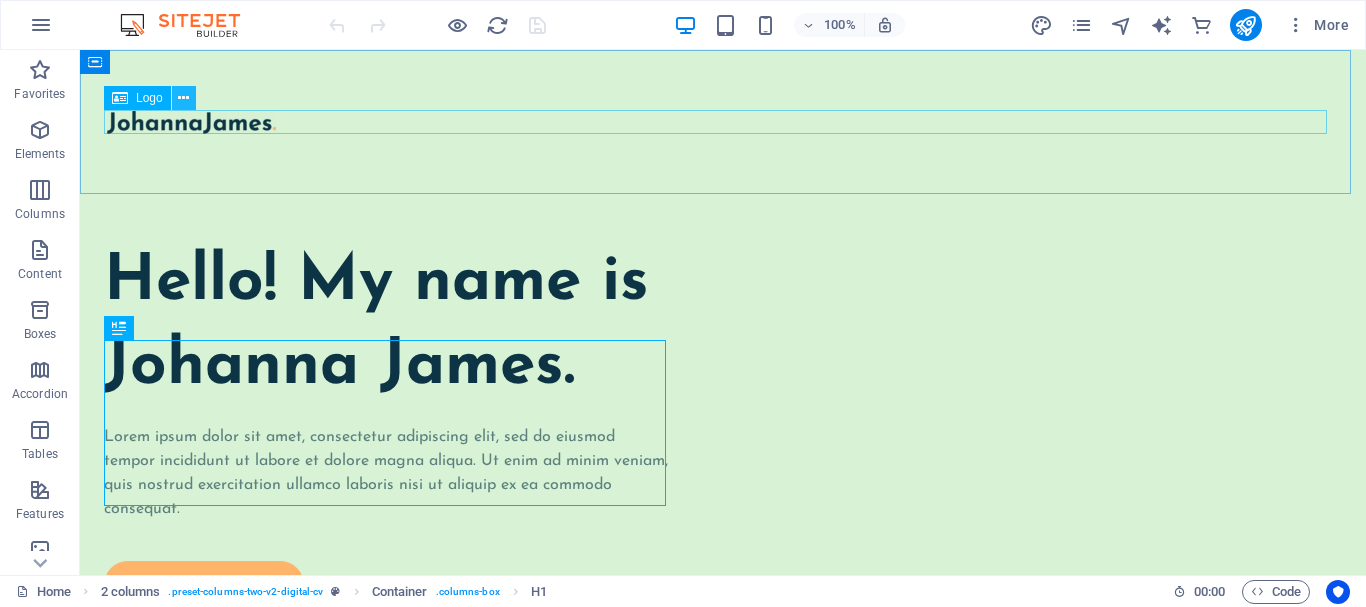 click at bounding box center [183, 98] 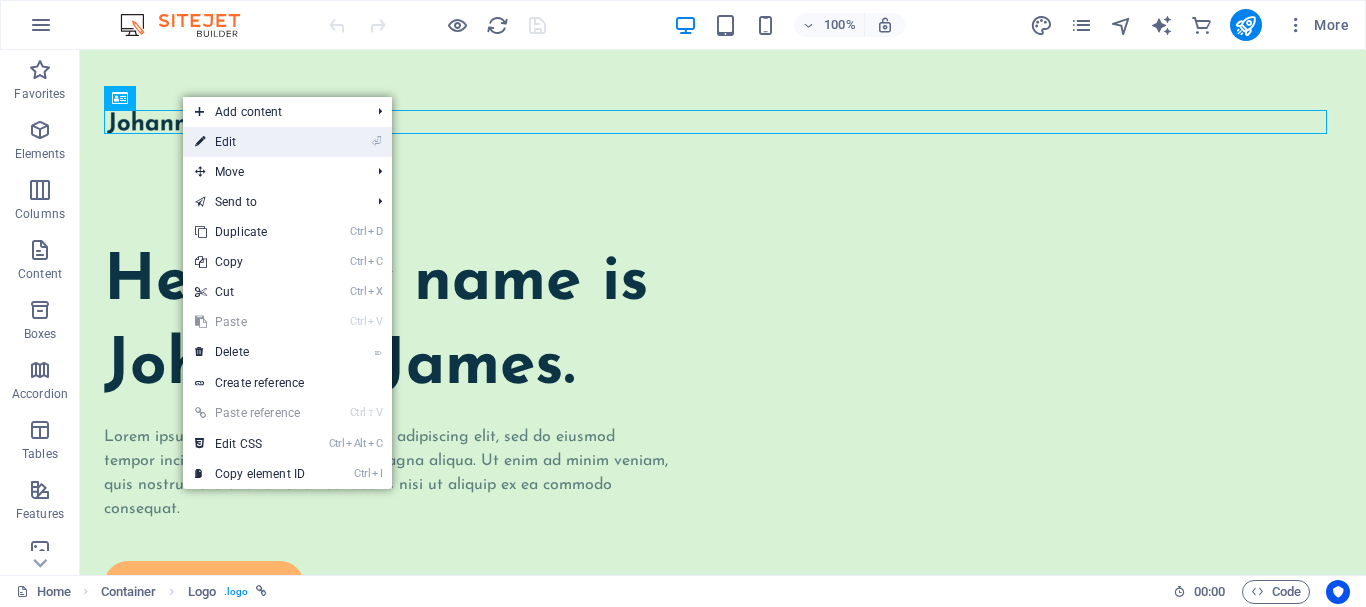 click on "⏎  Edit" at bounding box center (250, 142) 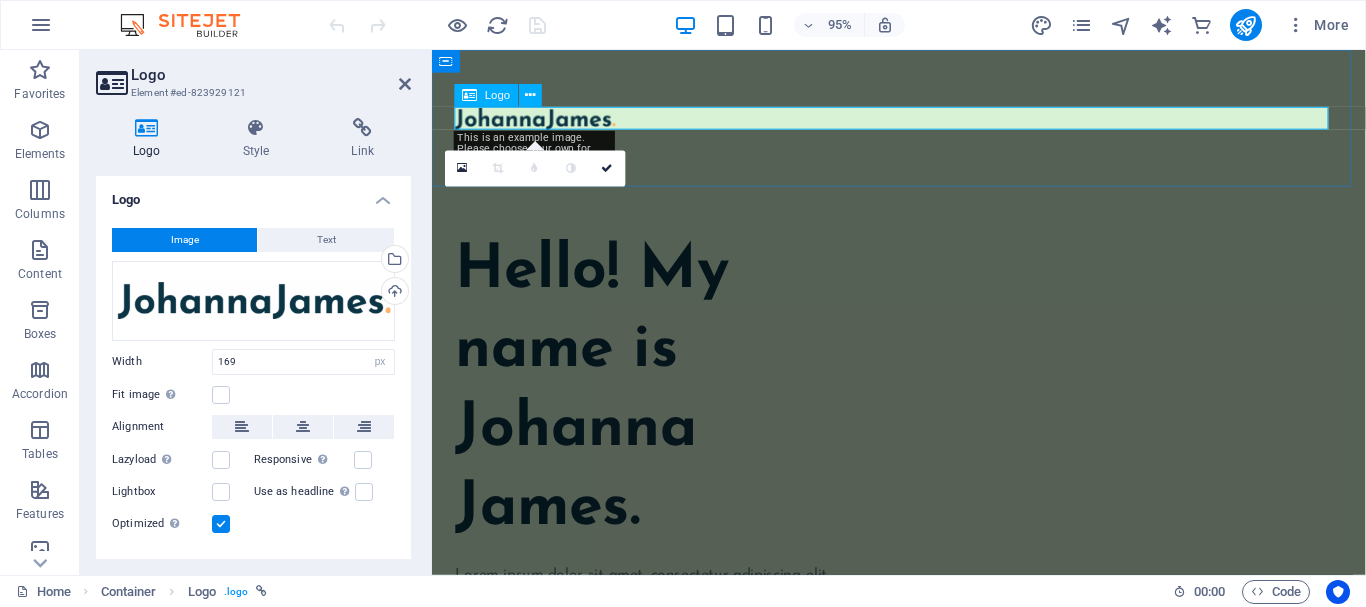 click at bounding box center (923, 122) 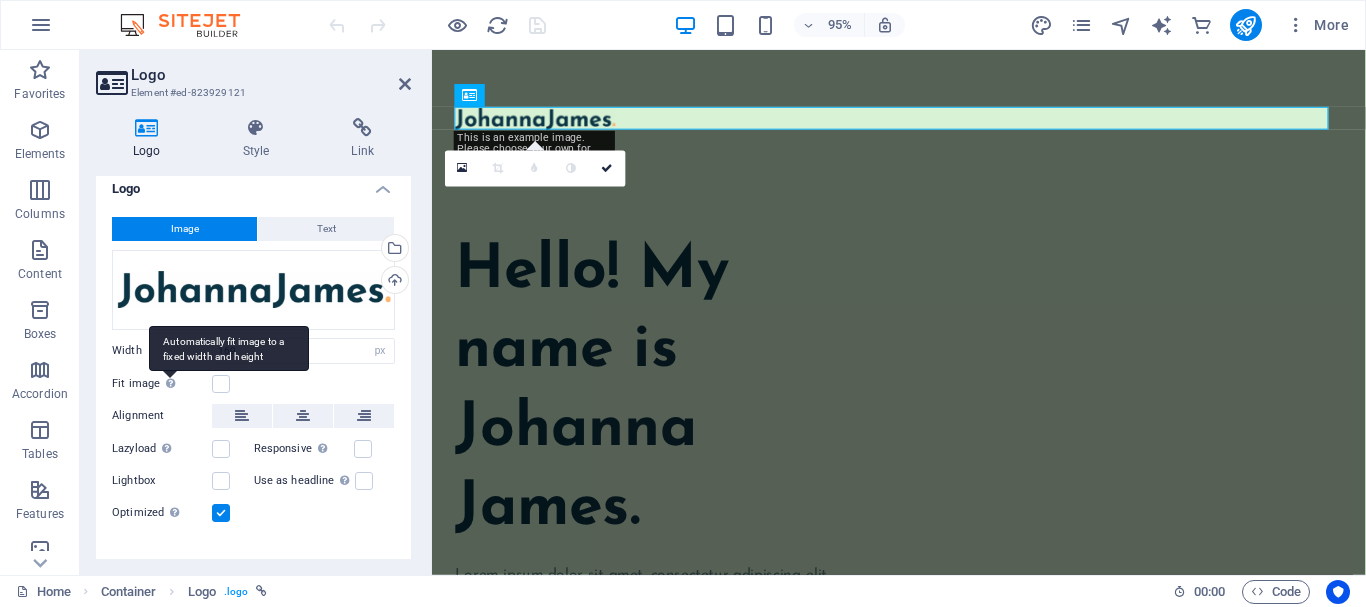 scroll, scrollTop: 0, scrollLeft: 0, axis: both 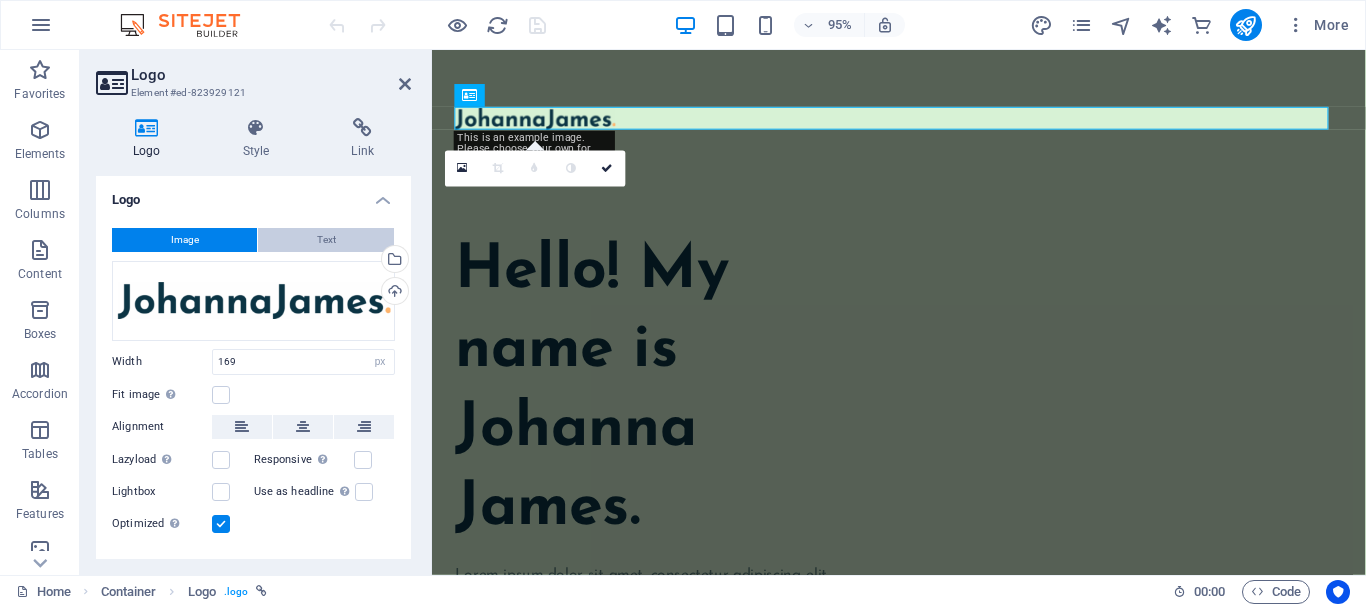 click on "Text" at bounding box center [326, 240] 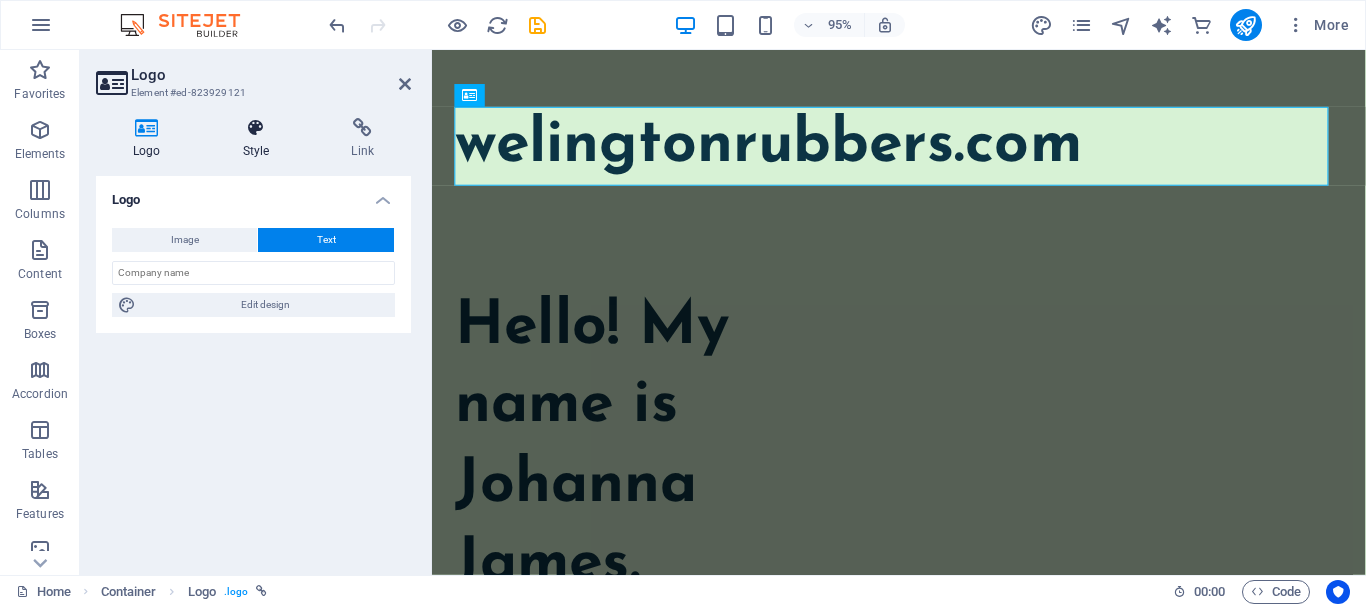 click at bounding box center (256, 128) 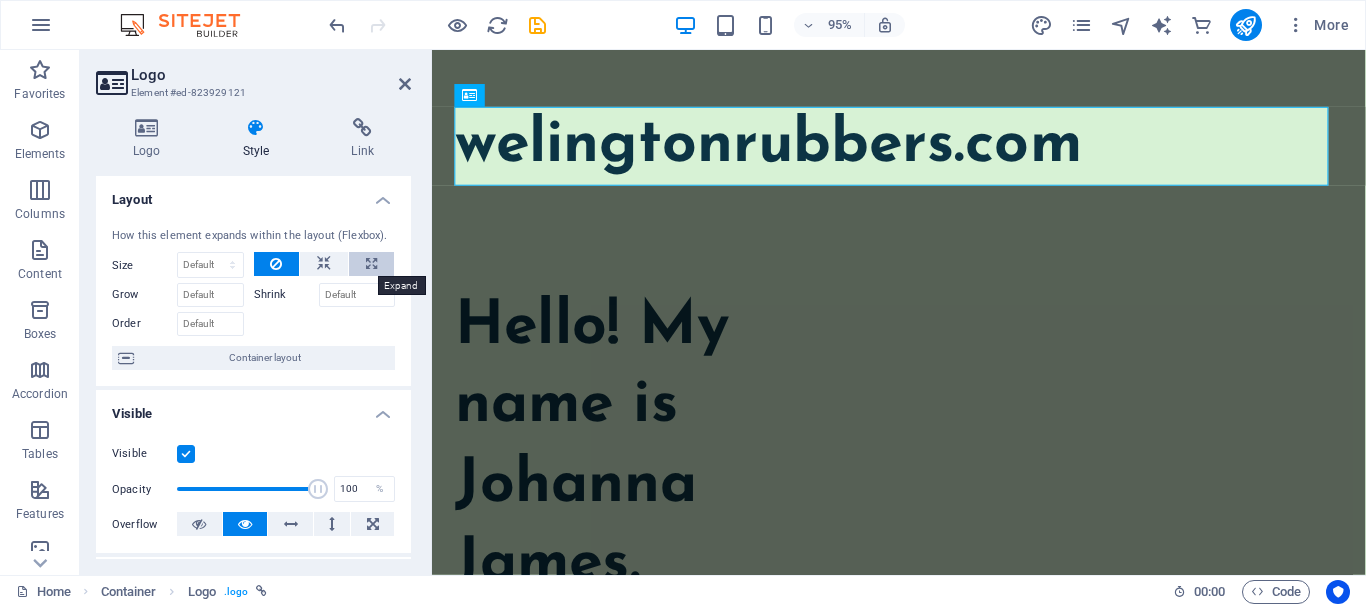 click at bounding box center [371, 264] 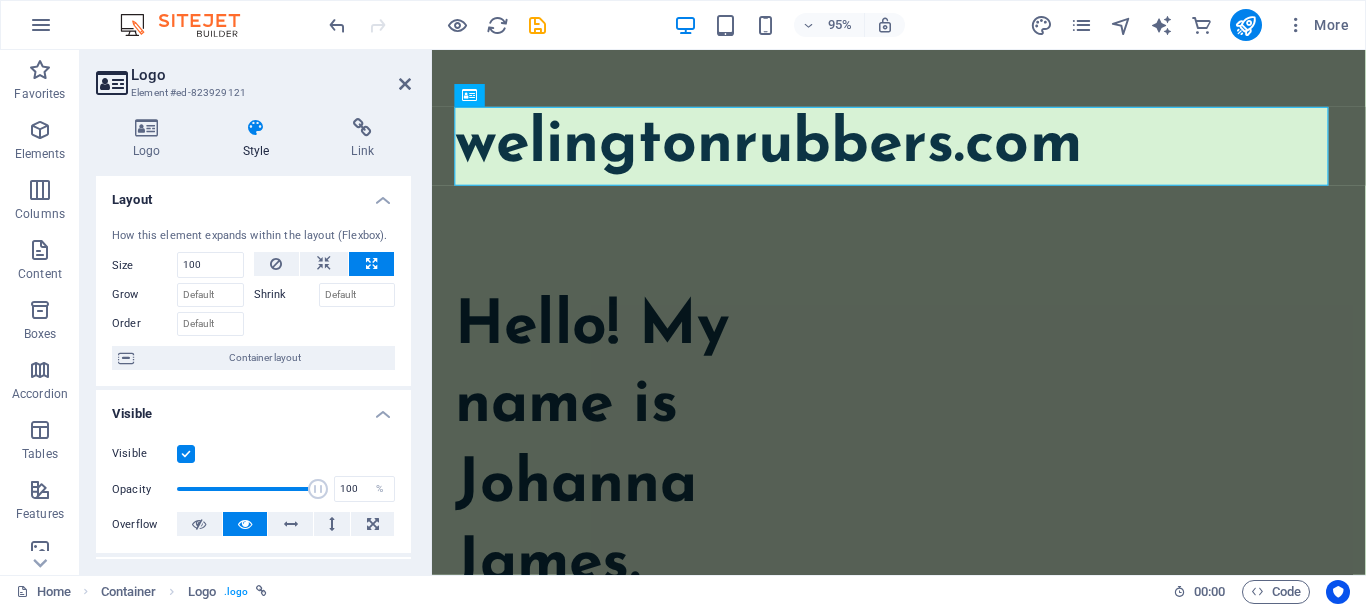 type on "100" 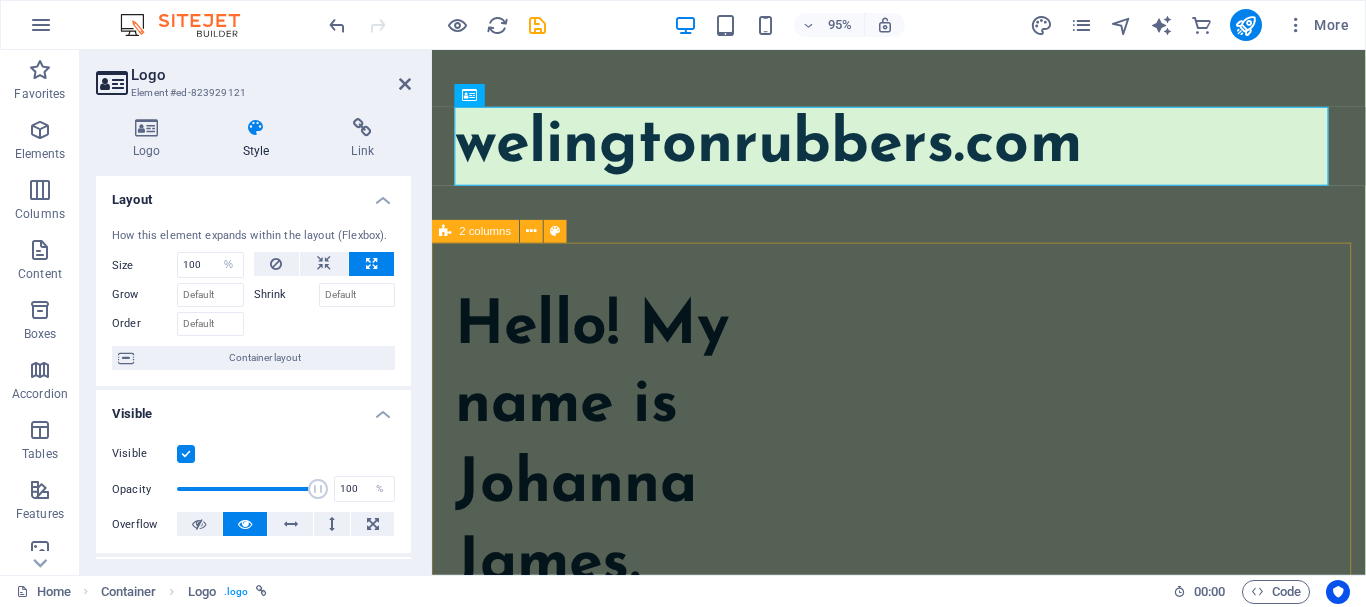 click on "Hello! My name is [FIRST] [LAST]. Lorem ipsum dolor sit amet, consectetur adipiscing elit, sed do eiusmod tempor incididunt ut labore et dolore magna aliqua. Ut enim ad minim veniam, quis nostrud exercitation ullamco laboris nisi ut aliquip ex ea commodo consequat. contact me [NAME]" at bounding box center (923, 957) 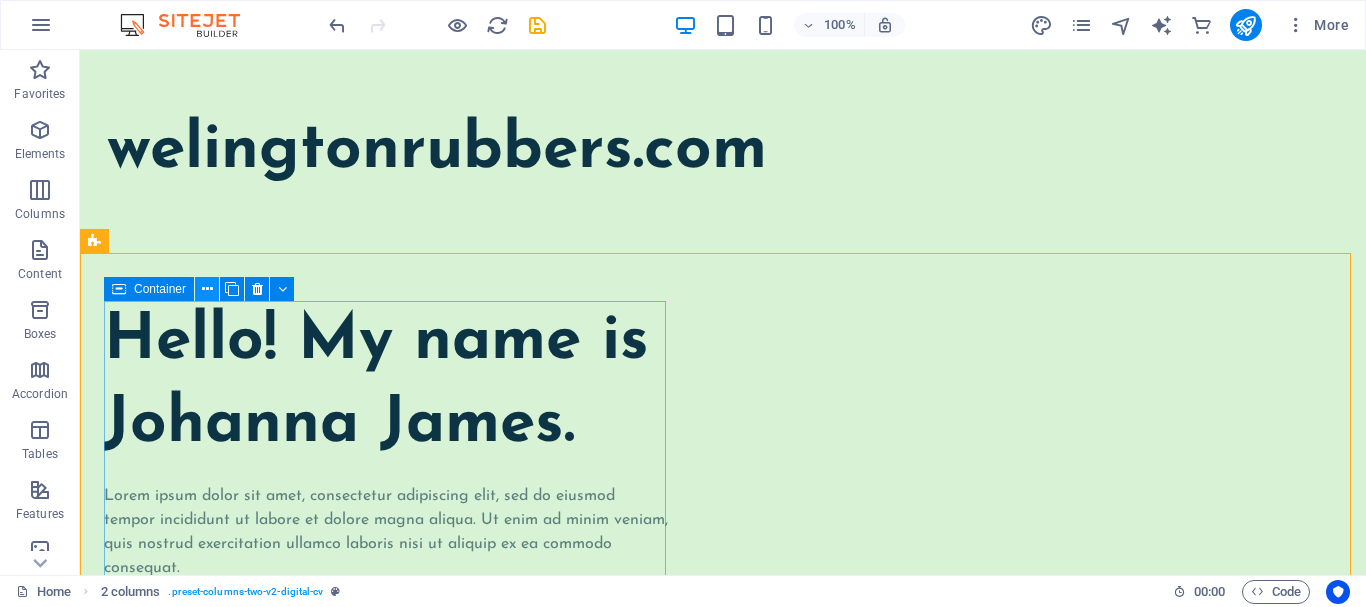 click at bounding box center [207, 289] 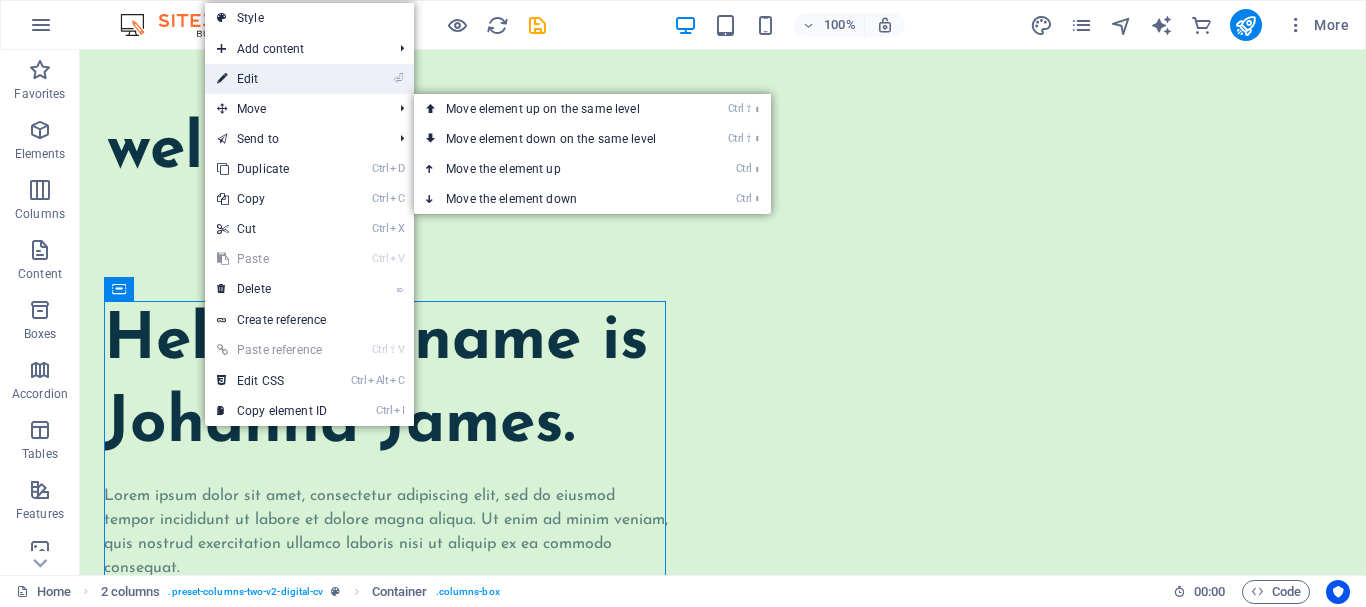 click on "⏎  Edit" at bounding box center (272, 79) 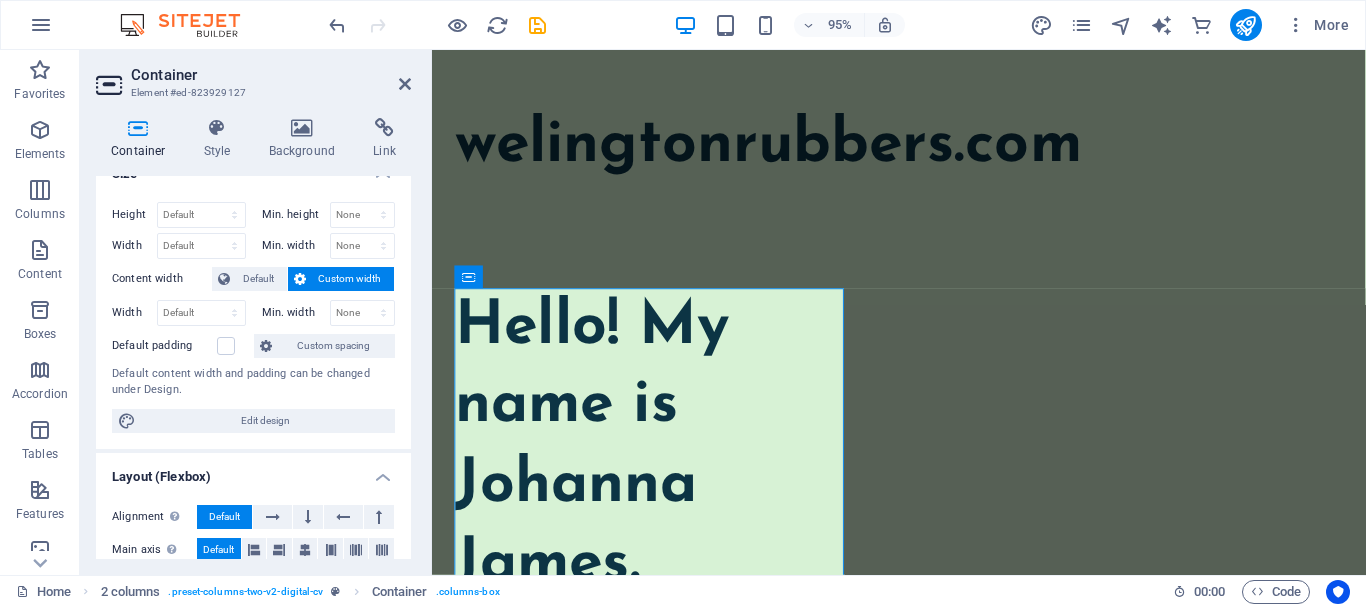 scroll, scrollTop: 0, scrollLeft: 0, axis: both 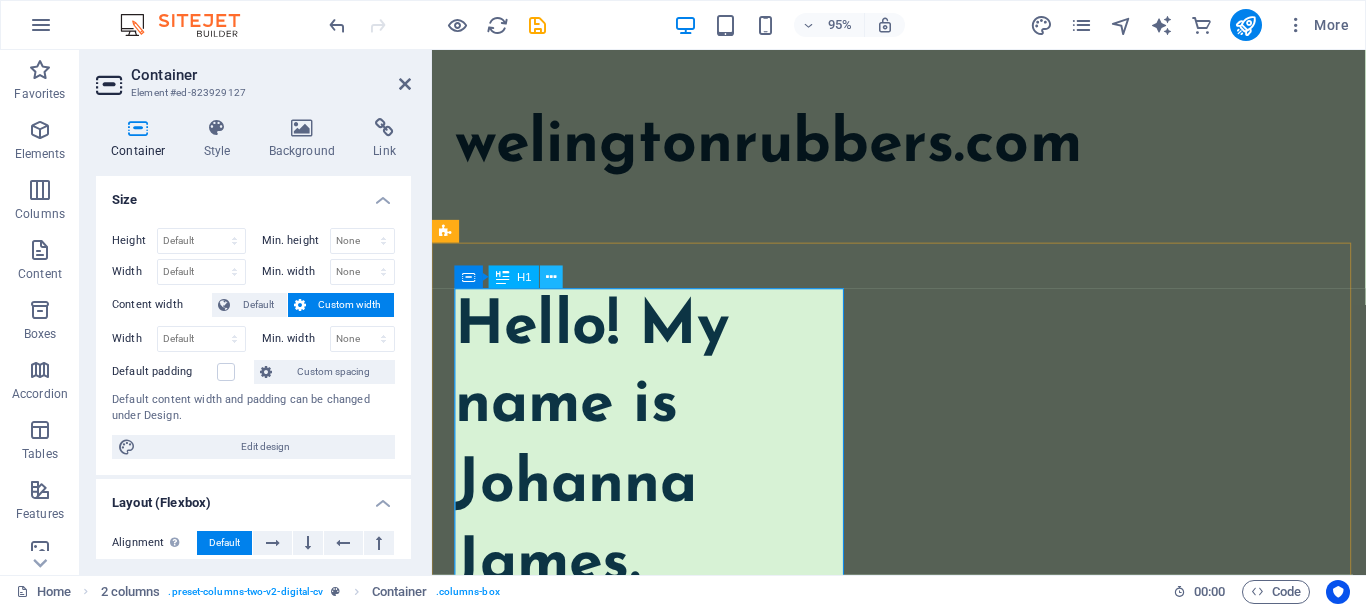click at bounding box center [552, 277] 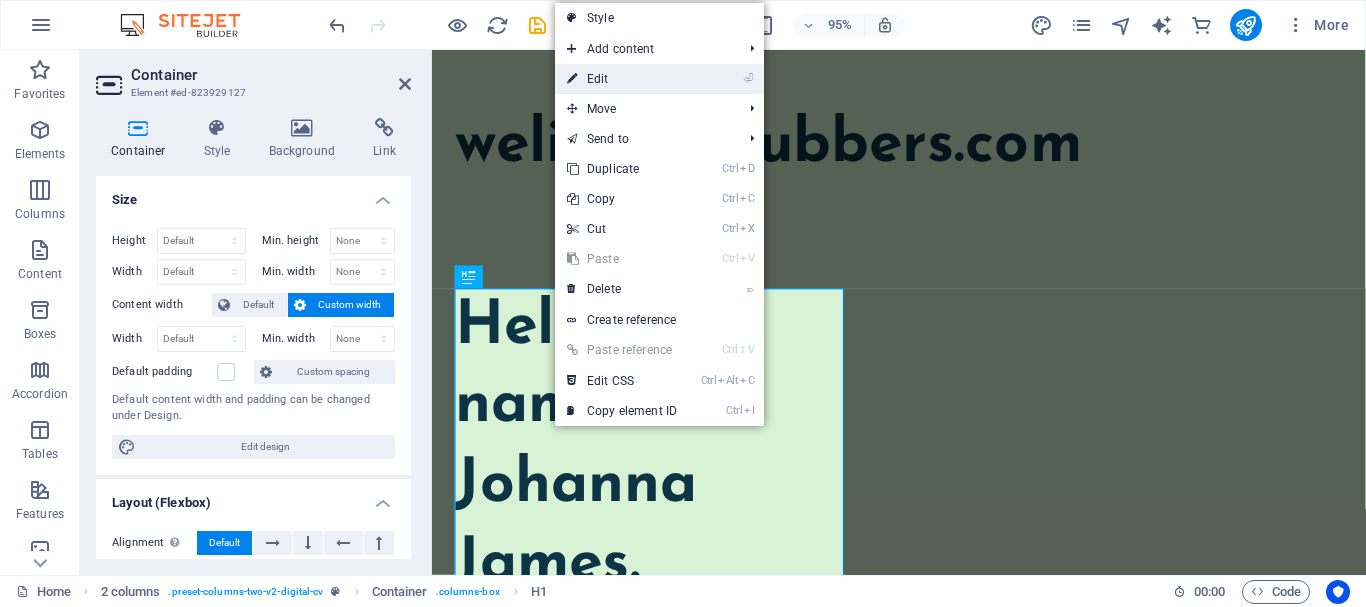 click on "⏎  Edit" at bounding box center (622, 79) 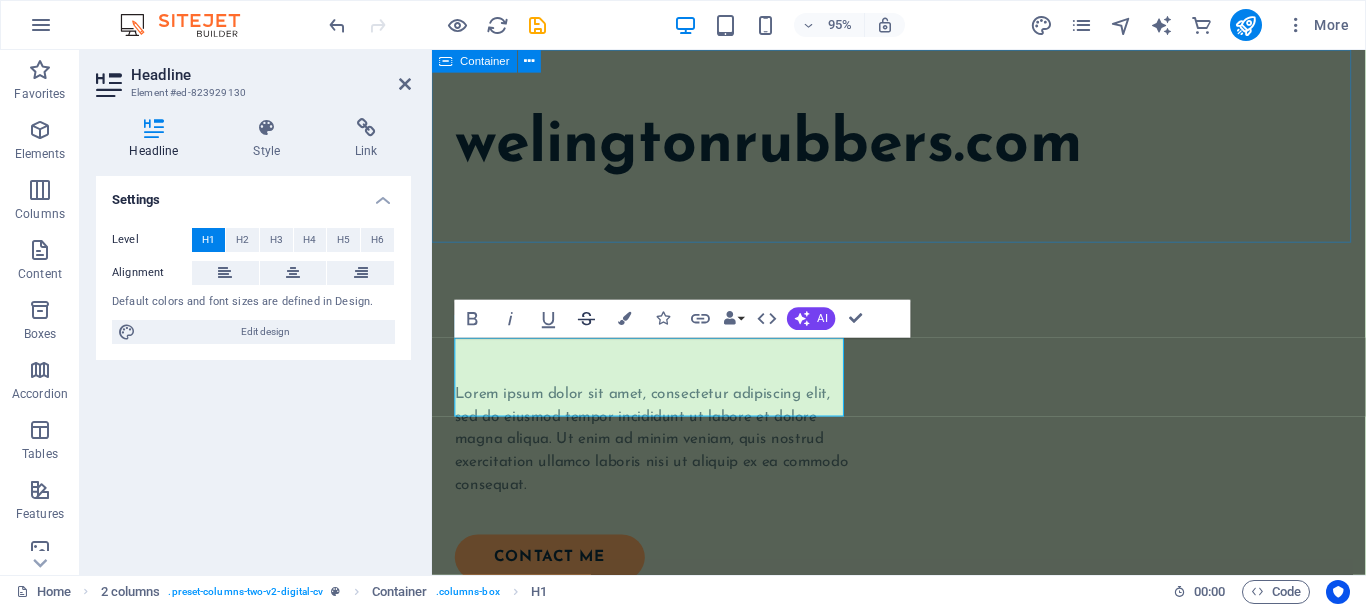 type 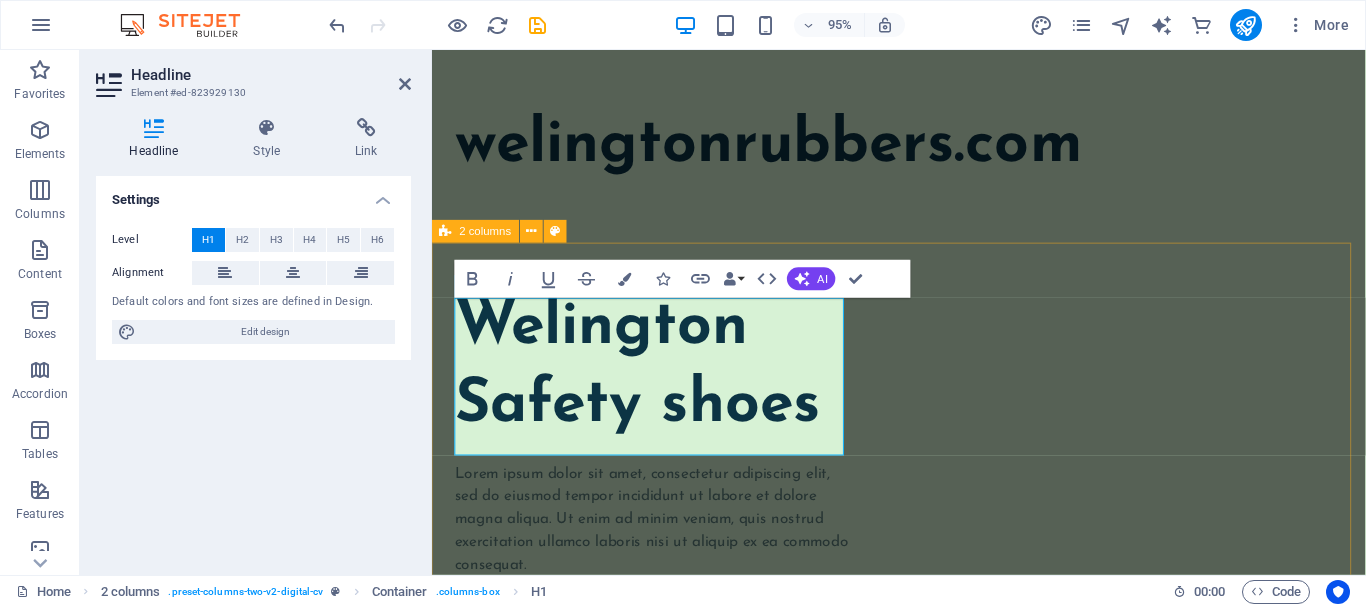 click on "Welington Safety shoes Lorem ipsum dolor sit amet, consectetur adipiscing elit, sed do eiusmod tempor incididunt ut labore et dolore magna aliqua. Ut enim ad minim veniam, quis nostrud exercitation ullamco laboris nisi ut aliquip ex ea commodo consequat. contact me [NAME]" at bounding box center [923, 874] 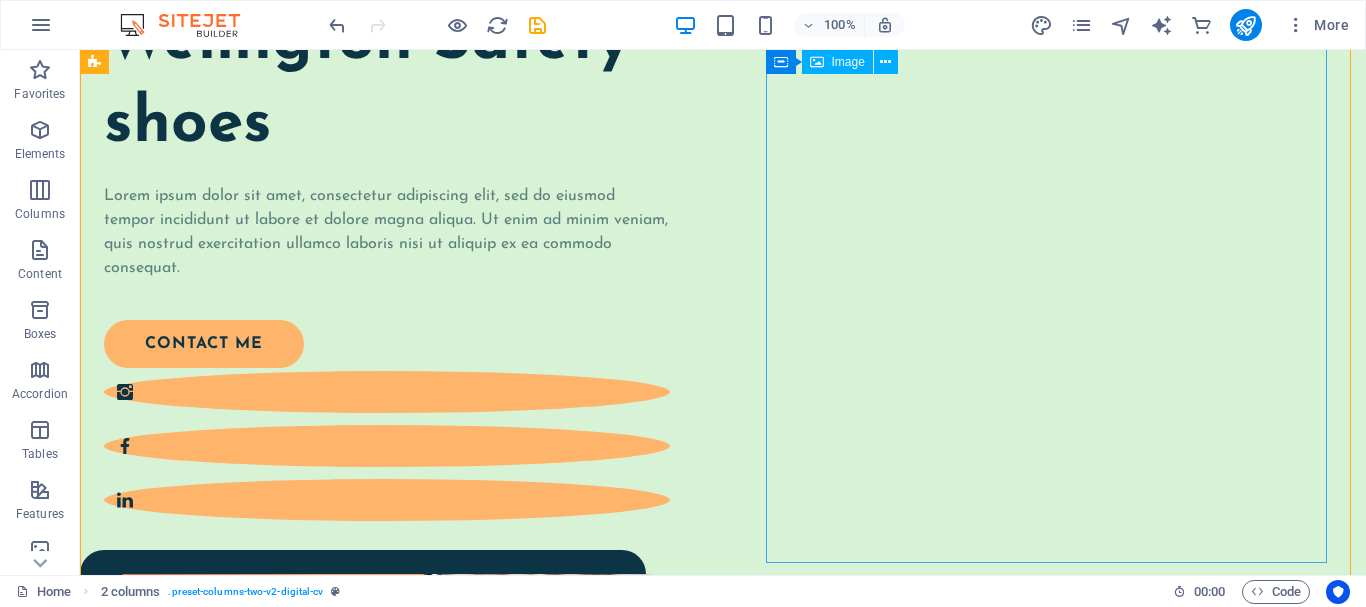scroll, scrollTop: 200, scrollLeft: 0, axis: vertical 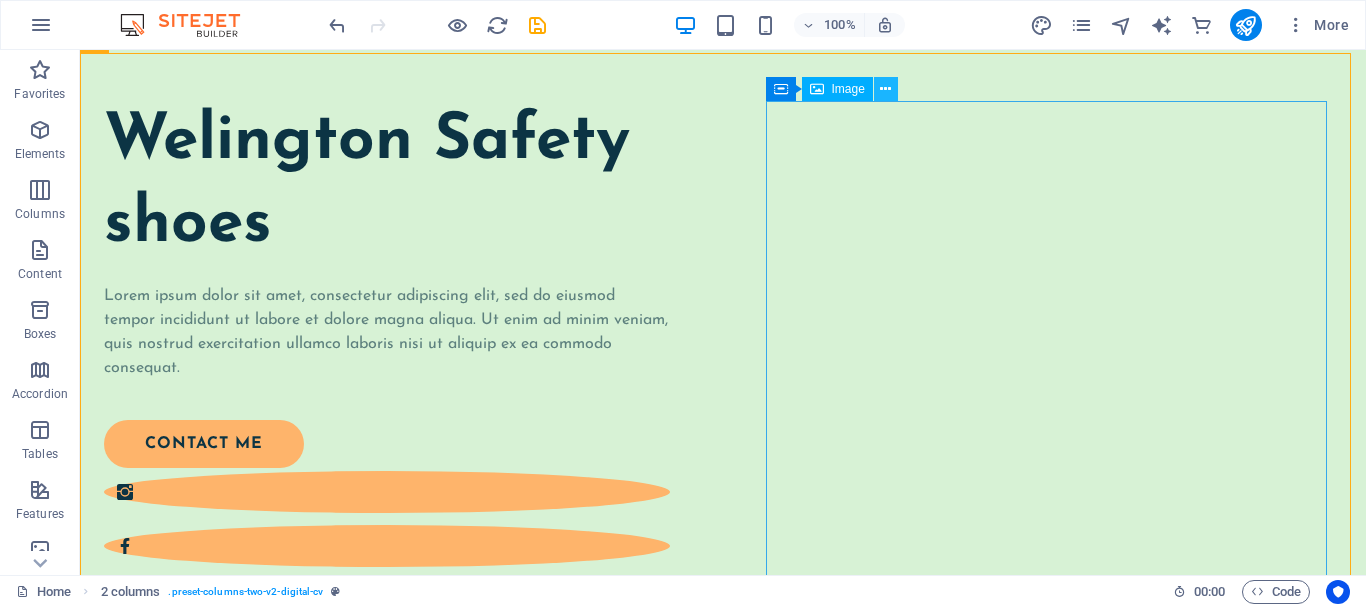 click at bounding box center [885, 89] 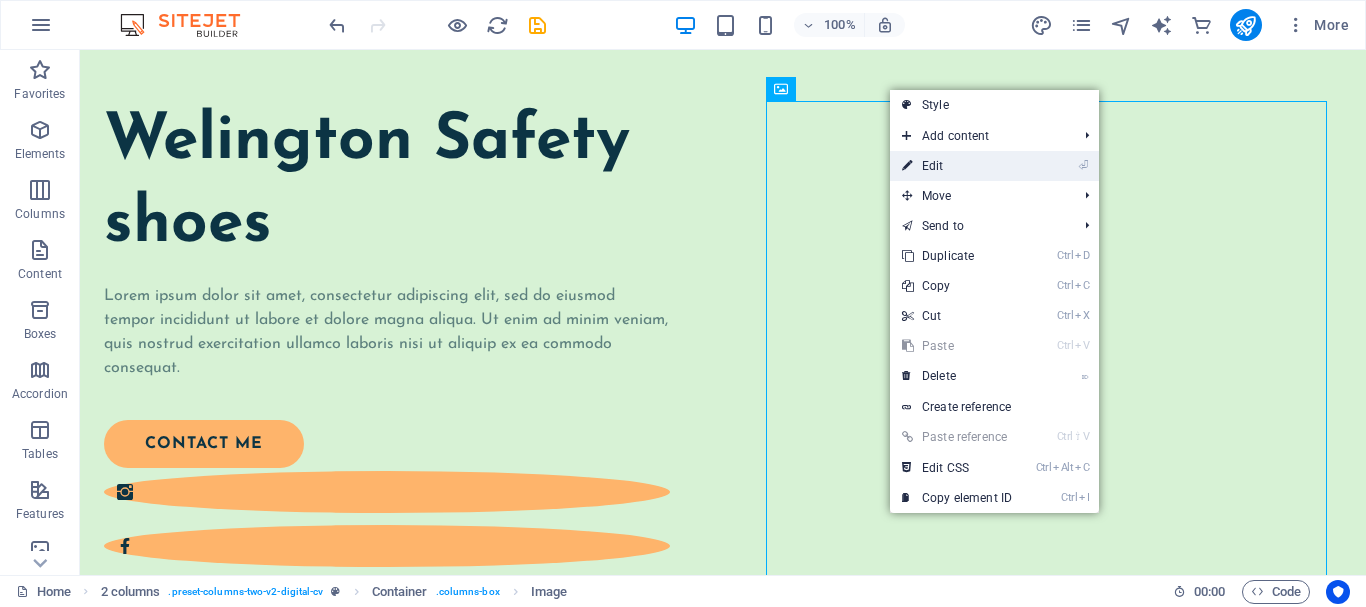 click on "⏎  Edit" at bounding box center (957, 166) 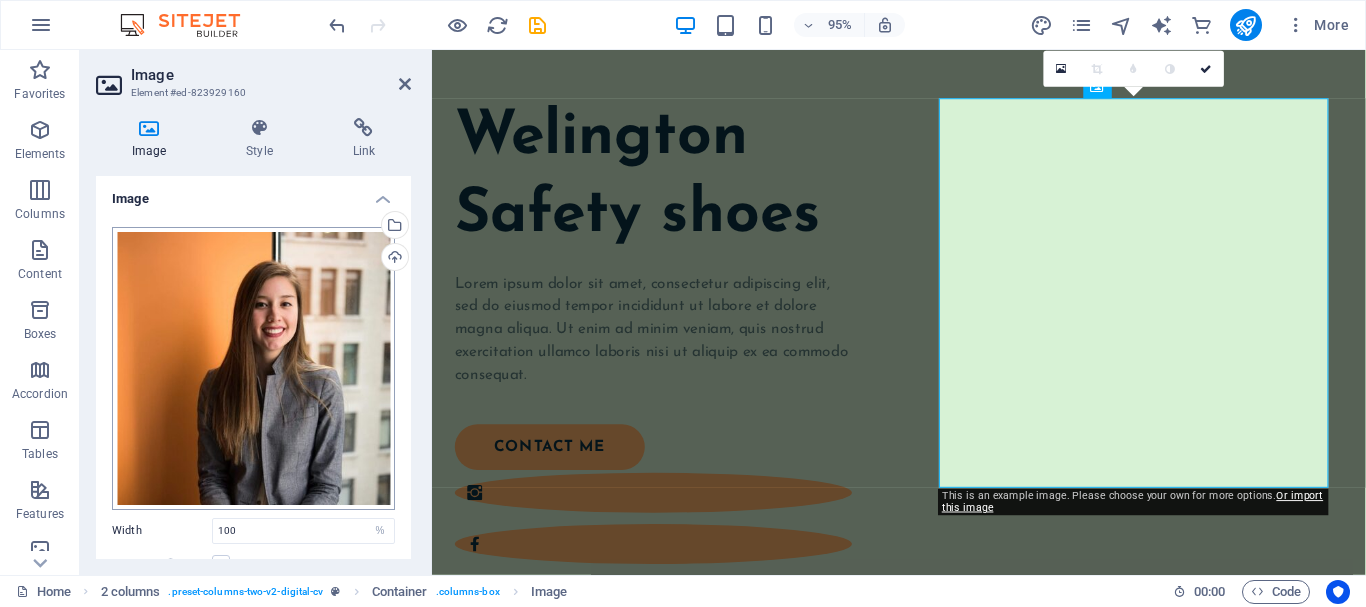 scroll, scrollTop: 0, scrollLeft: 0, axis: both 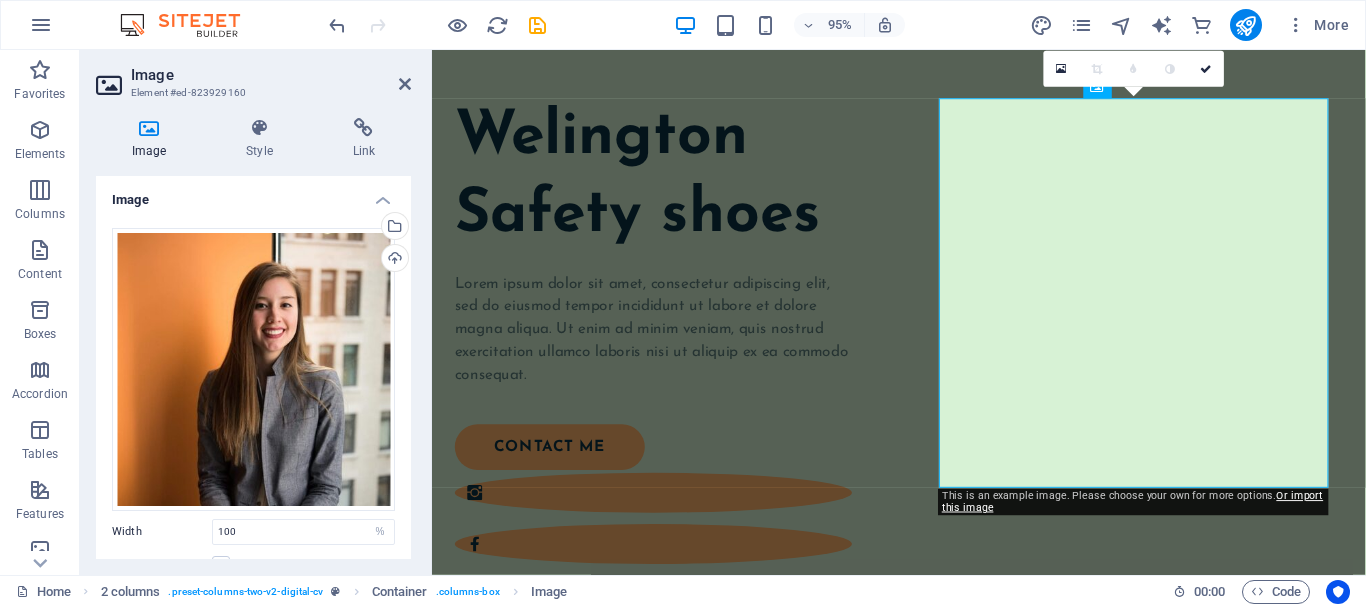 click at bounding box center [149, 128] 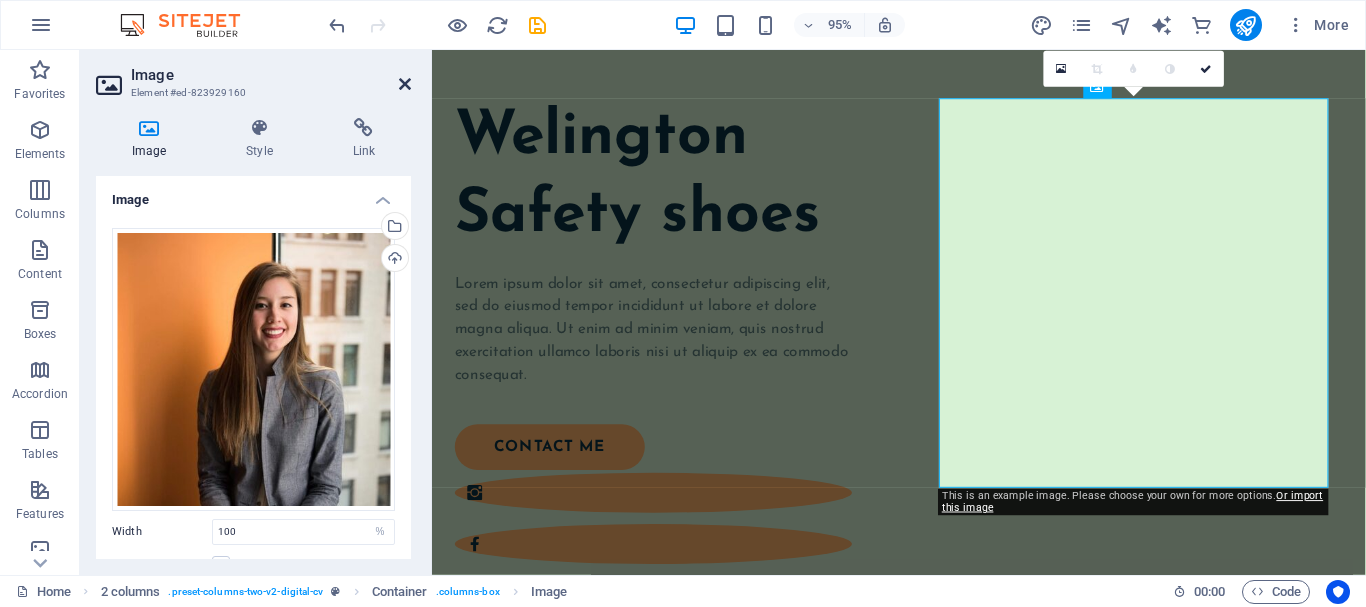 click at bounding box center [405, 84] 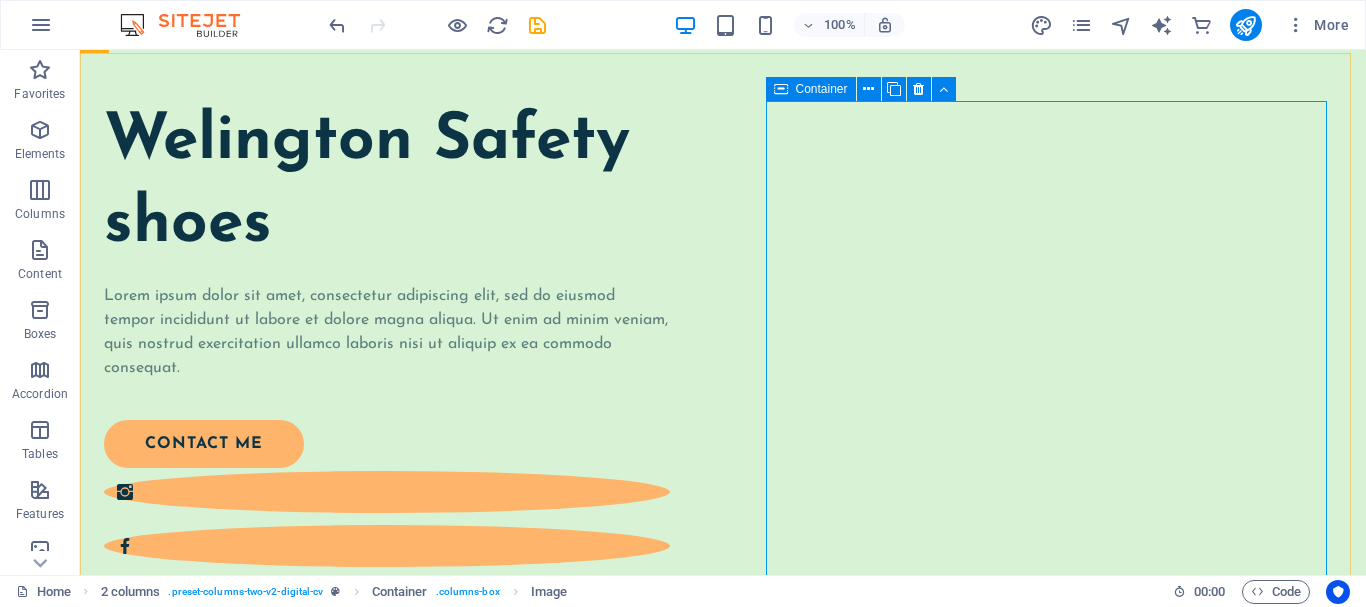 click at bounding box center (781, 89) 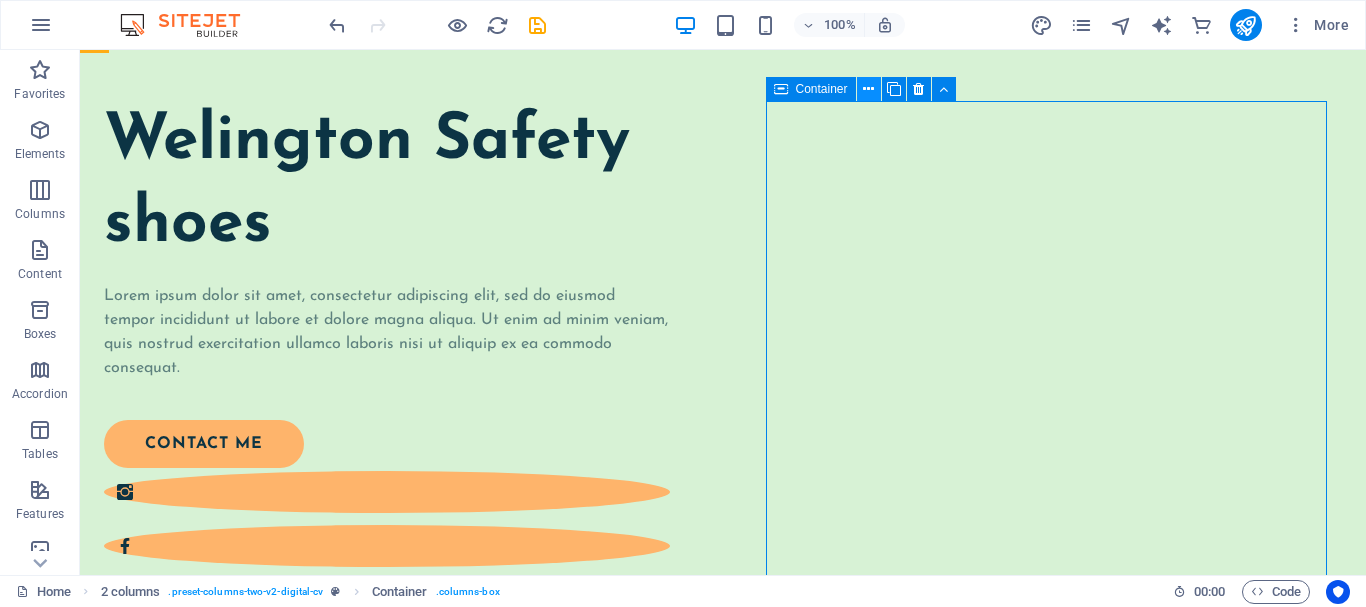click at bounding box center (868, 89) 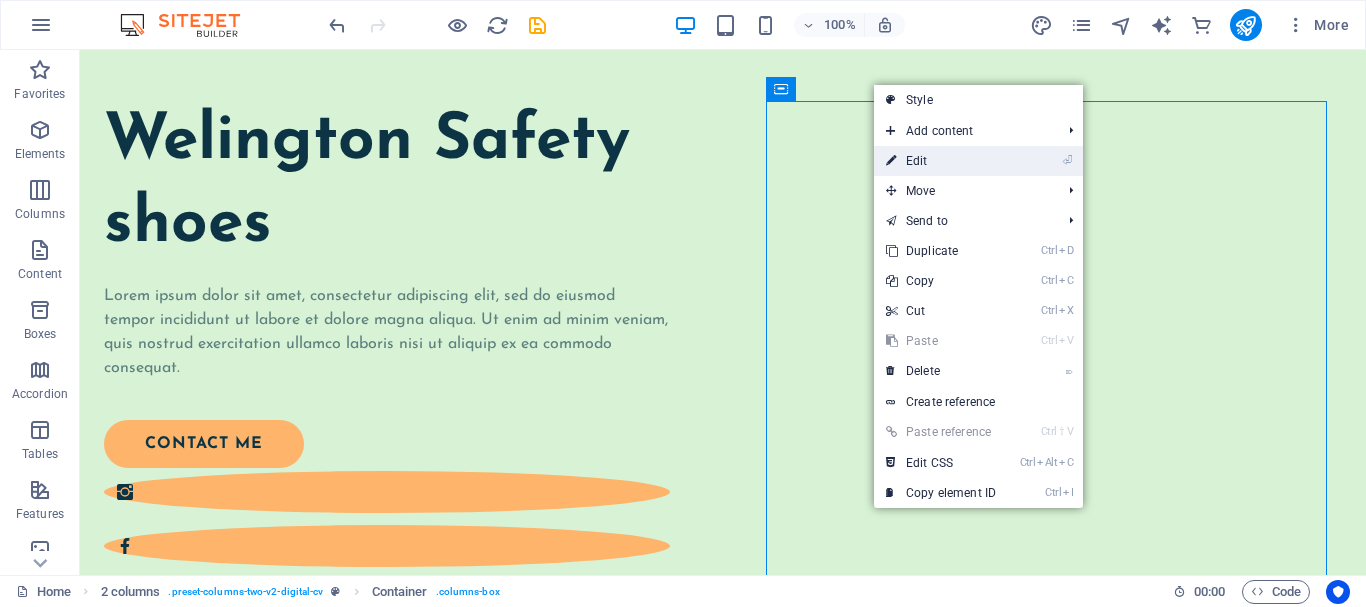 click on "⏎  Edit" at bounding box center [941, 161] 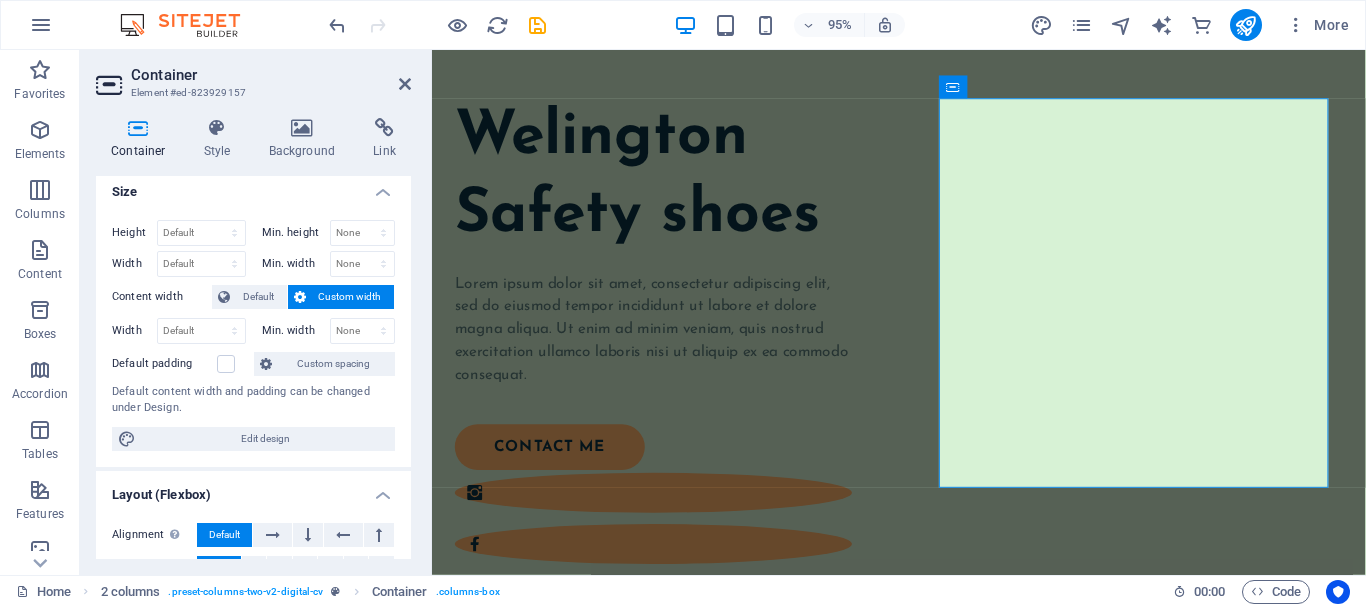 scroll, scrollTop: 0, scrollLeft: 0, axis: both 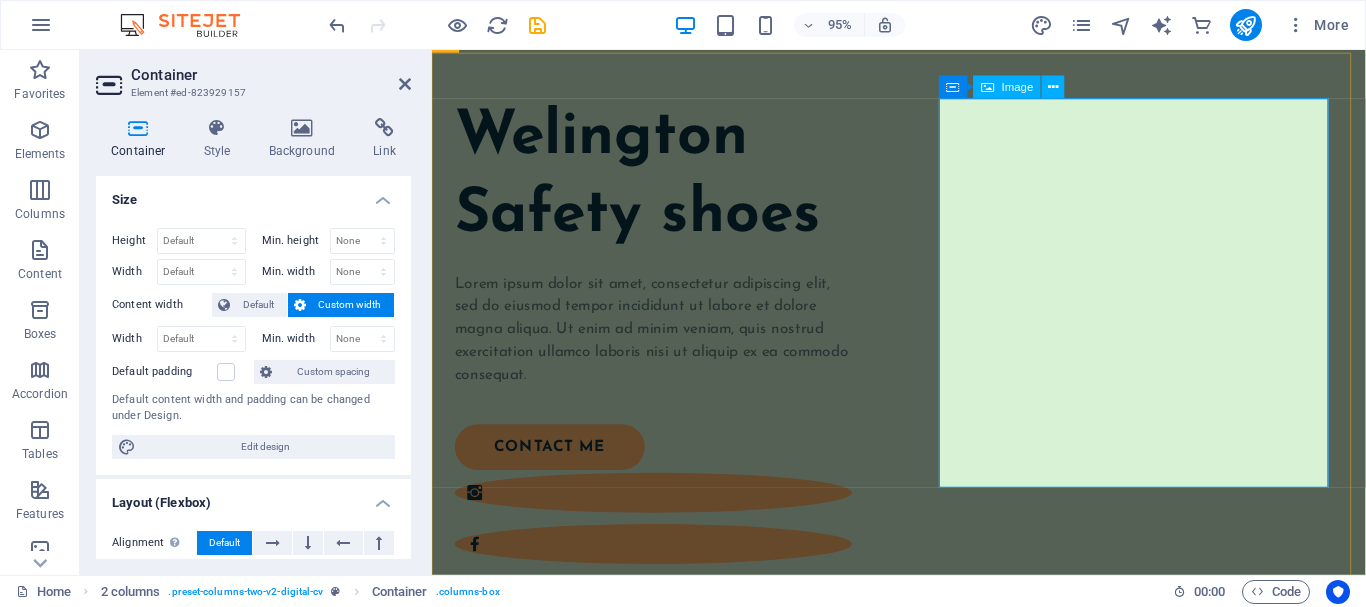 click at bounding box center (665, 907) 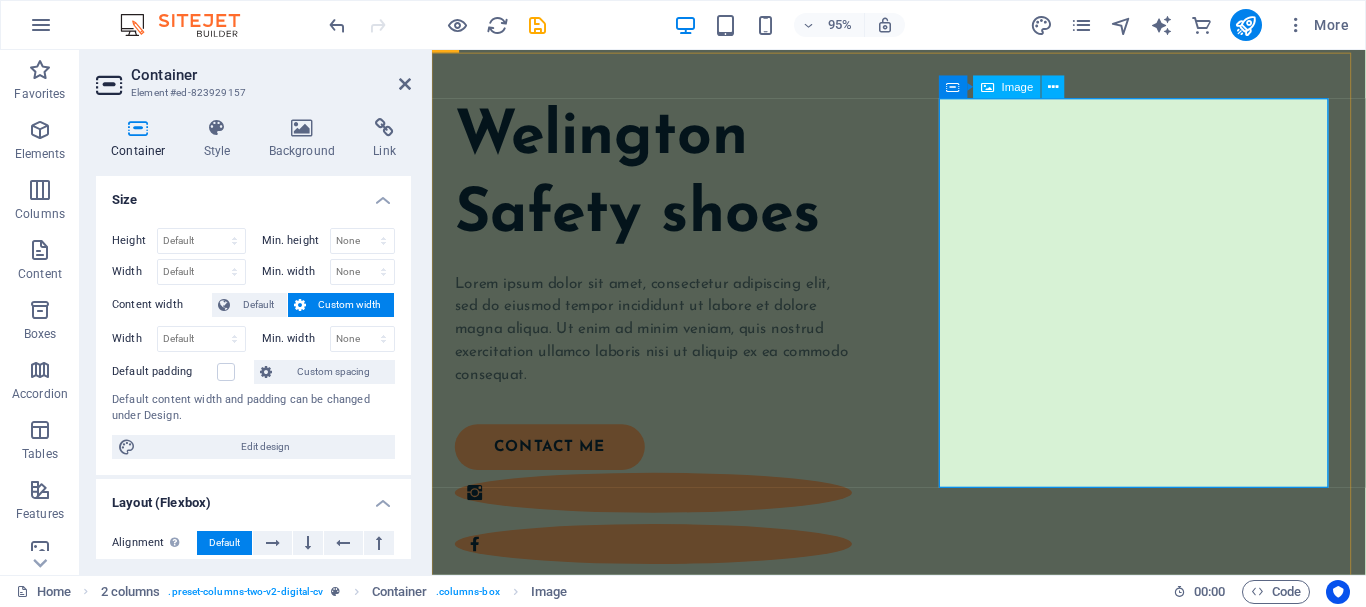 click on "Image" at bounding box center (1018, 87) 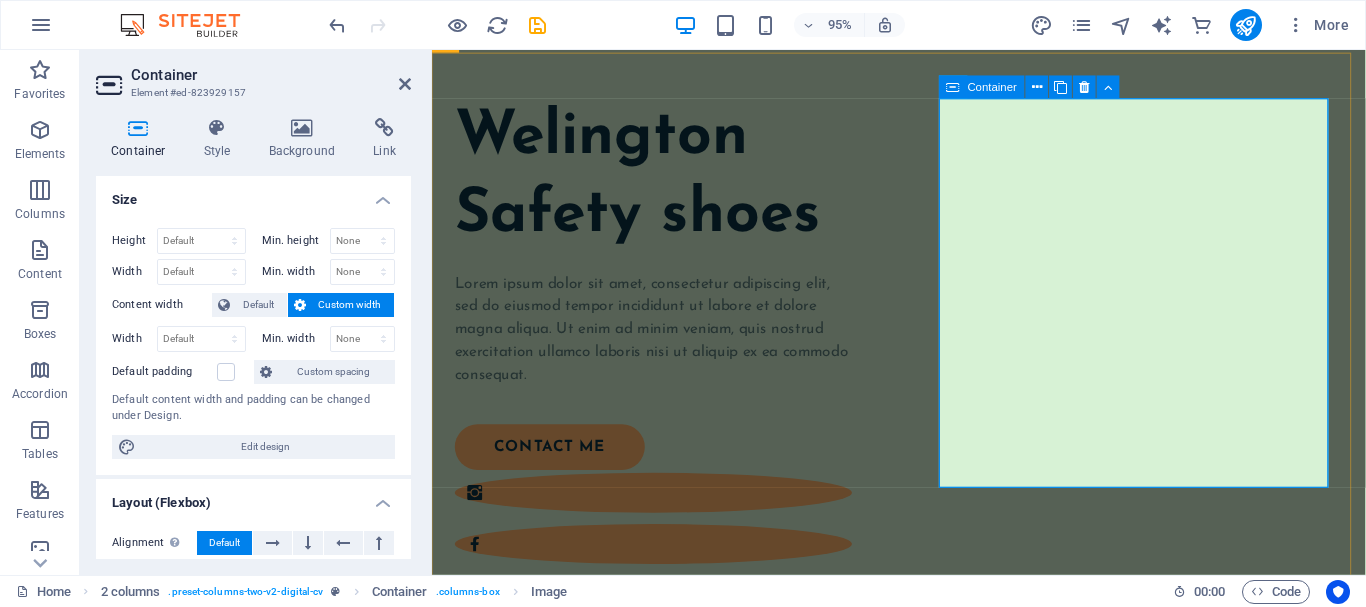 drag, startPoint x: 955, startPoint y: 86, endPoint x: 564, endPoint y: 53, distance: 392.3901 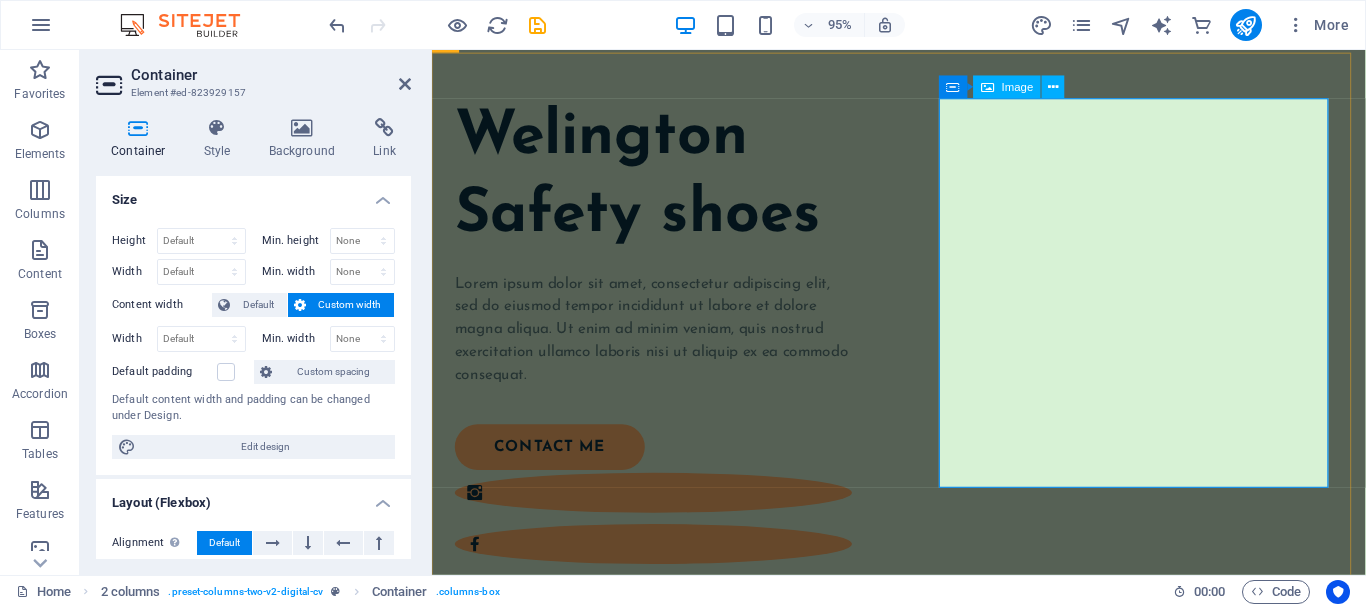 click on "Image" at bounding box center (1018, 87) 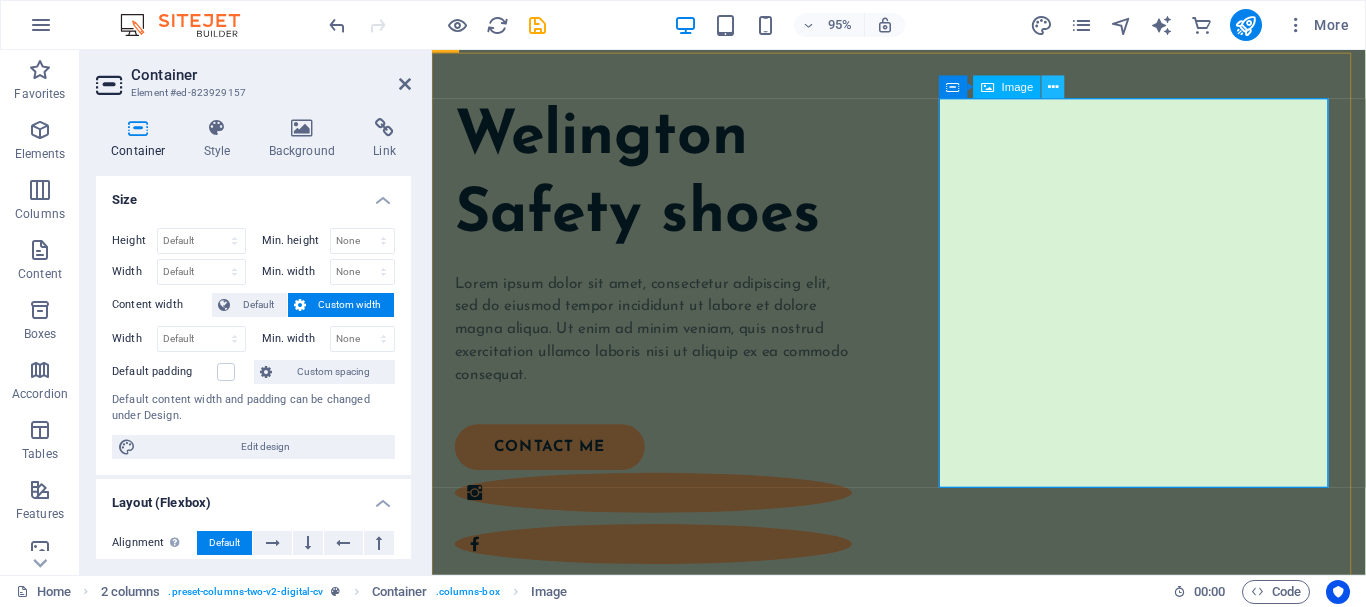 click at bounding box center (1053, 87) 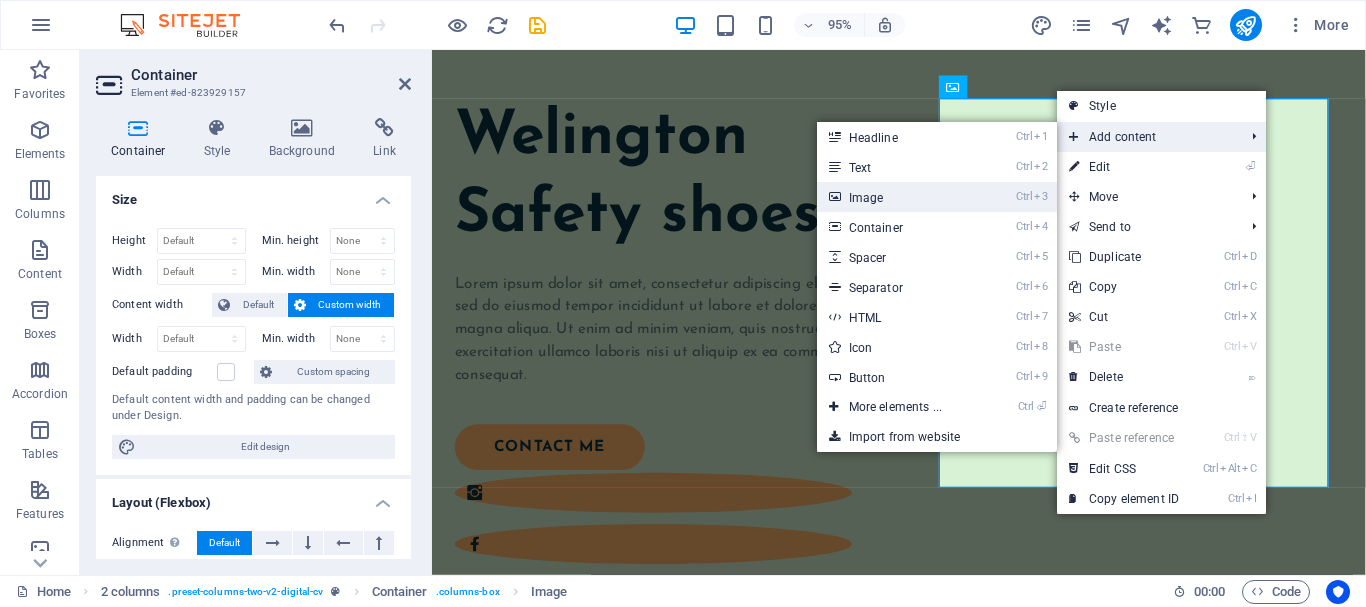 click on "Ctrl 3  Image" at bounding box center [899, 197] 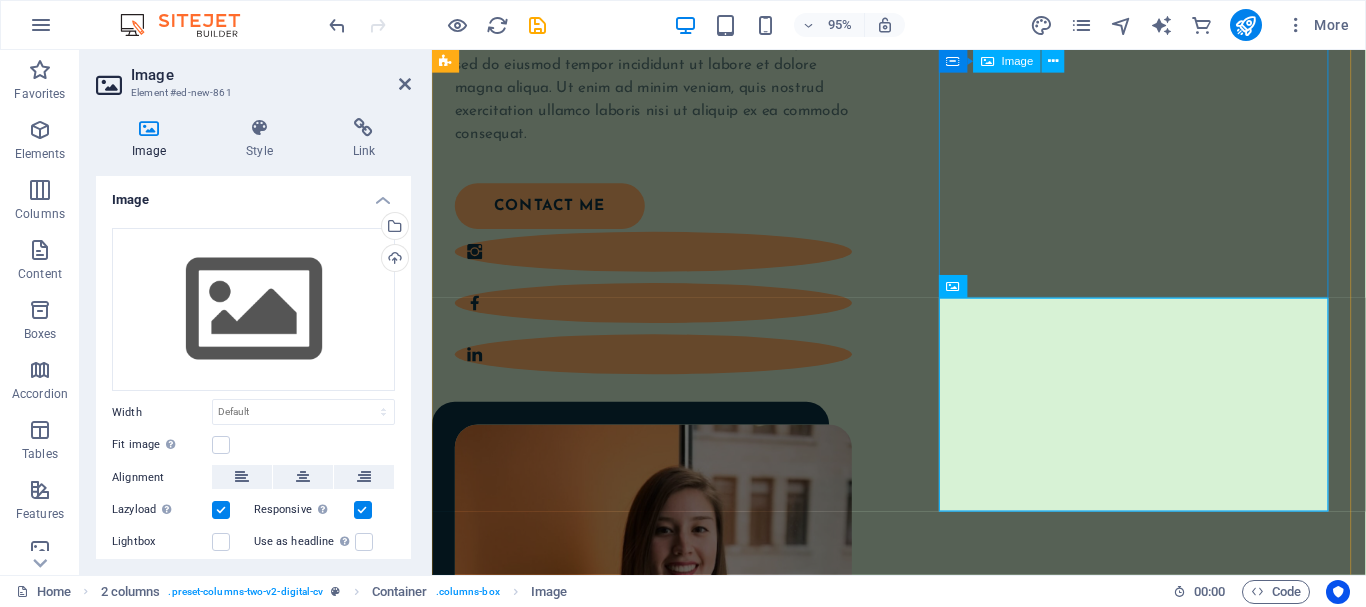 scroll, scrollTop: 500, scrollLeft: 0, axis: vertical 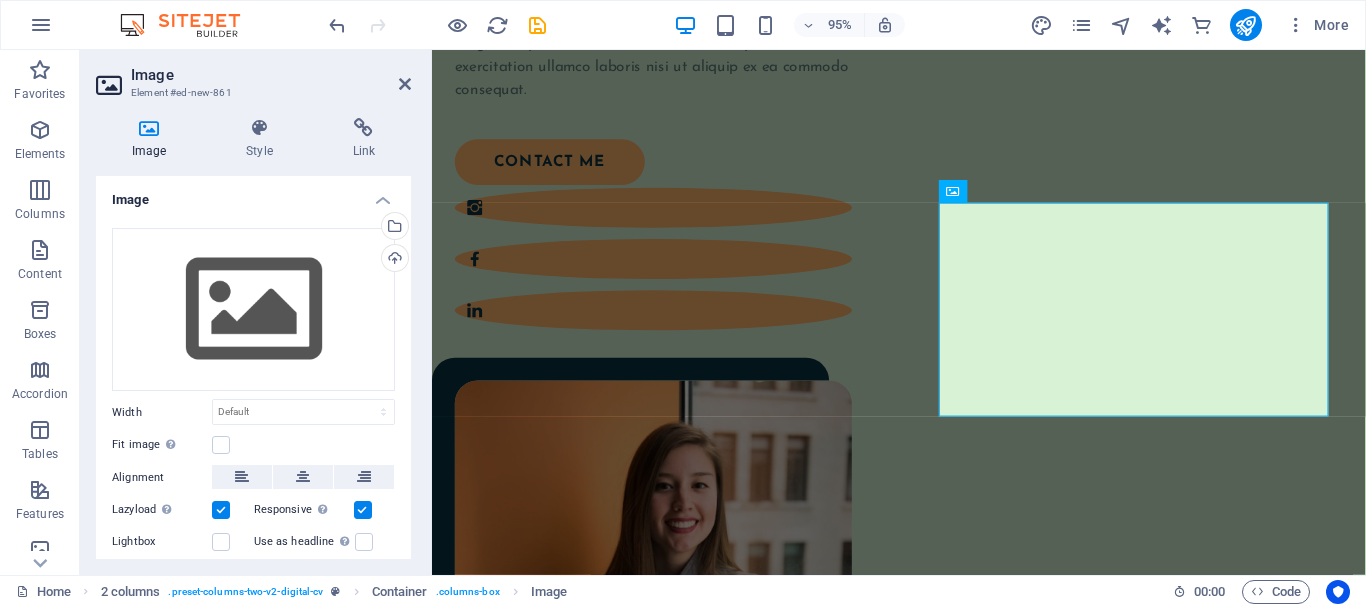 click at bounding box center [149, 128] 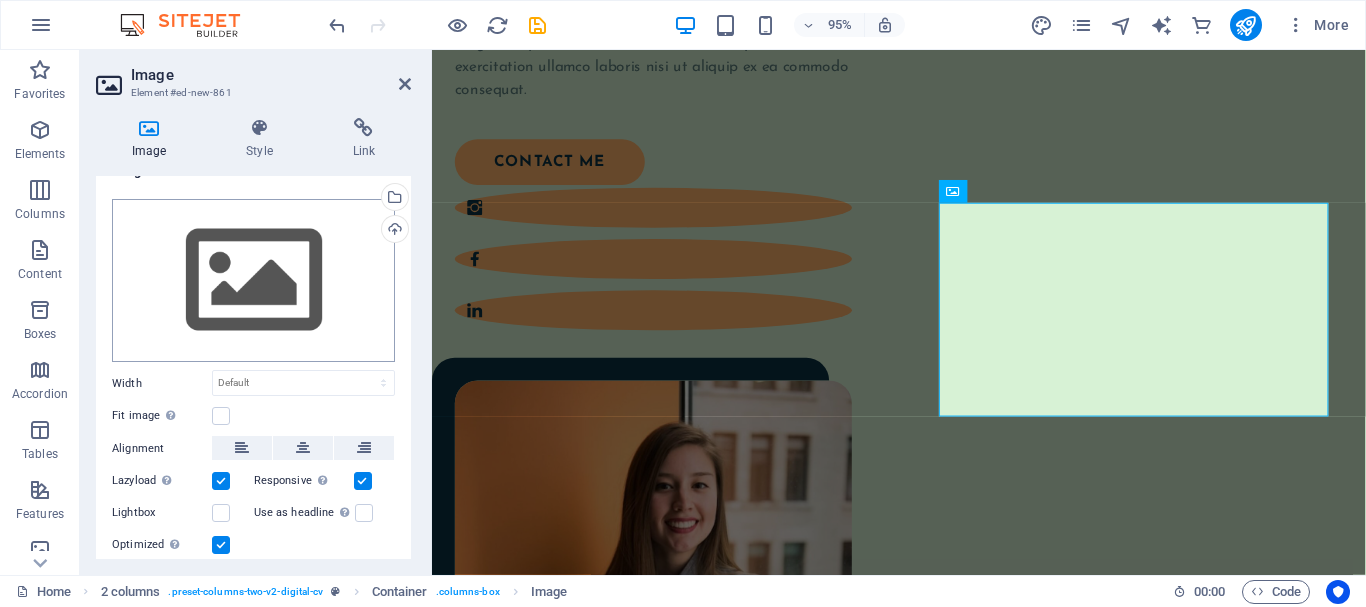 scroll, scrollTop: 0, scrollLeft: 0, axis: both 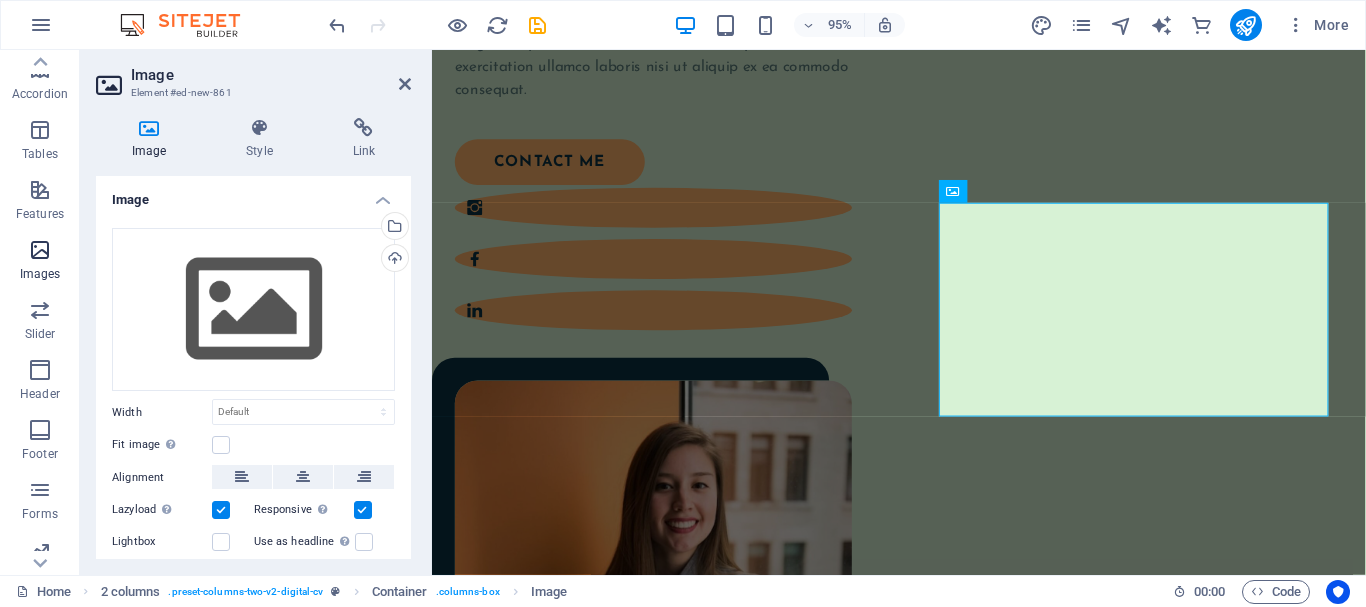 click at bounding box center (40, 250) 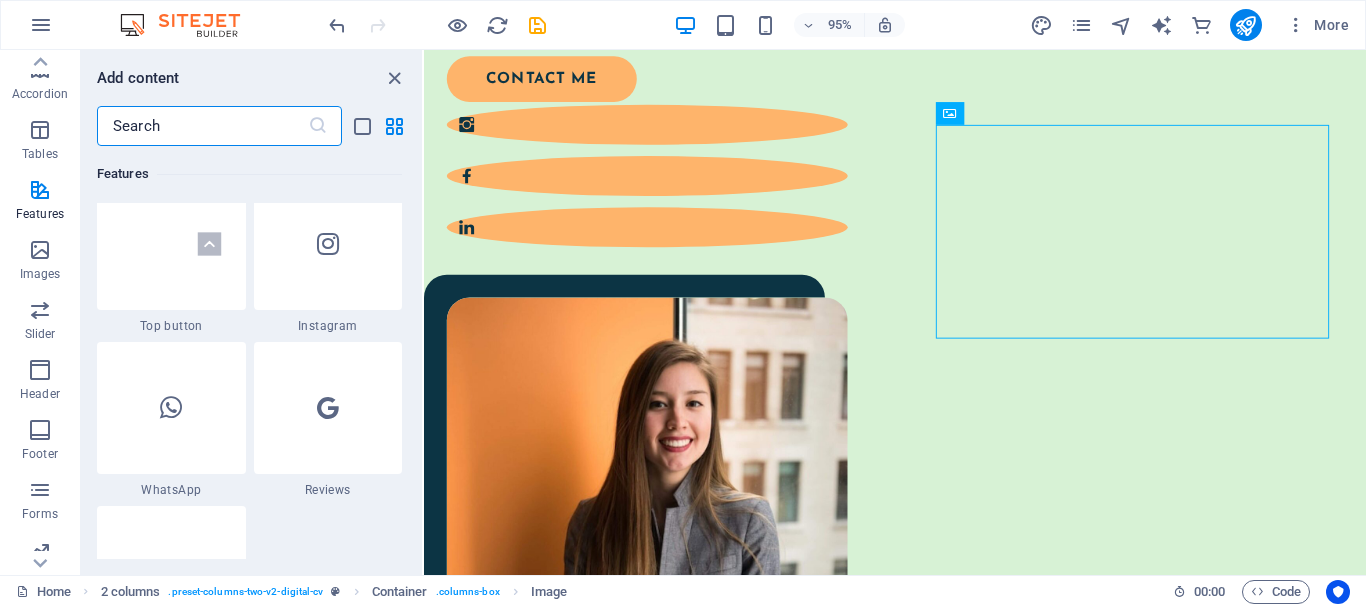 scroll, scrollTop: 9440, scrollLeft: 0, axis: vertical 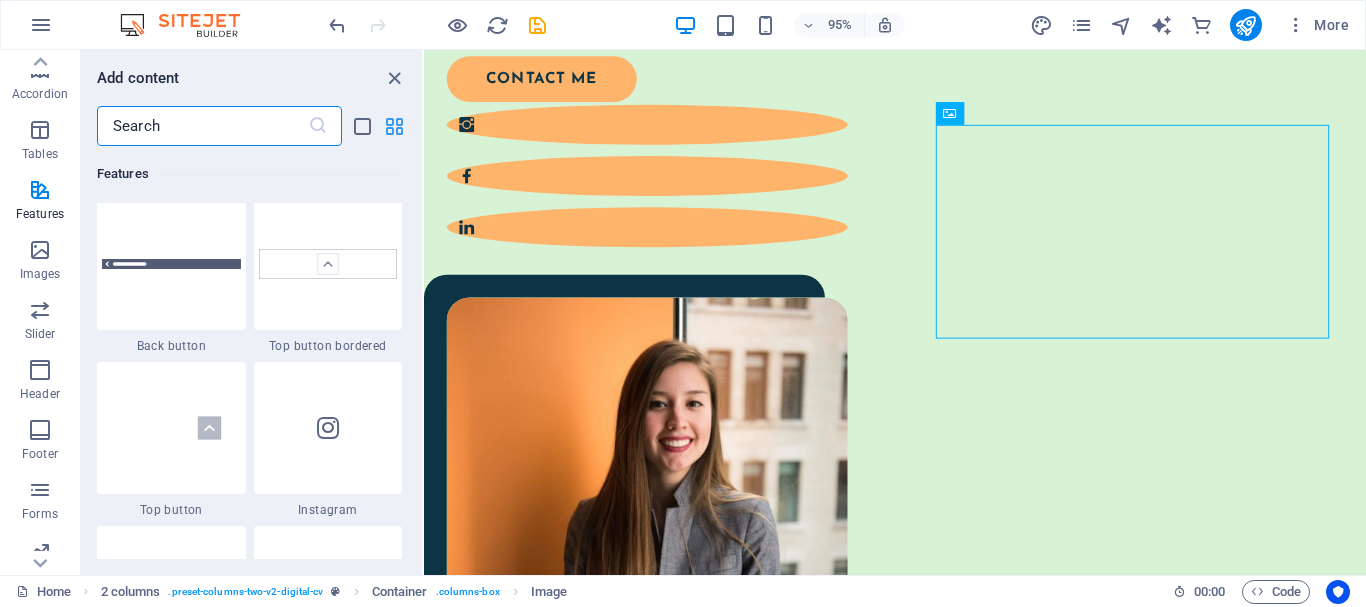click at bounding box center (394, 126) 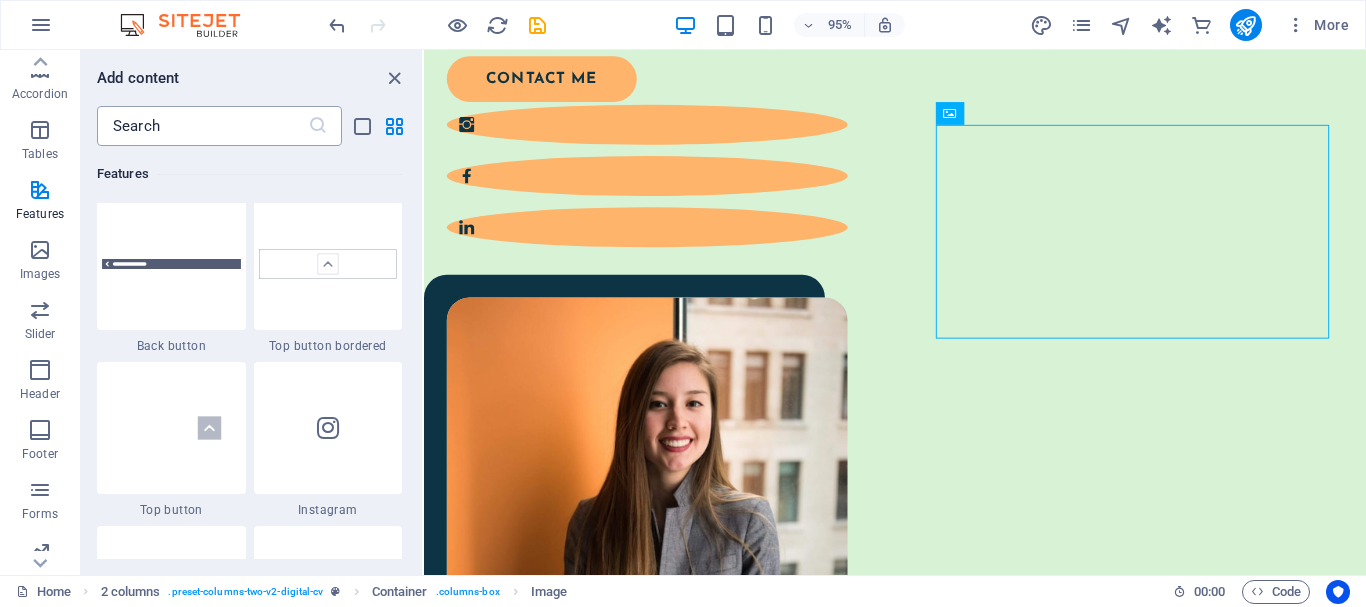 click at bounding box center [202, 126] 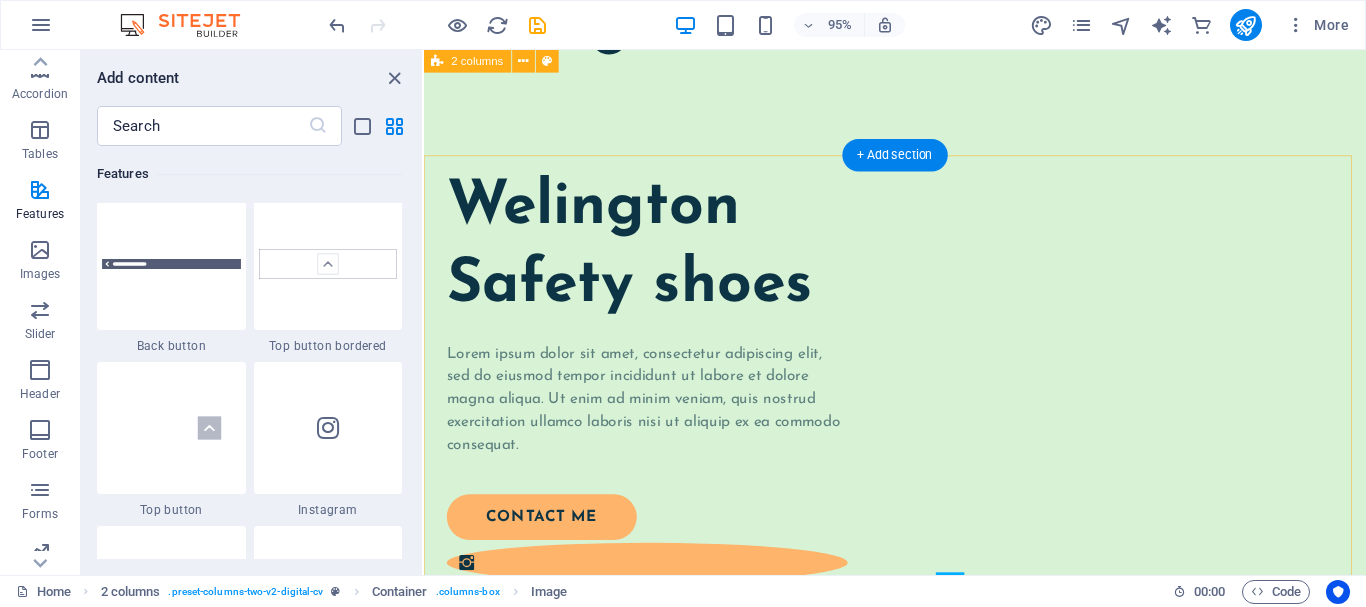 scroll, scrollTop: 87, scrollLeft: 0, axis: vertical 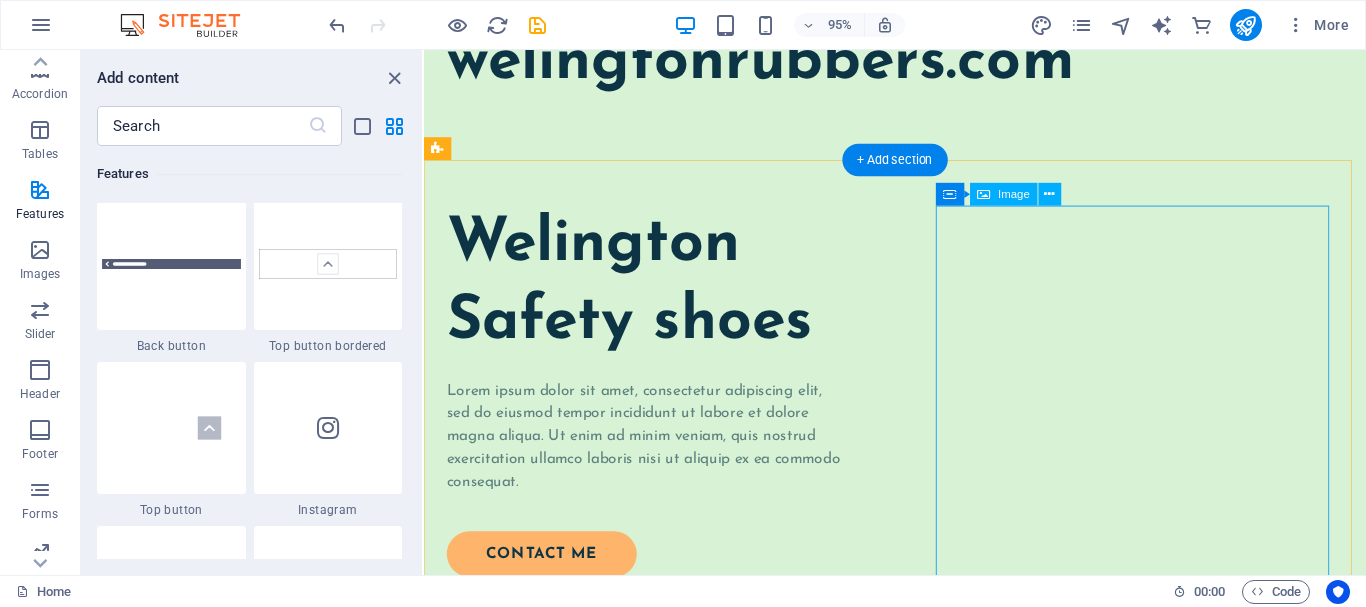 click at bounding box center (659, 1022) 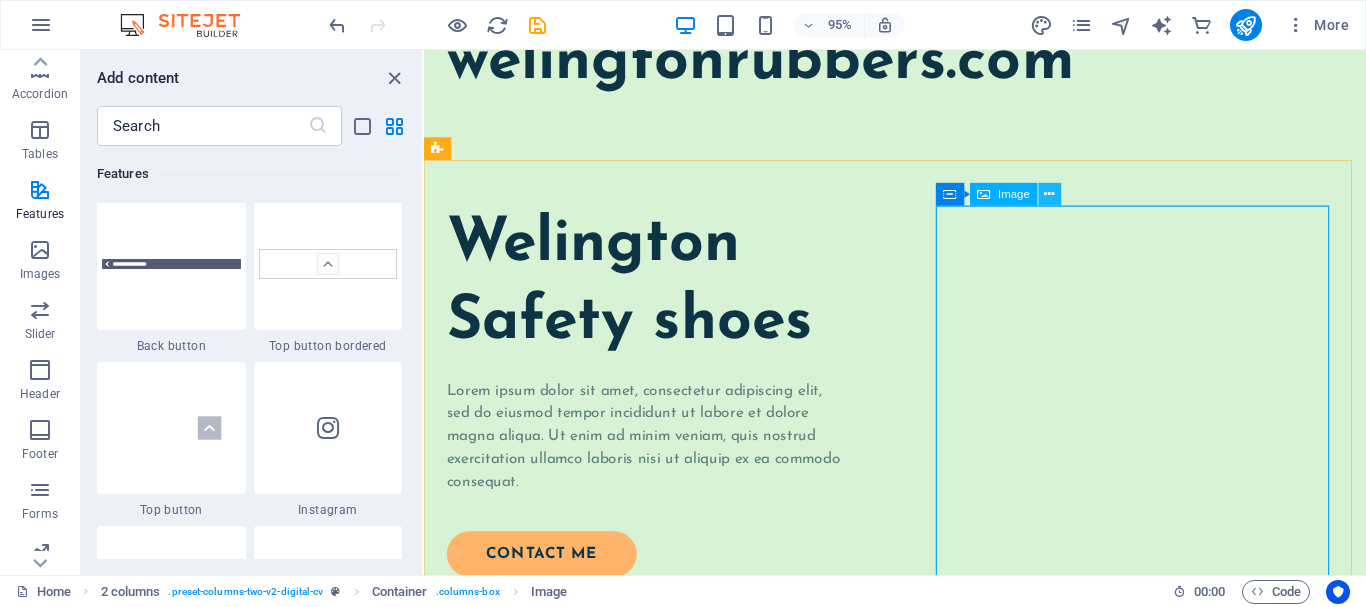 click at bounding box center [1050, 195] 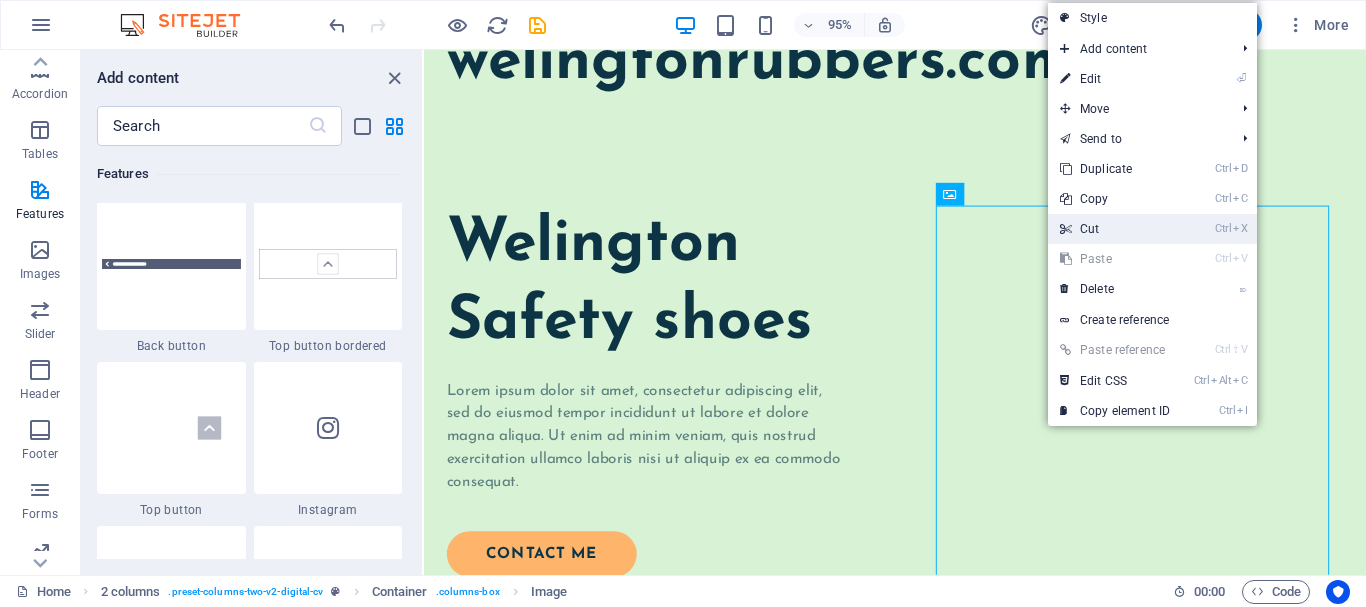 click on "Ctrl X  Cut" at bounding box center [1115, 229] 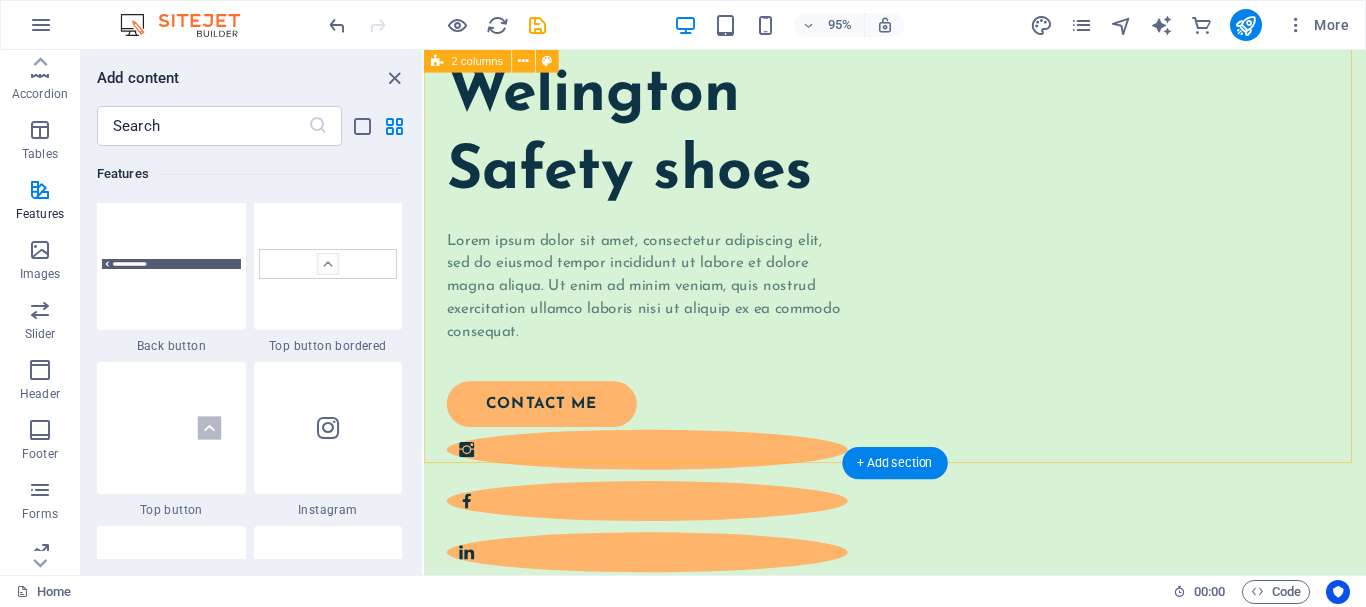 scroll, scrollTop: 87, scrollLeft: 0, axis: vertical 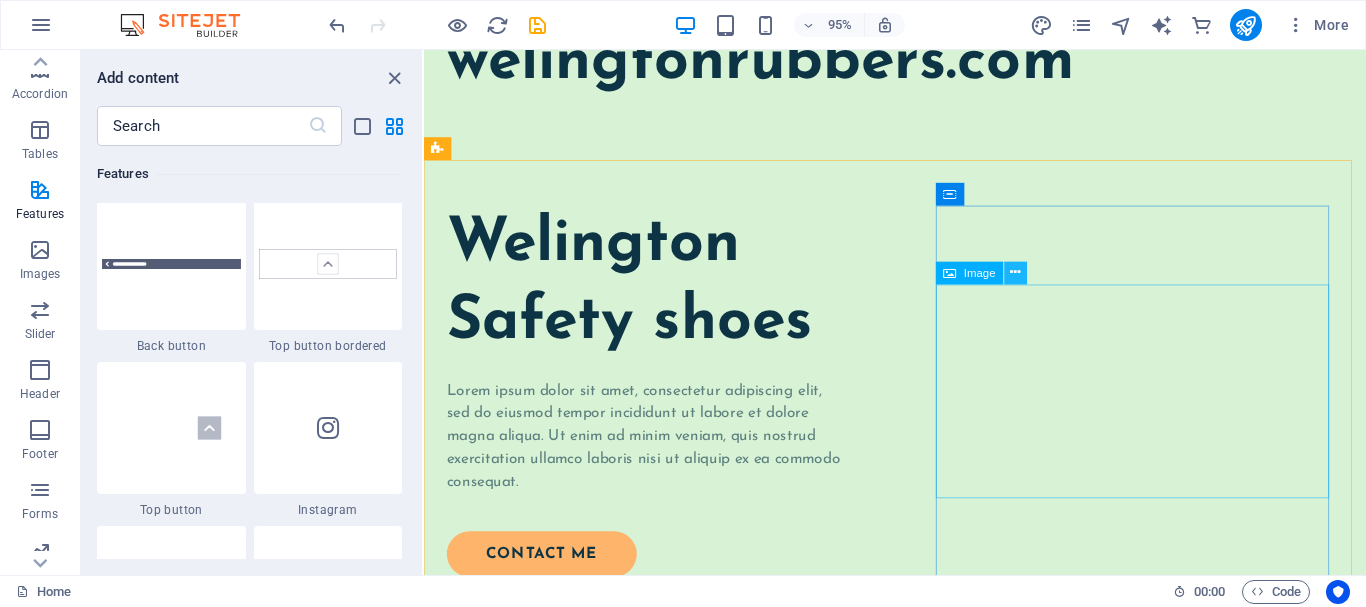 click at bounding box center [1015, 273] 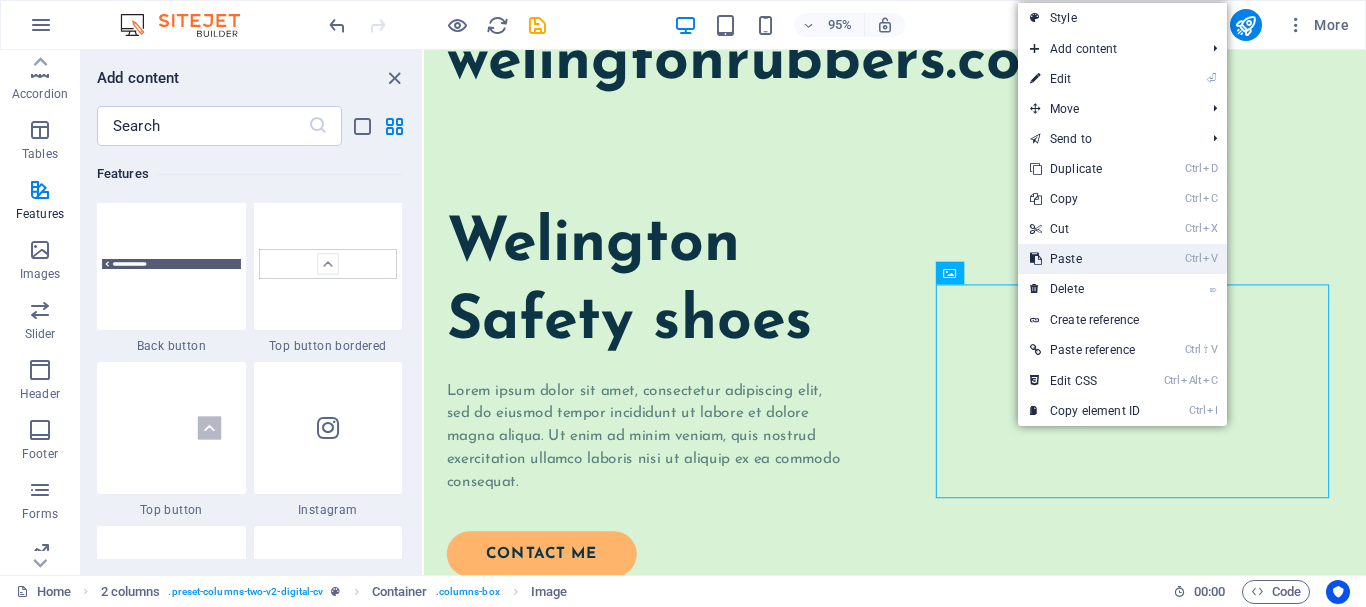 click on "Ctrl V  Paste" at bounding box center (1085, 259) 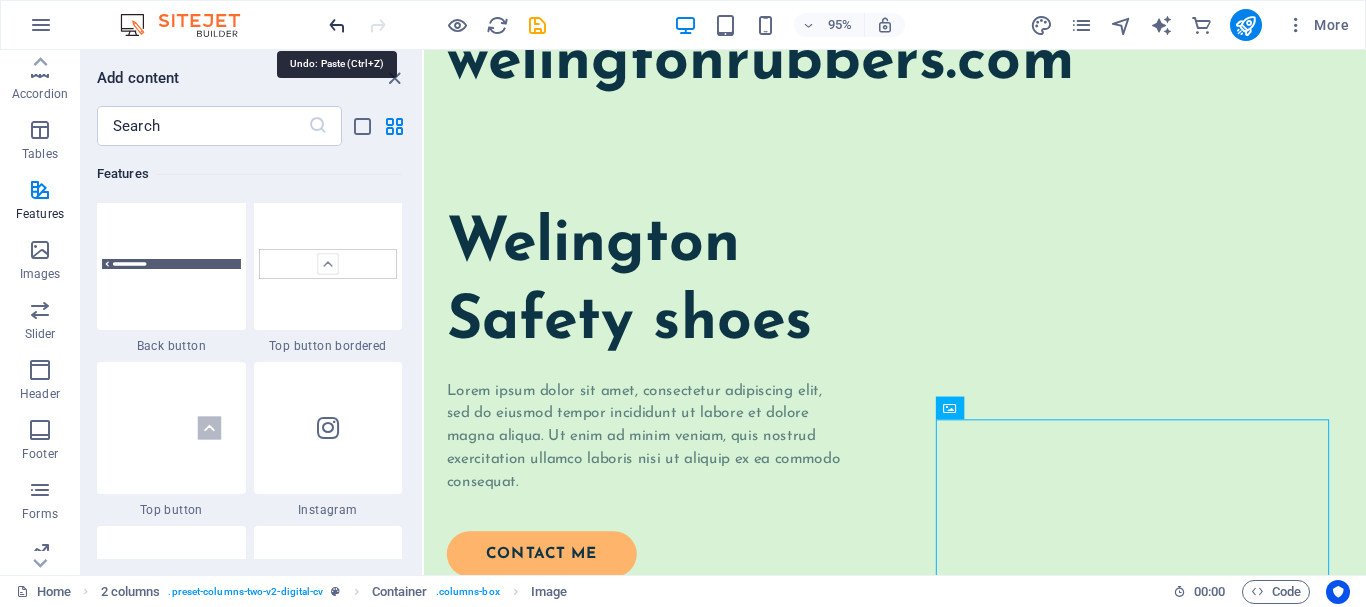 click at bounding box center (337, 25) 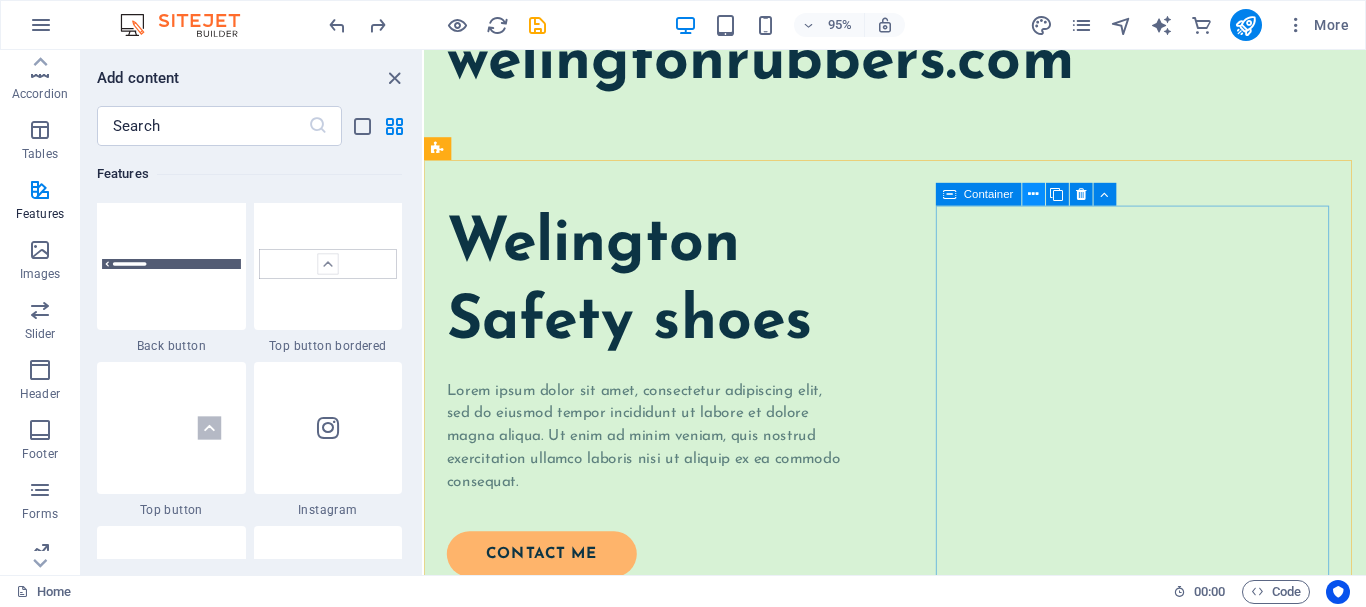 click at bounding box center [1033, 194] 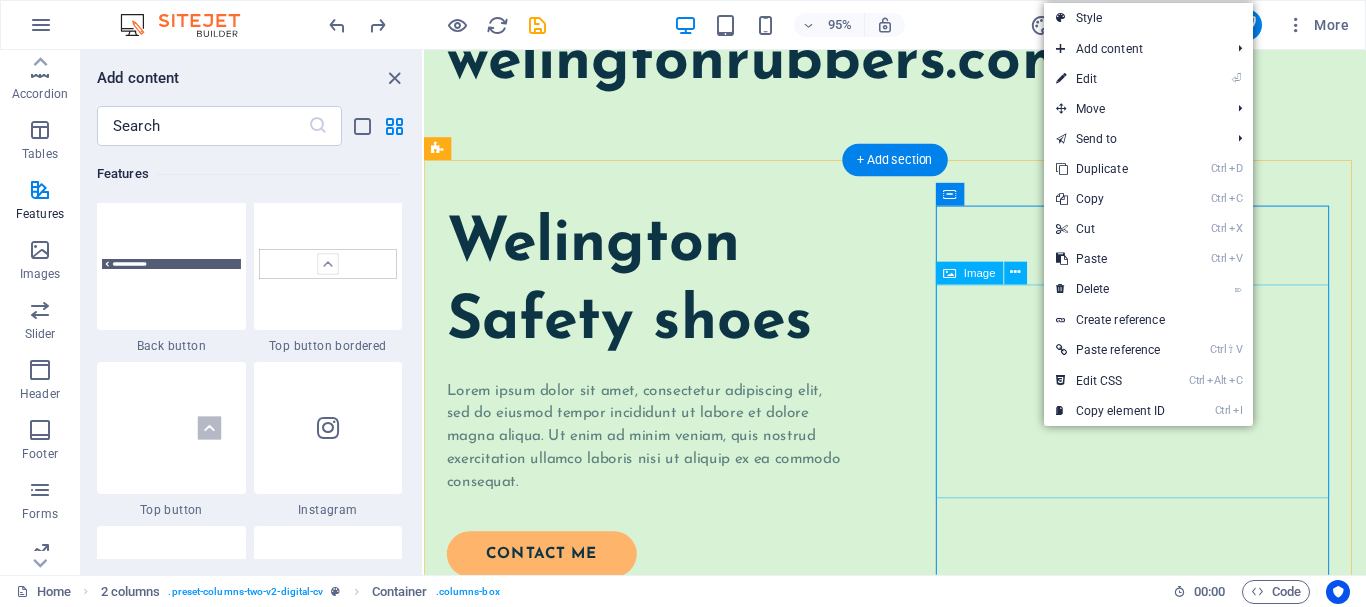 click at bounding box center [659, 923] 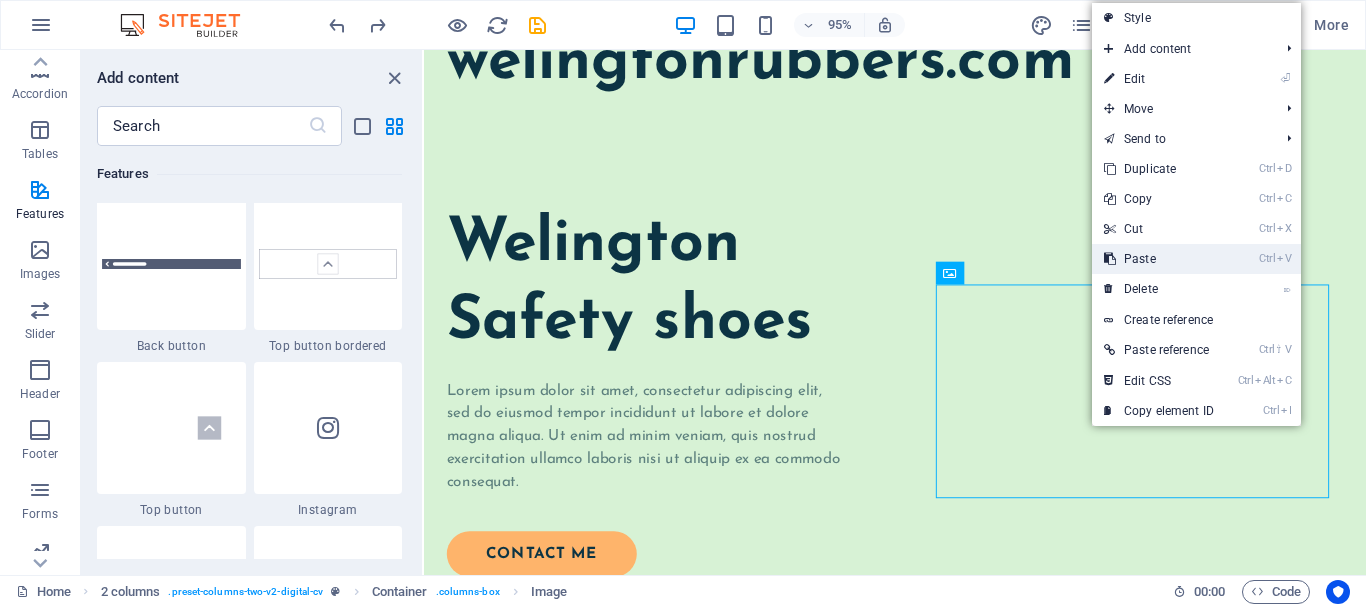 click on "Ctrl V  Paste" at bounding box center (1159, 259) 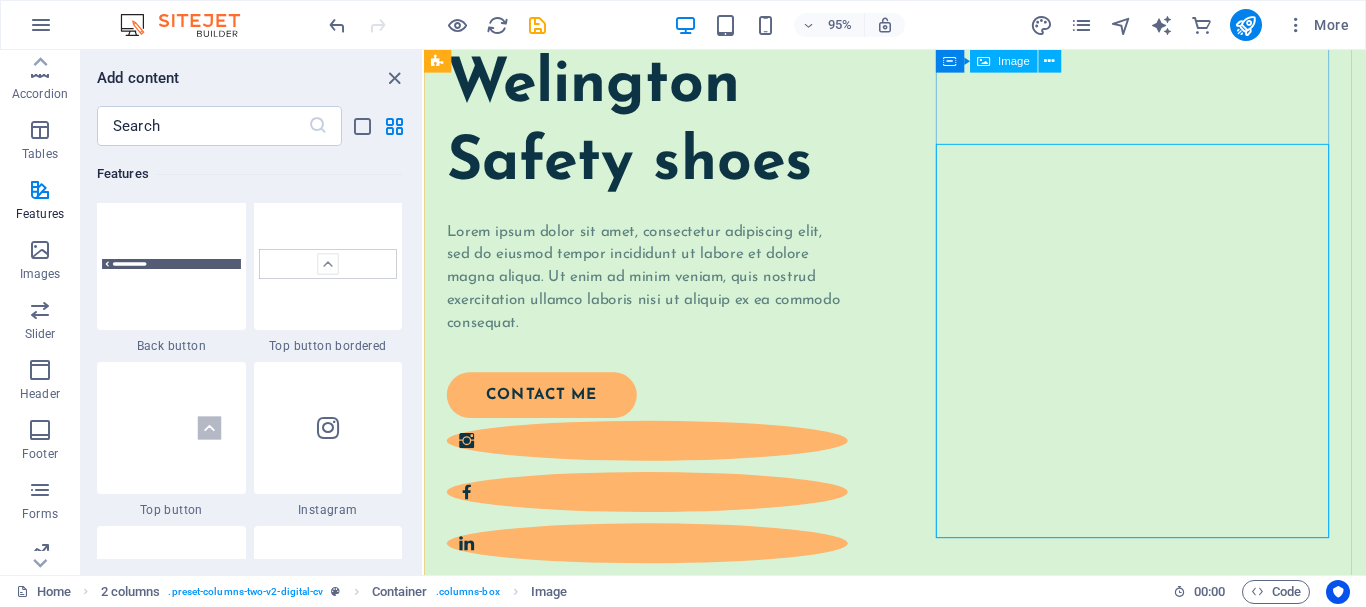 scroll, scrollTop: 87, scrollLeft: 0, axis: vertical 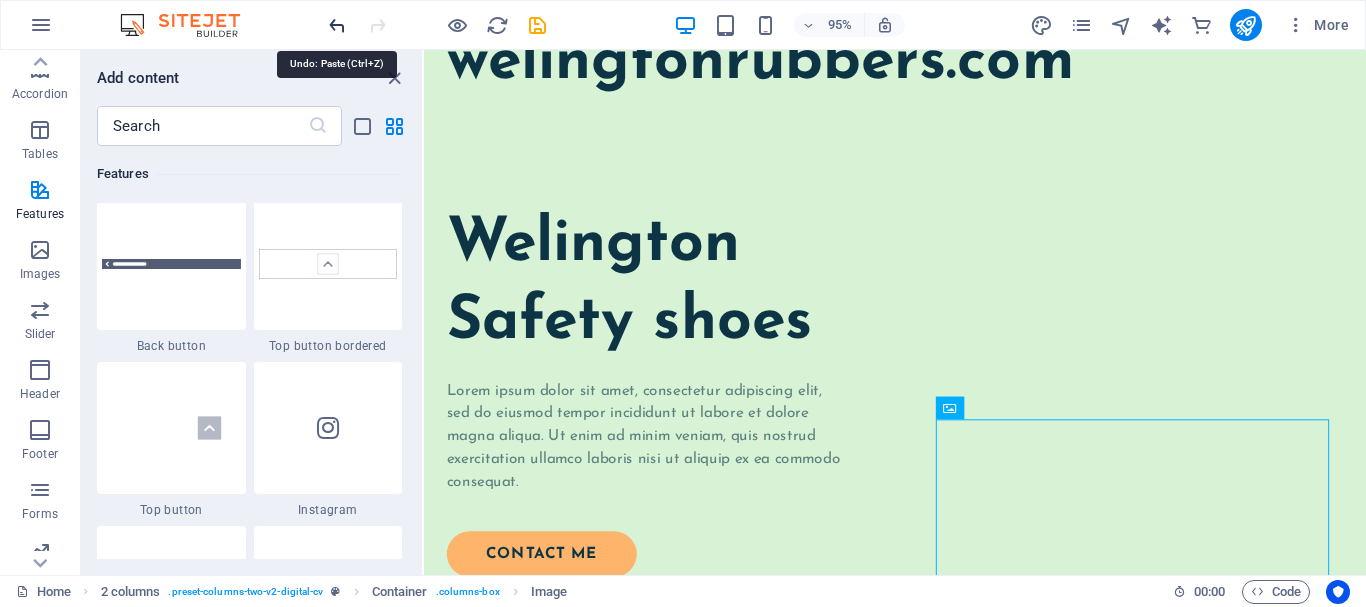 click at bounding box center [337, 25] 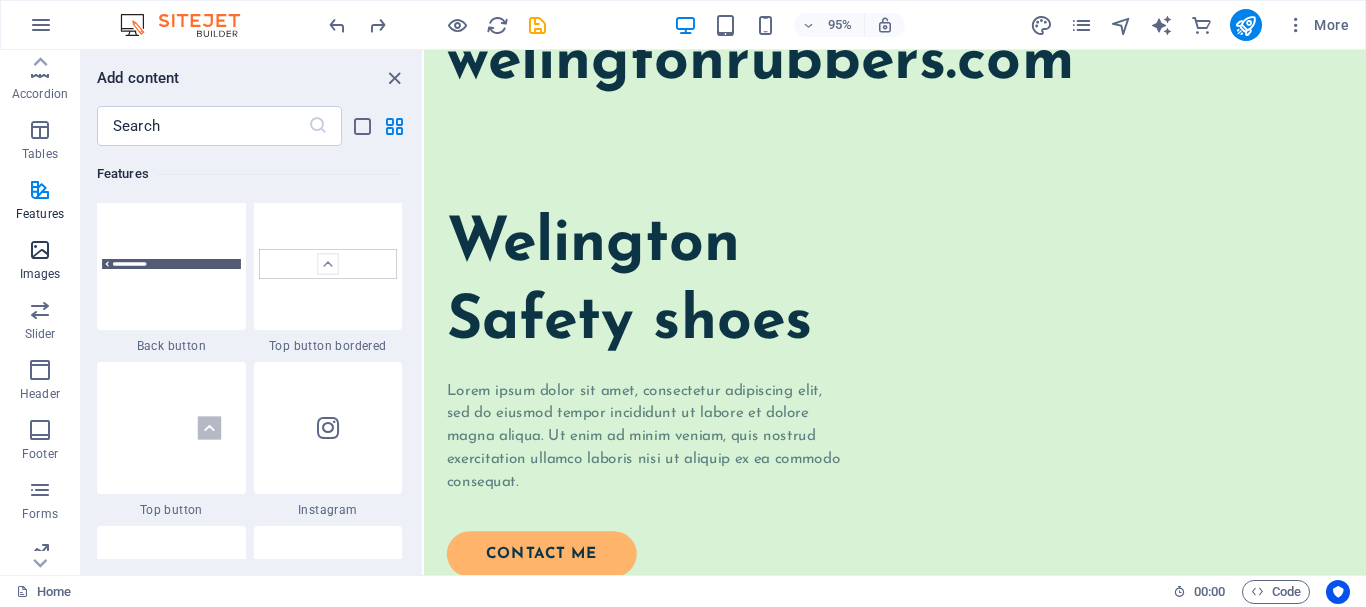 click at bounding box center (40, 250) 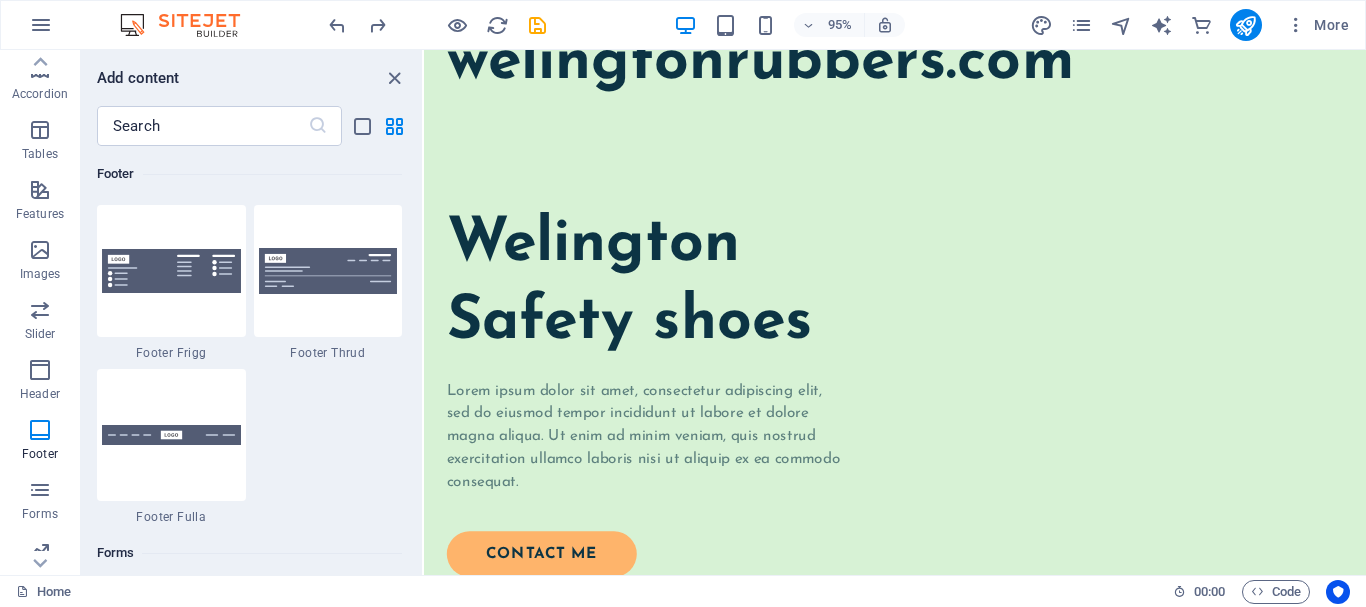 scroll, scrollTop: 14240, scrollLeft: 0, axis: vertical 